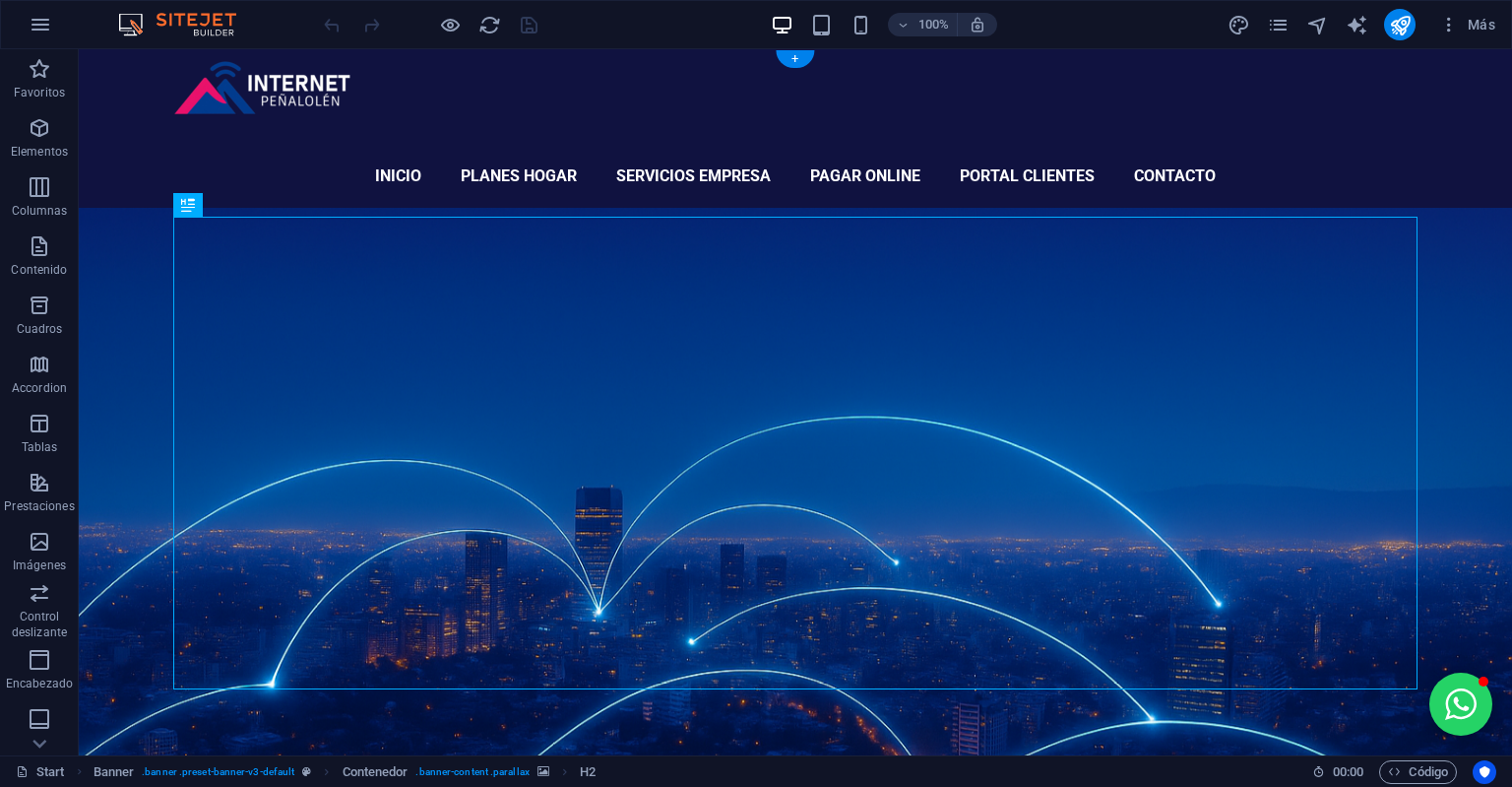 scroll, scrollTop: 0, scrollLeft: 0, axis: both 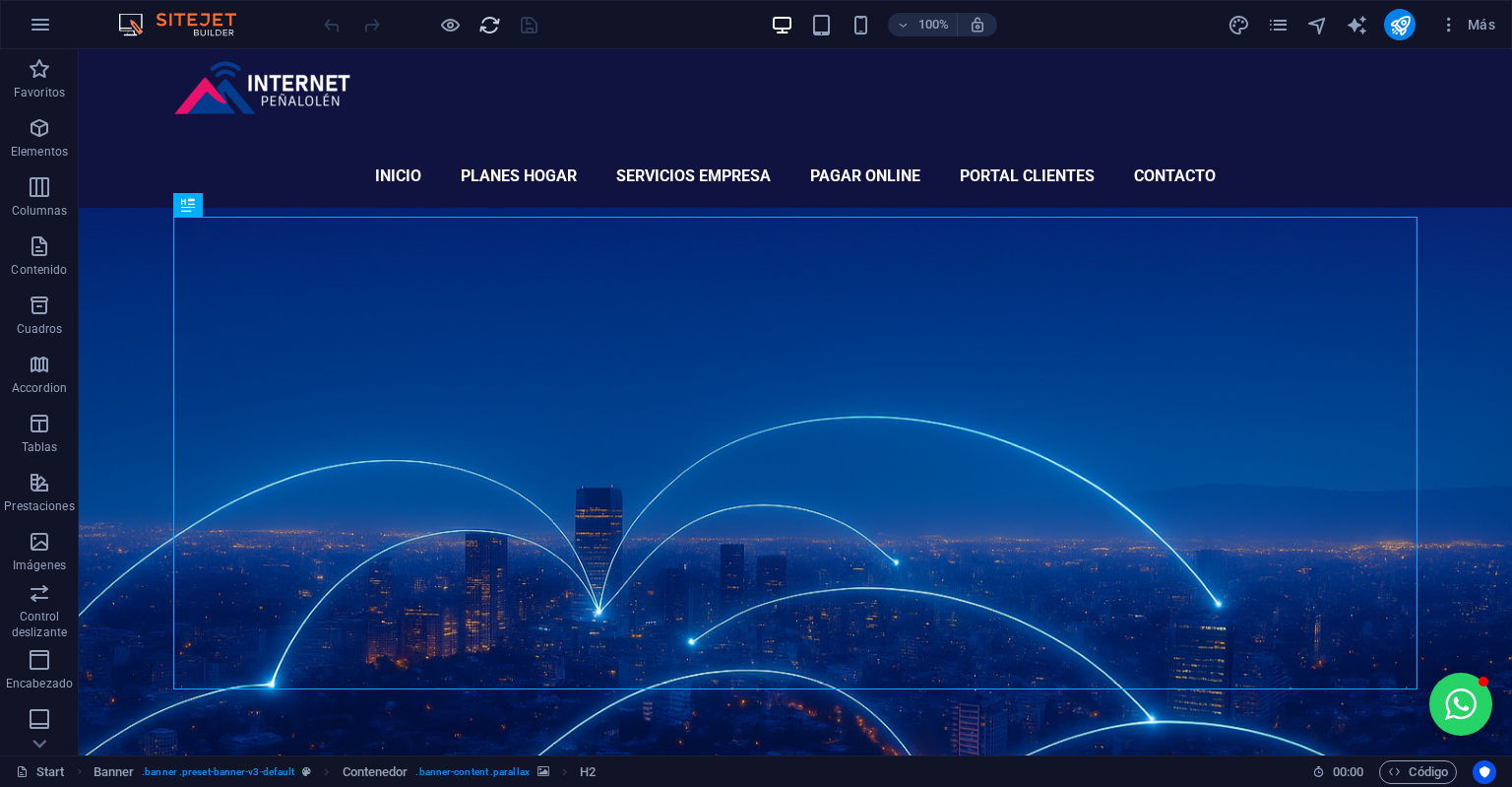 click at bounding box center [489, 25] 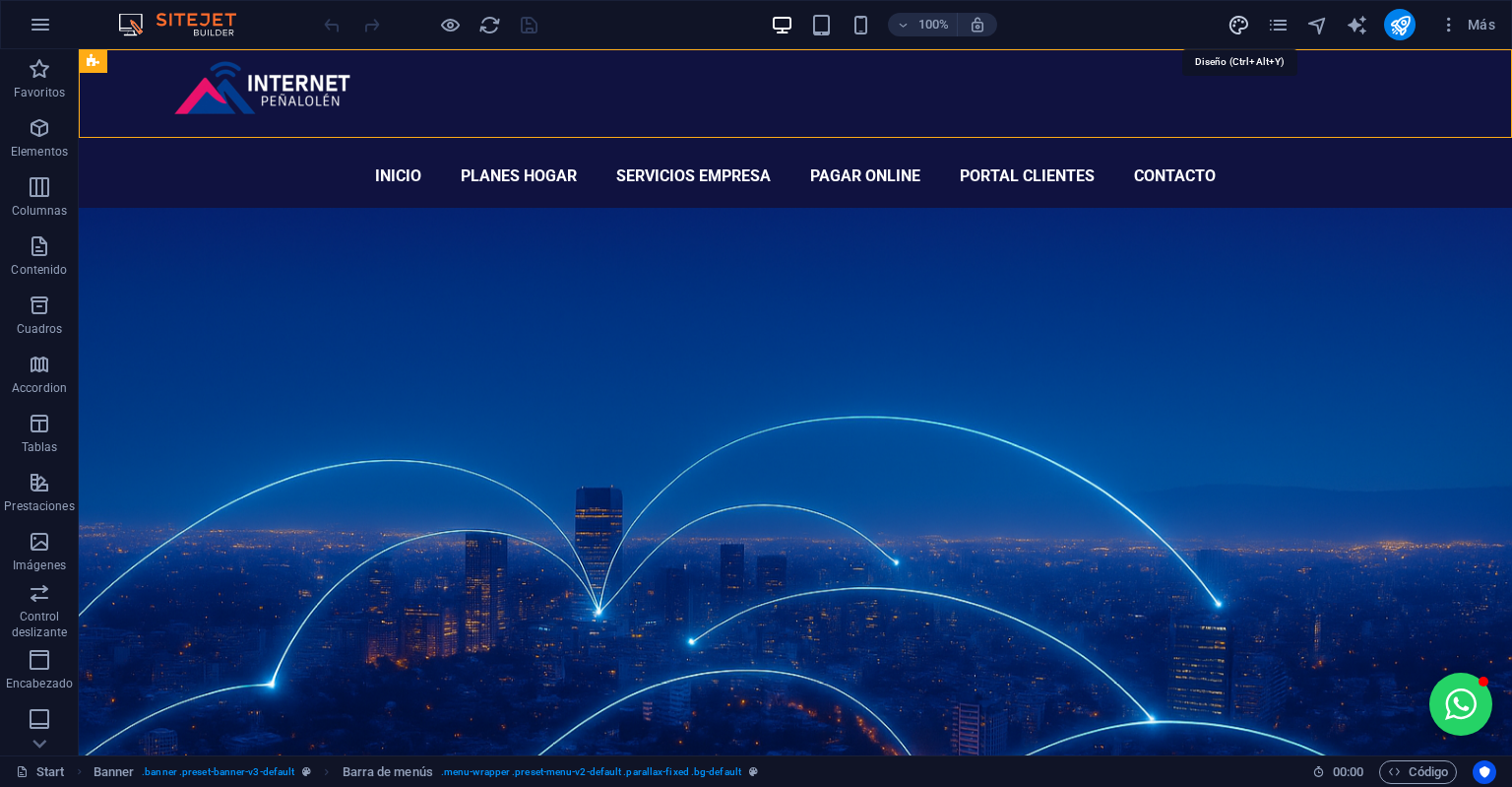 click at bounding box center (1238, 25) 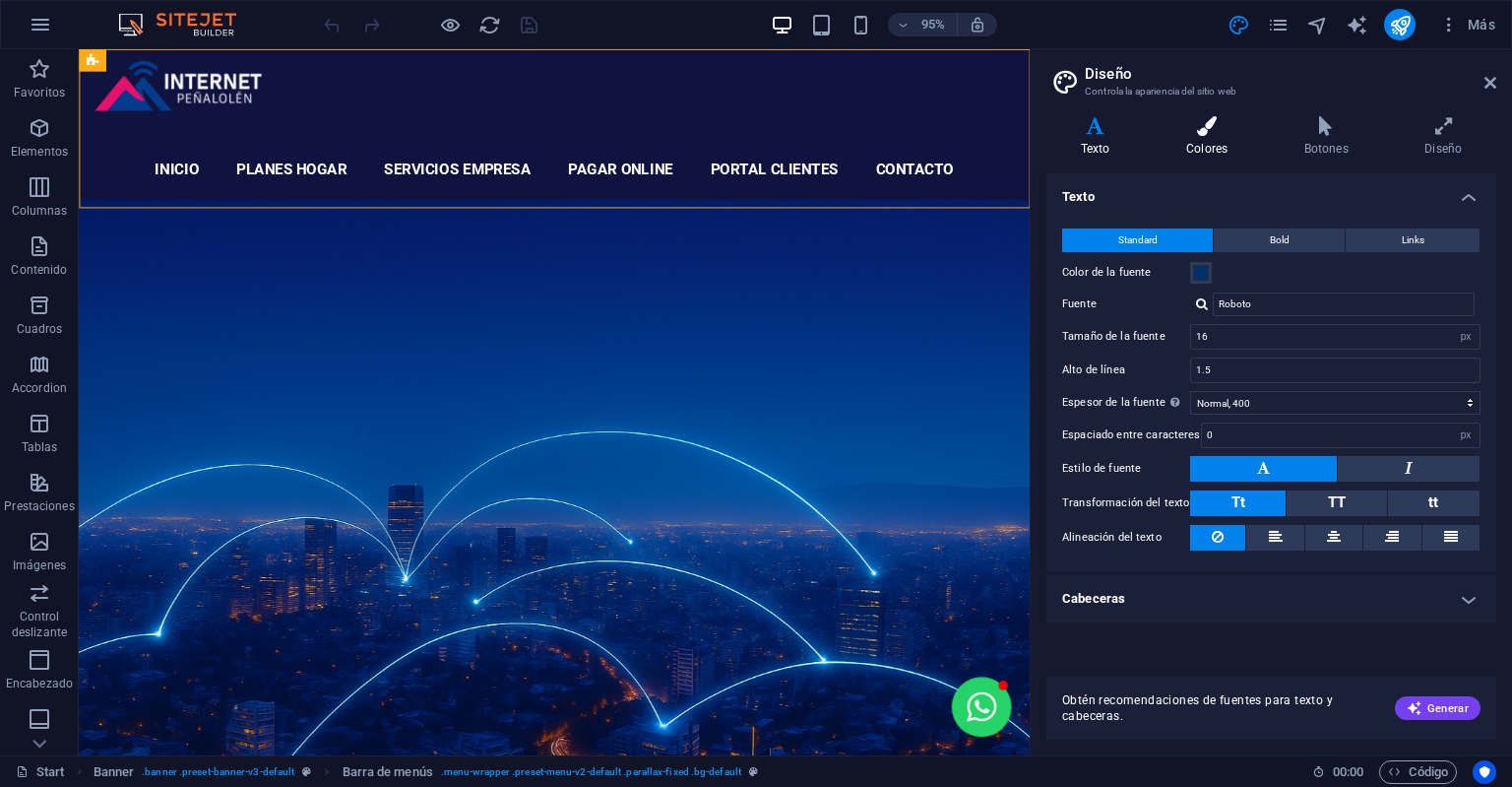click on "Colores" at bounding box center [1211, 137] 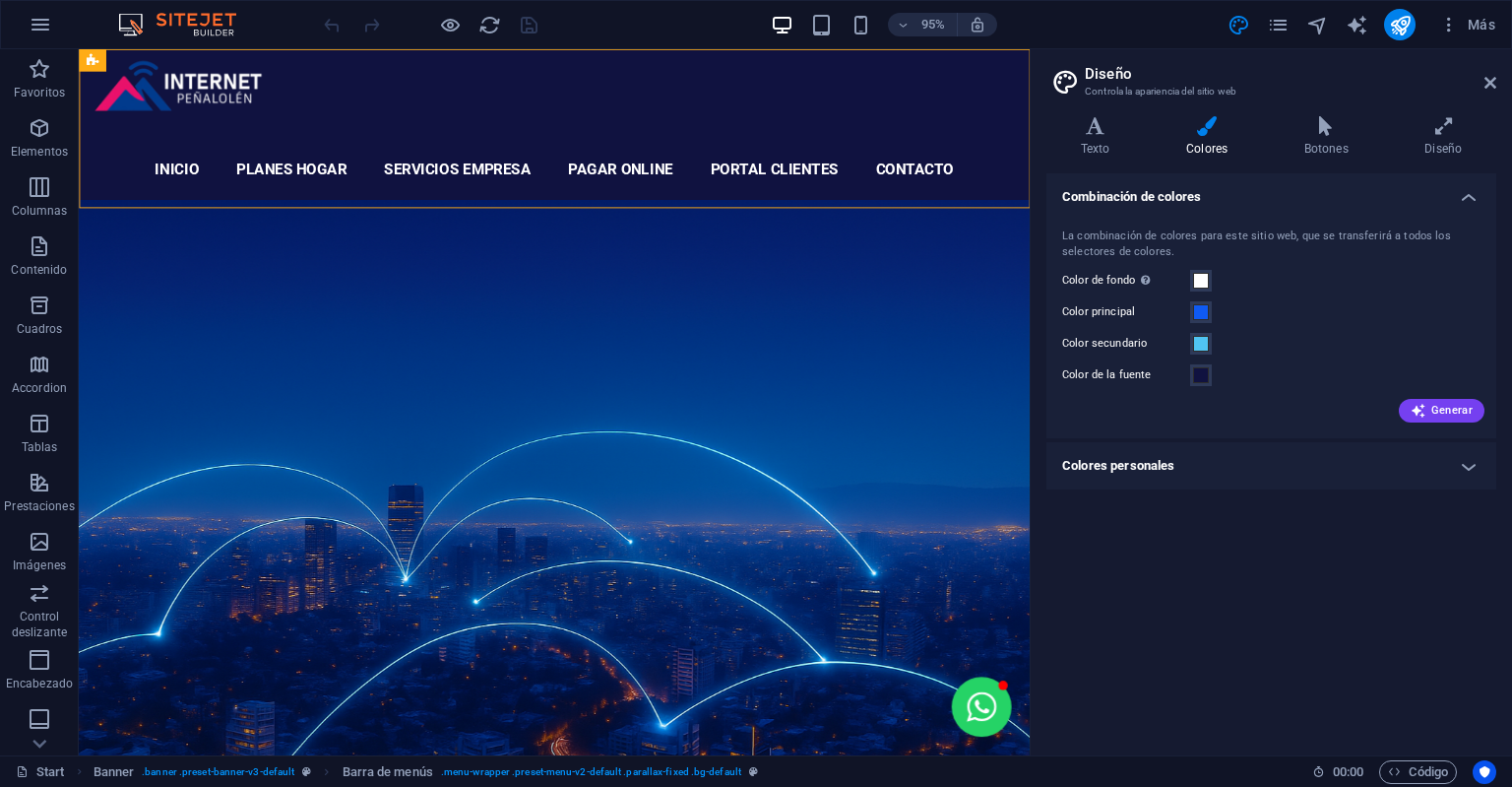 click on "Colores personales" at bounding box center [1271, 466] 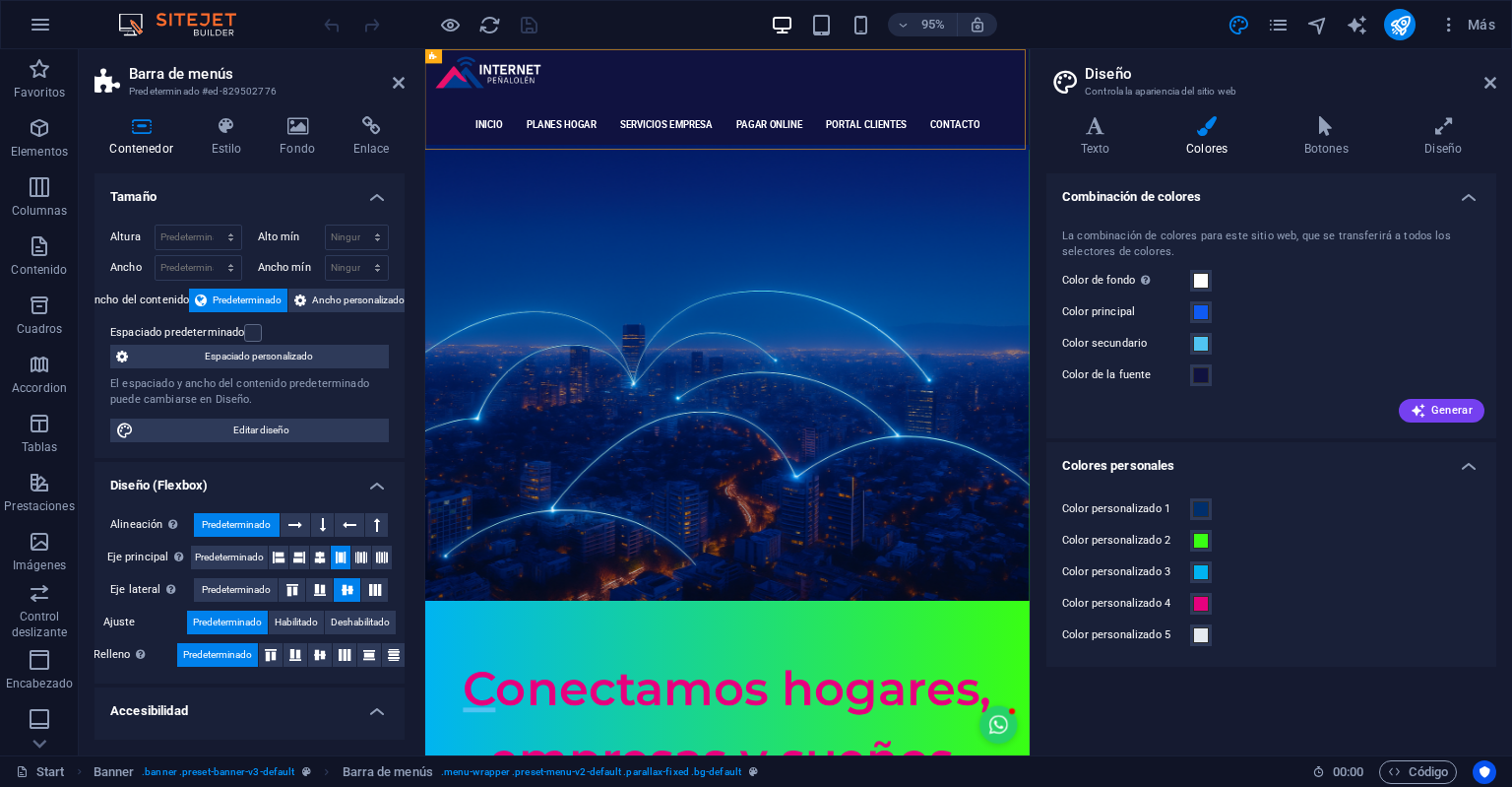 select on "rem" 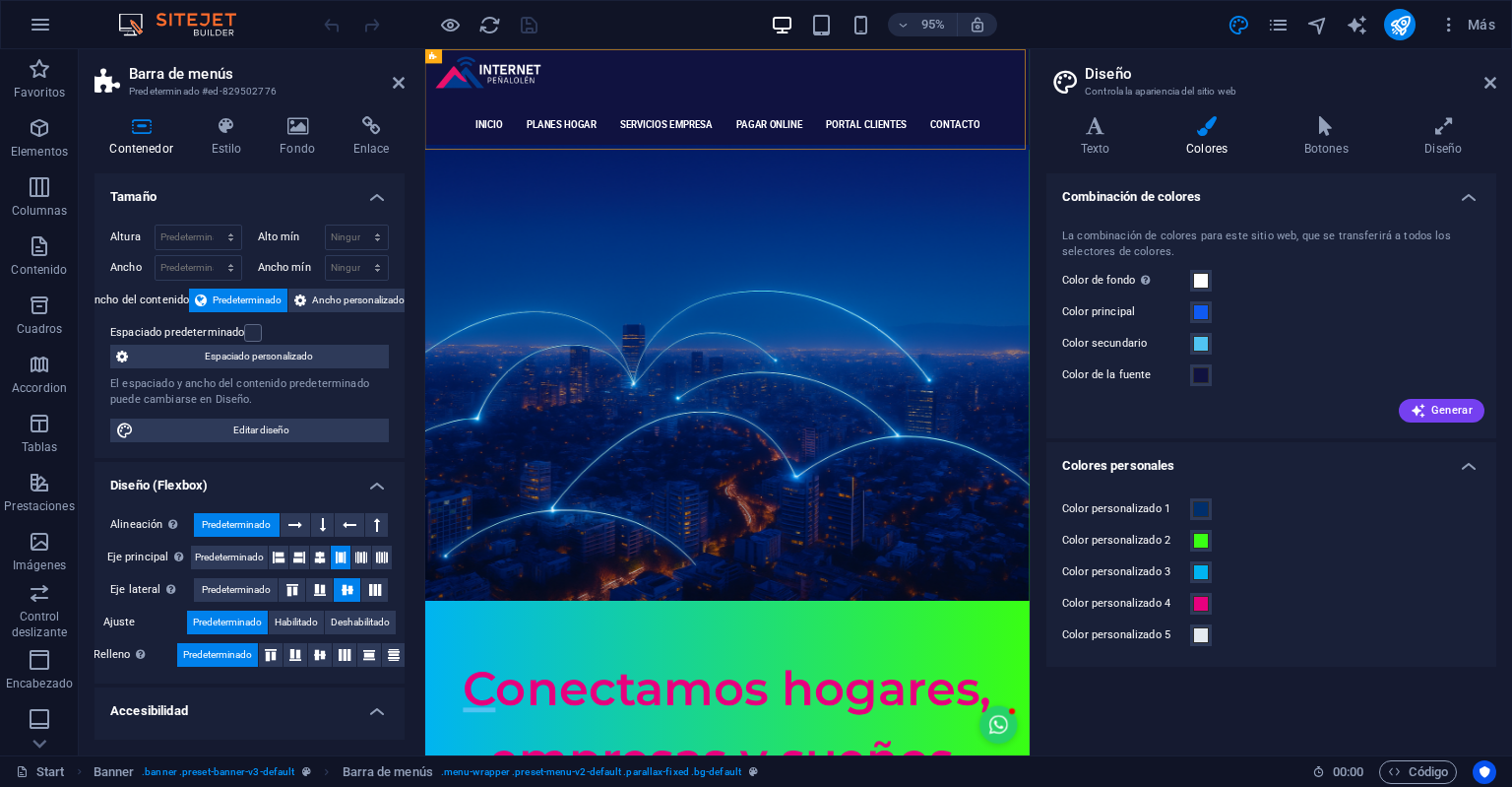 select on "rem" 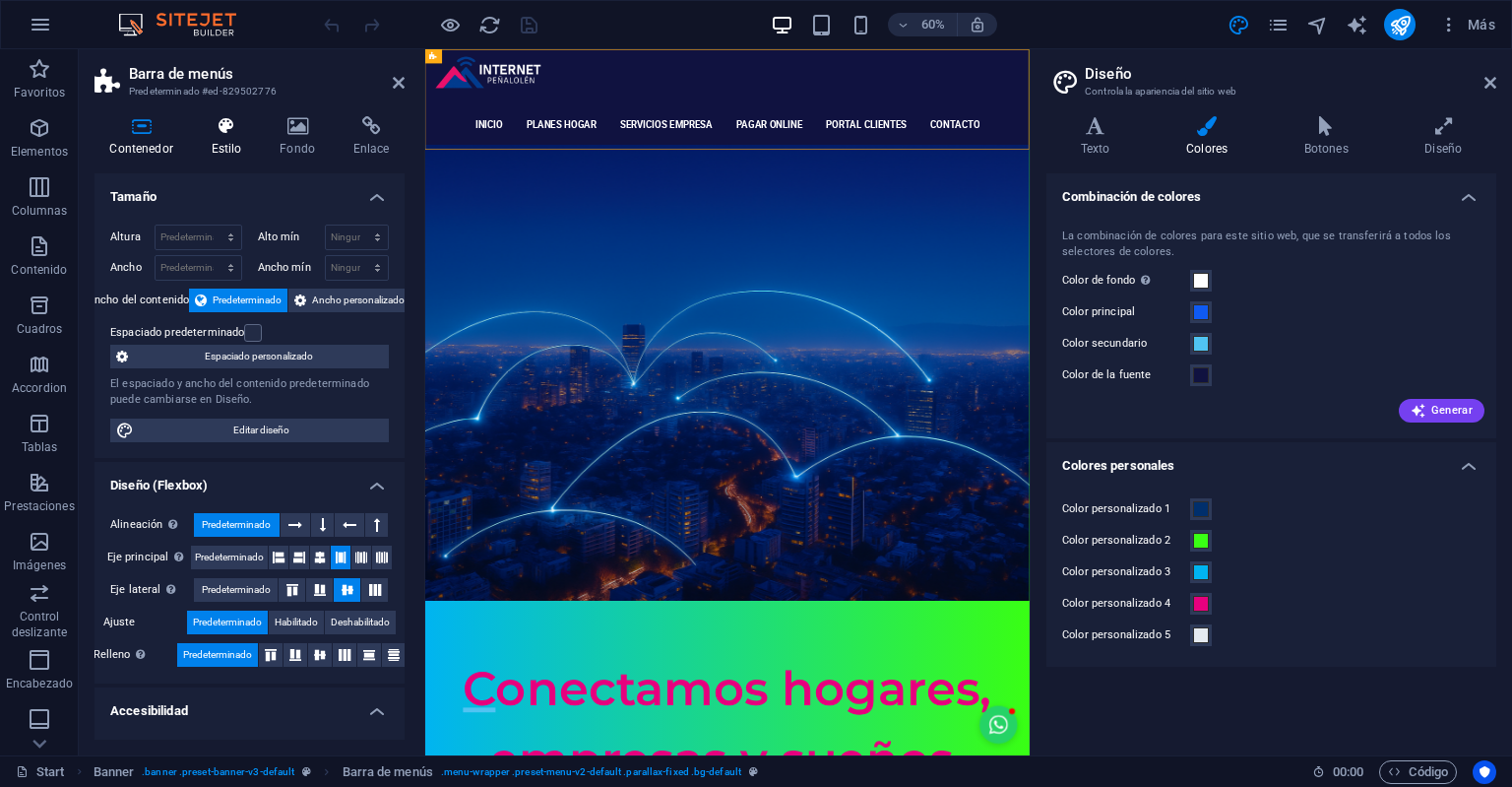 click at bounding box center [226, 126] 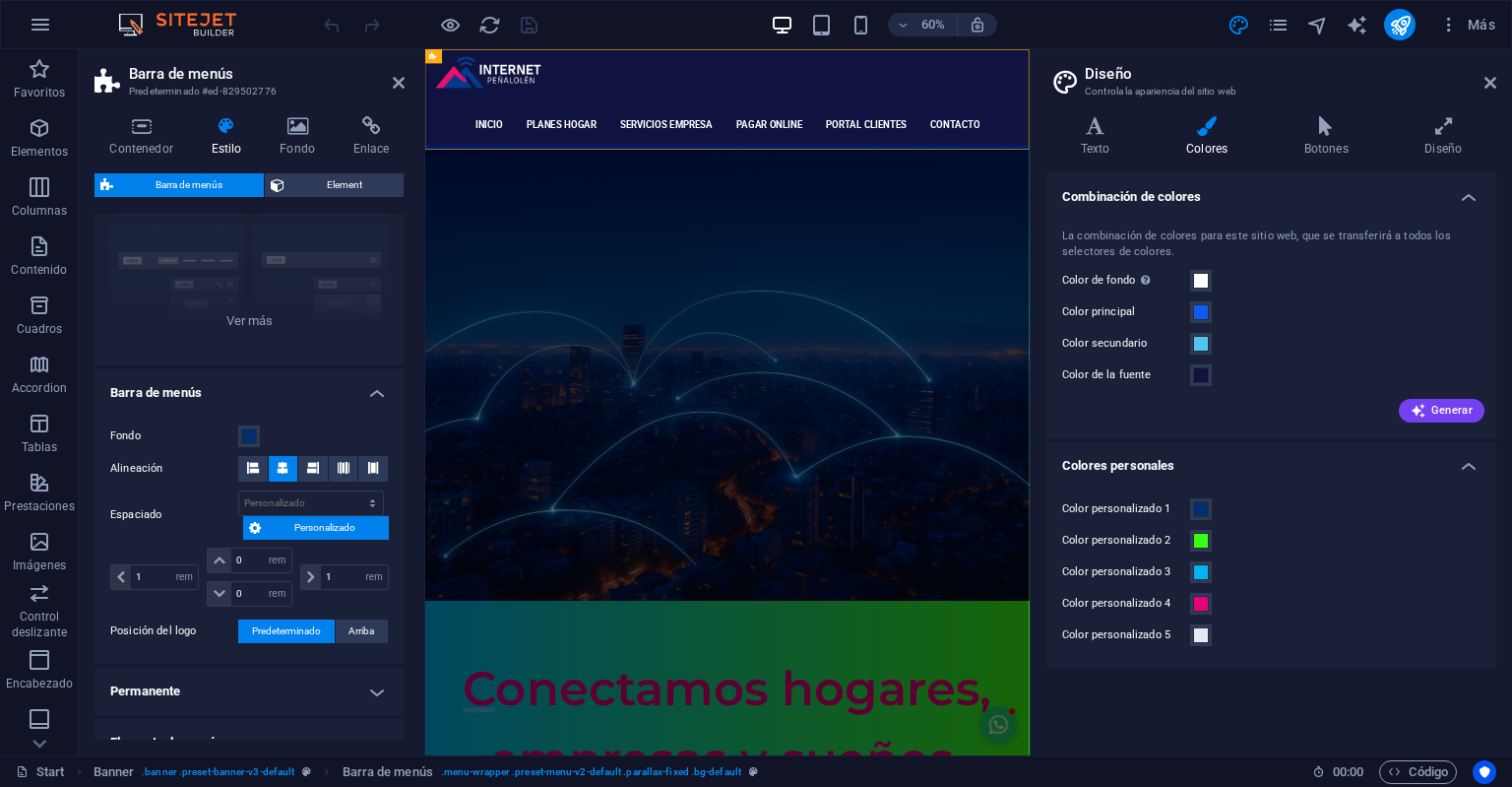 scroll, scrollTop: 269, scrollLeft: 0, axis: vertical 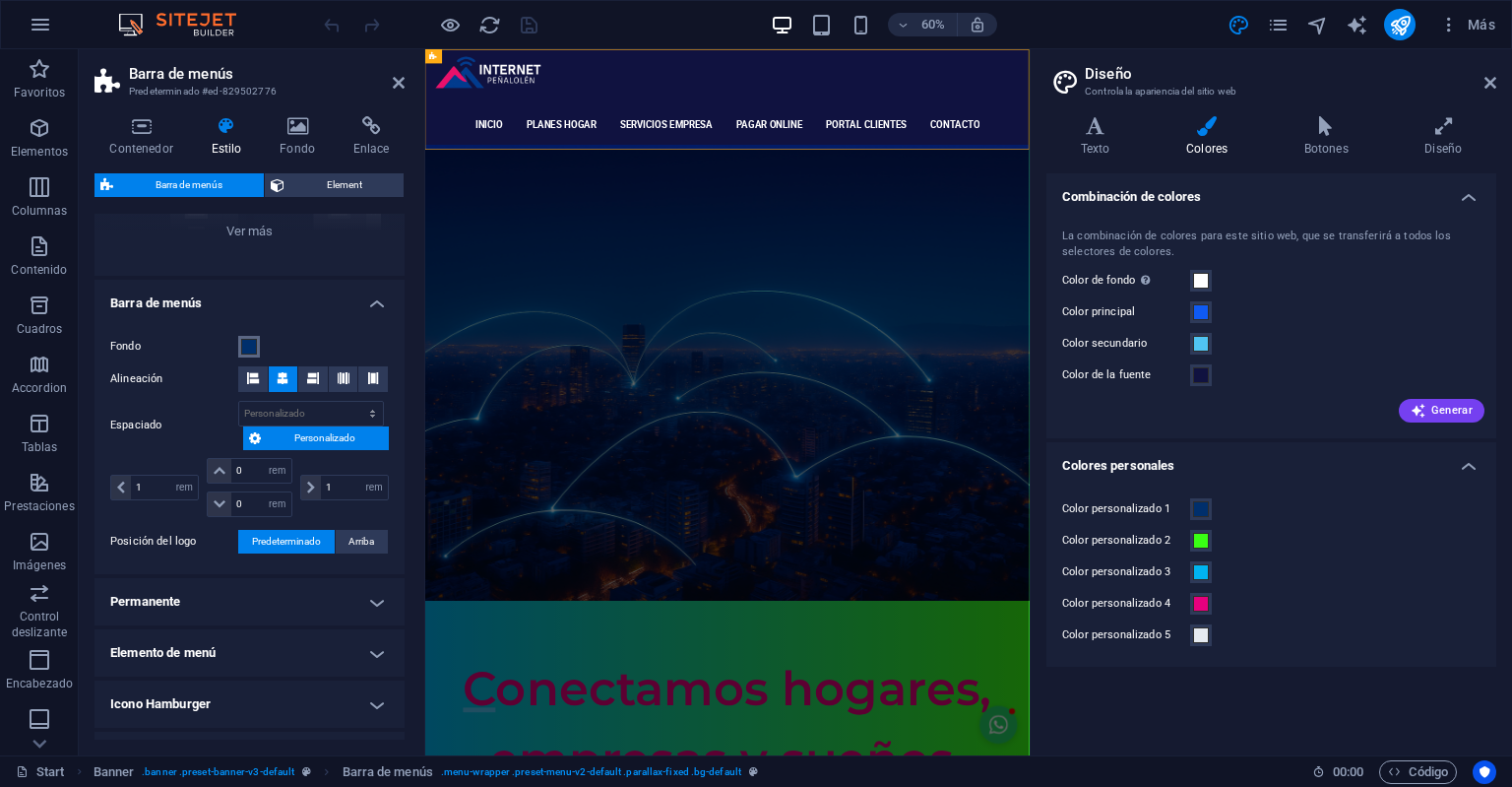 click at bounding box center [249, 347] 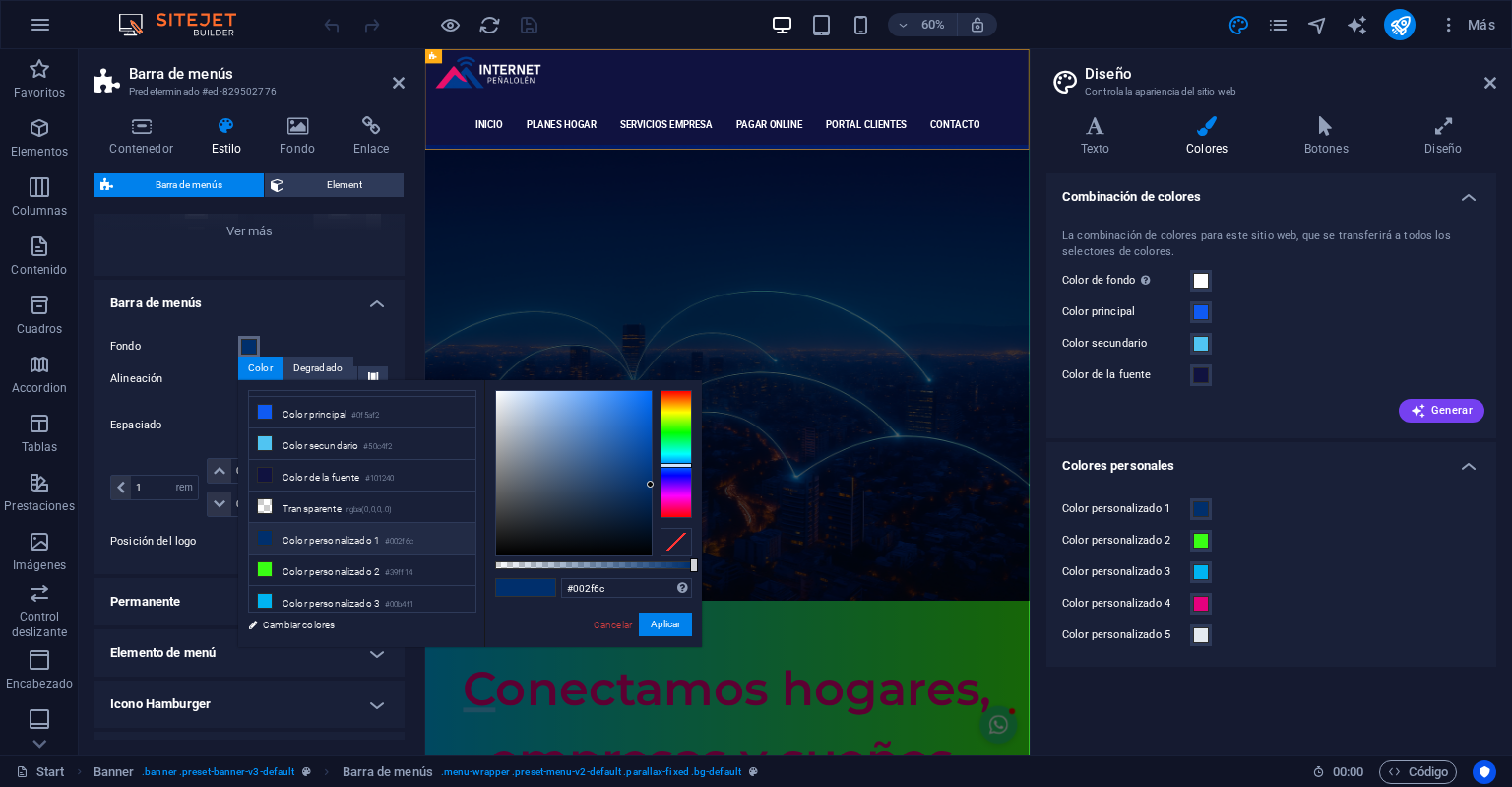scroll, scrollTop: 0, scrollLeft: 0, axis: both 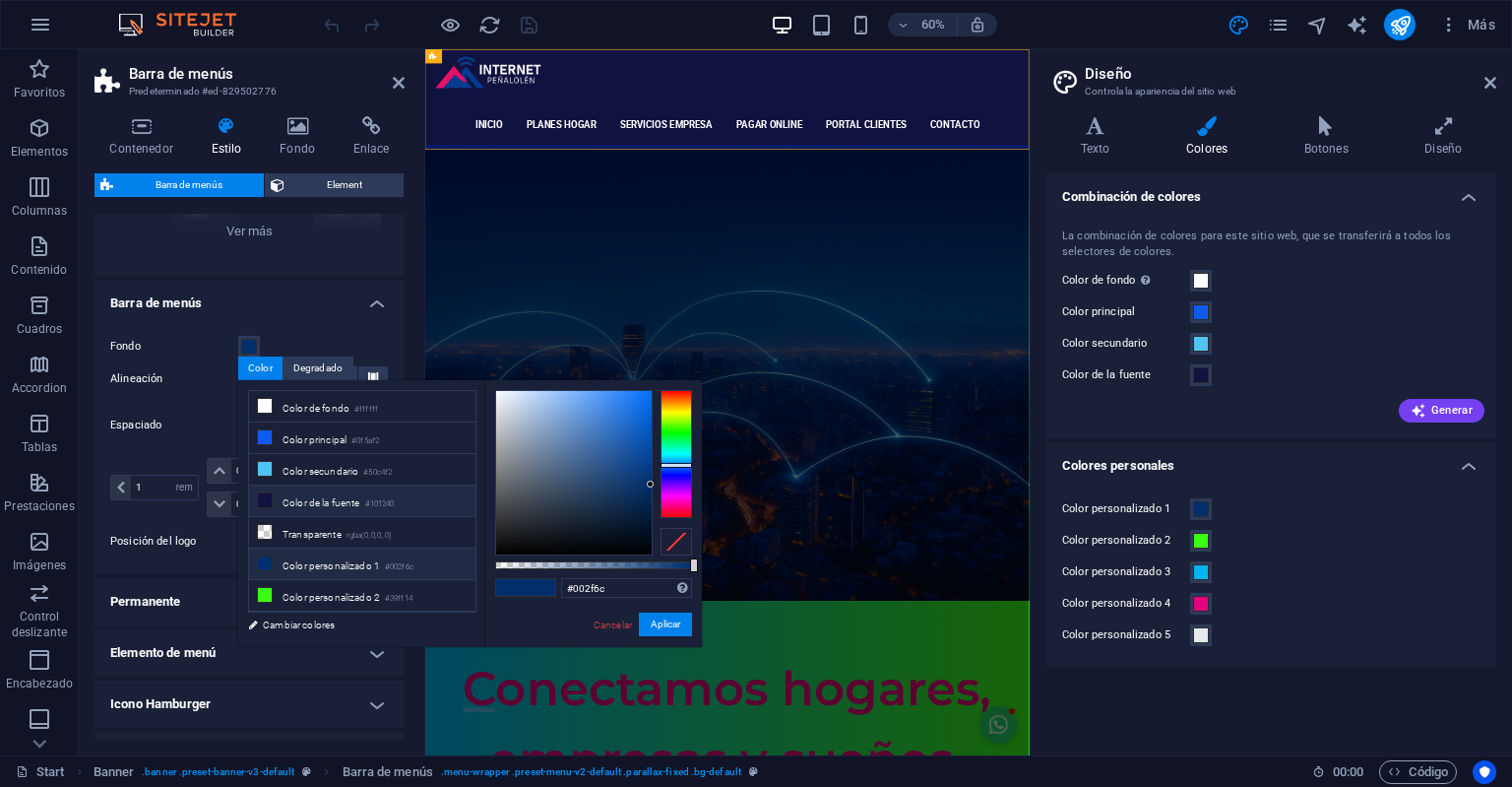 click on "#101240" at bounding box center [380, 504] 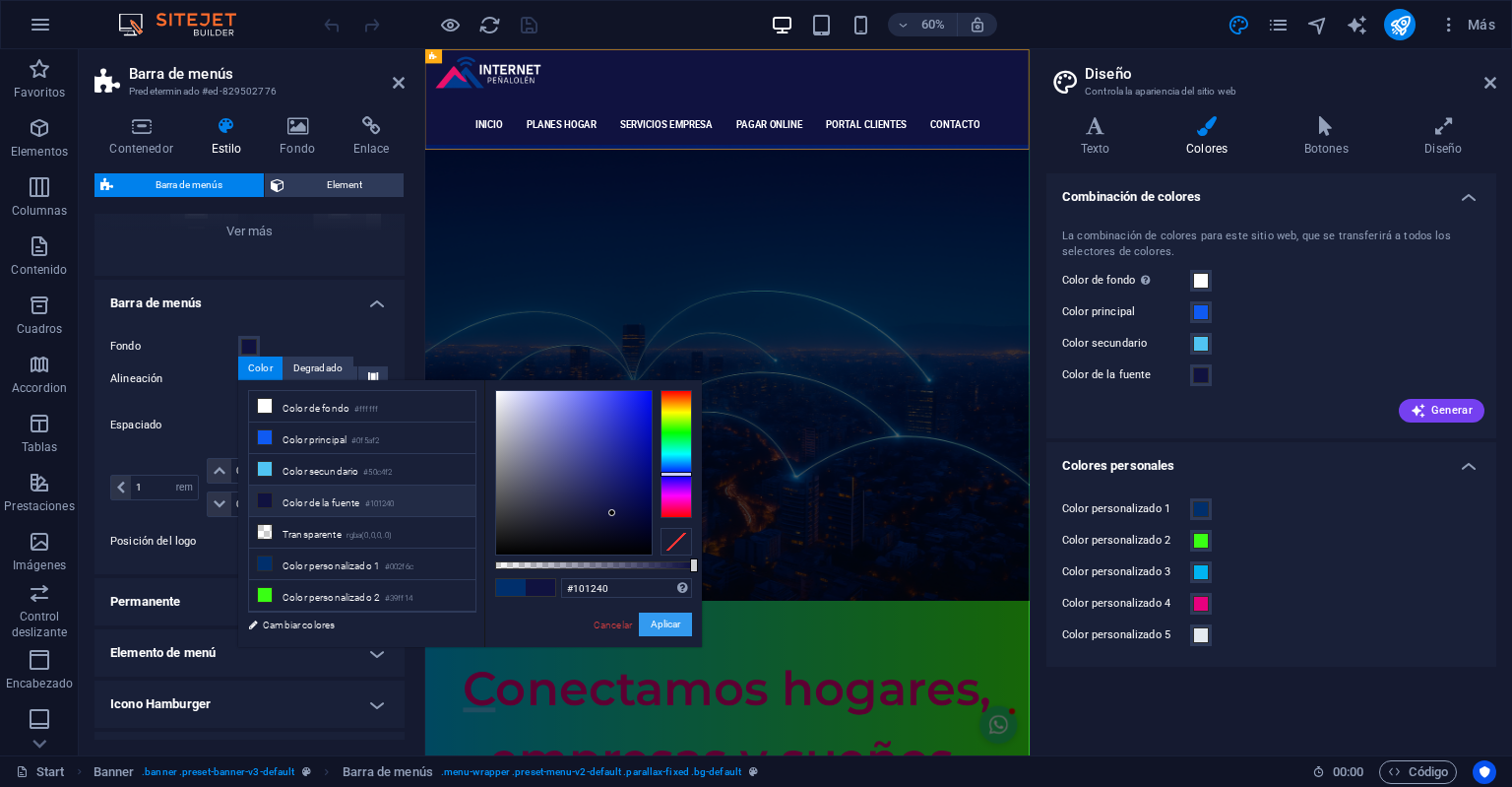 click on "Aplicar" at bounding box center [665, 624] 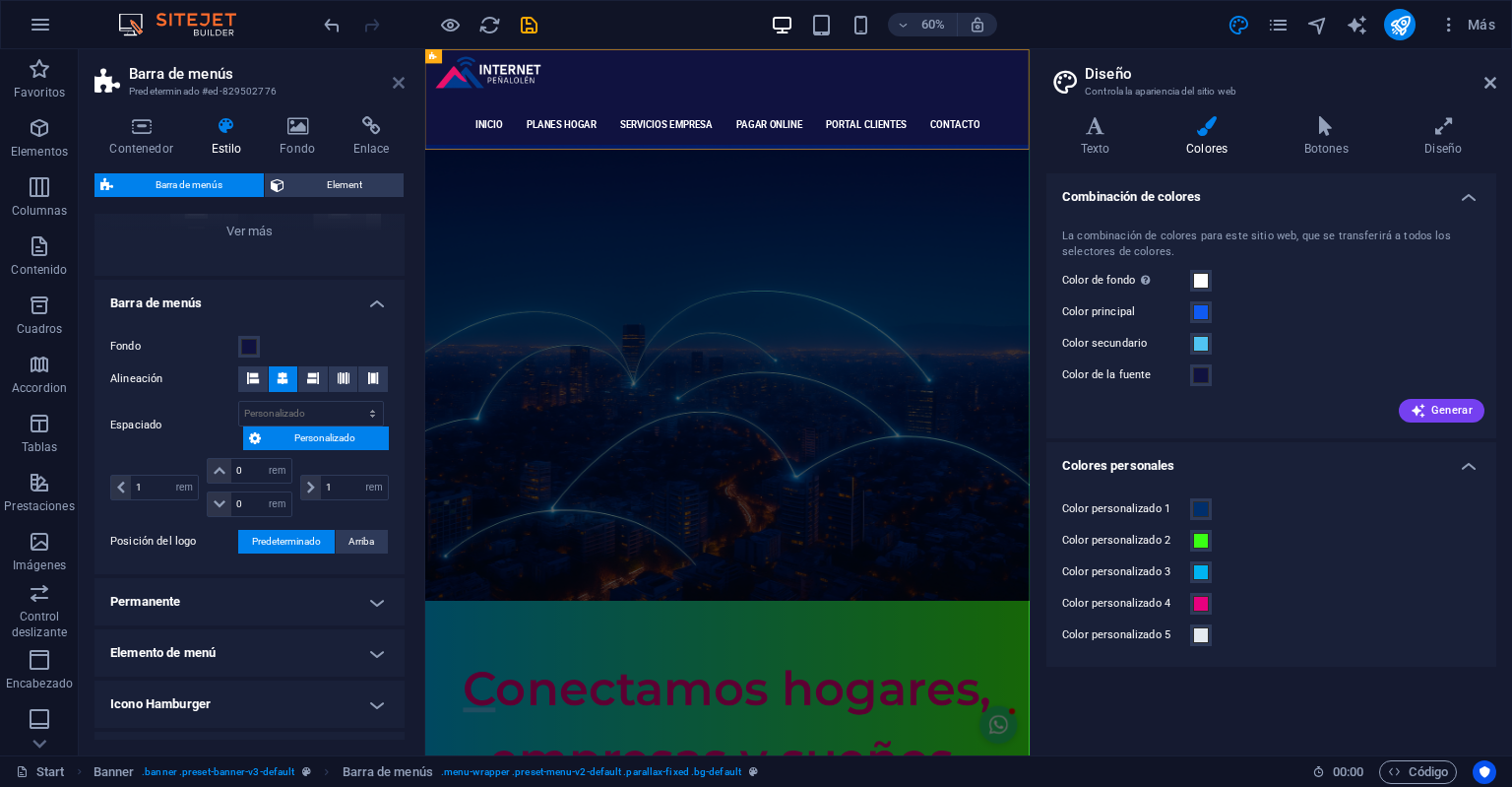 click at bounding box center [399, 83] 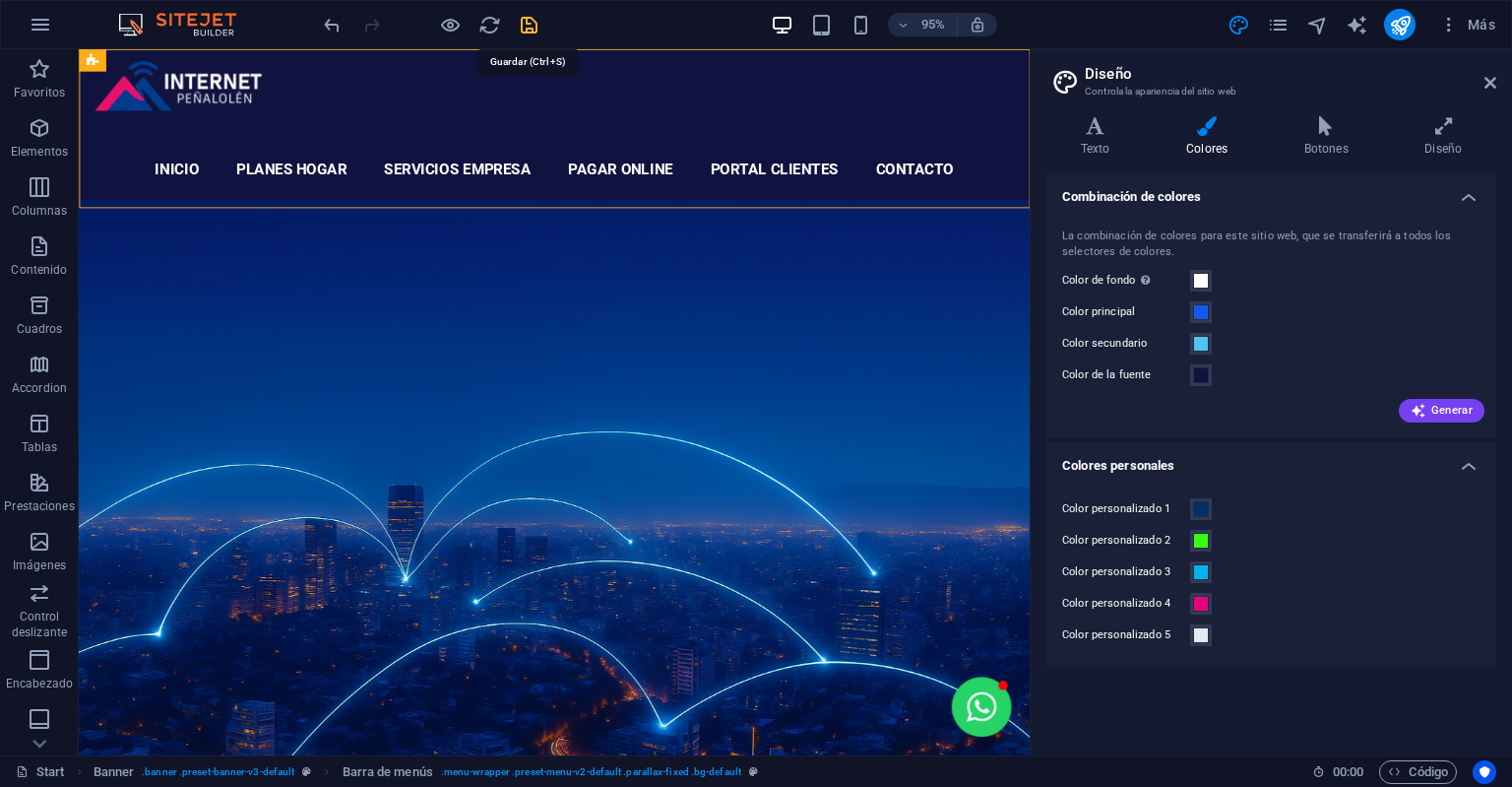 click at bounding box center [529, 25] 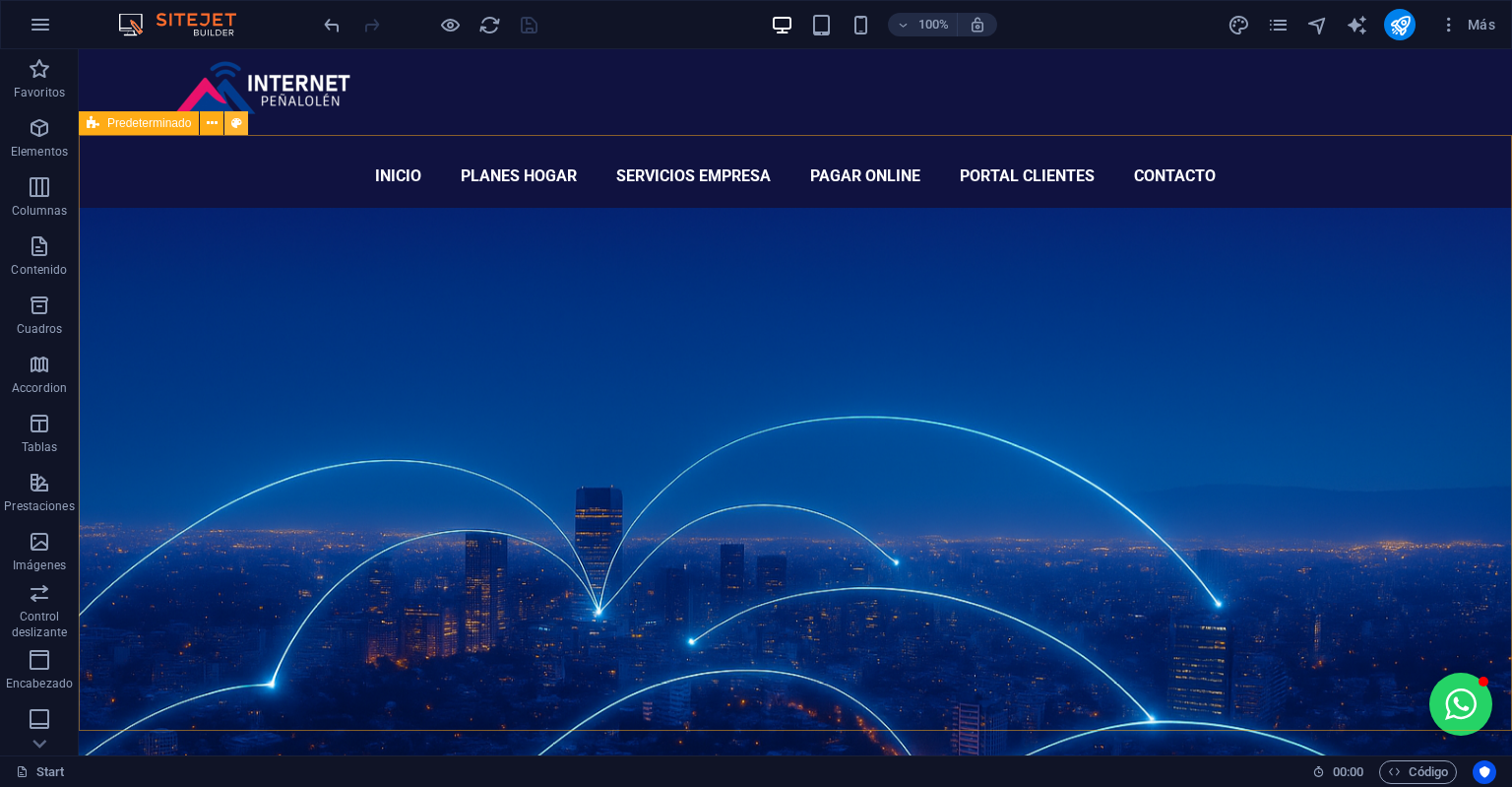 click at bounding box center [236, 123] 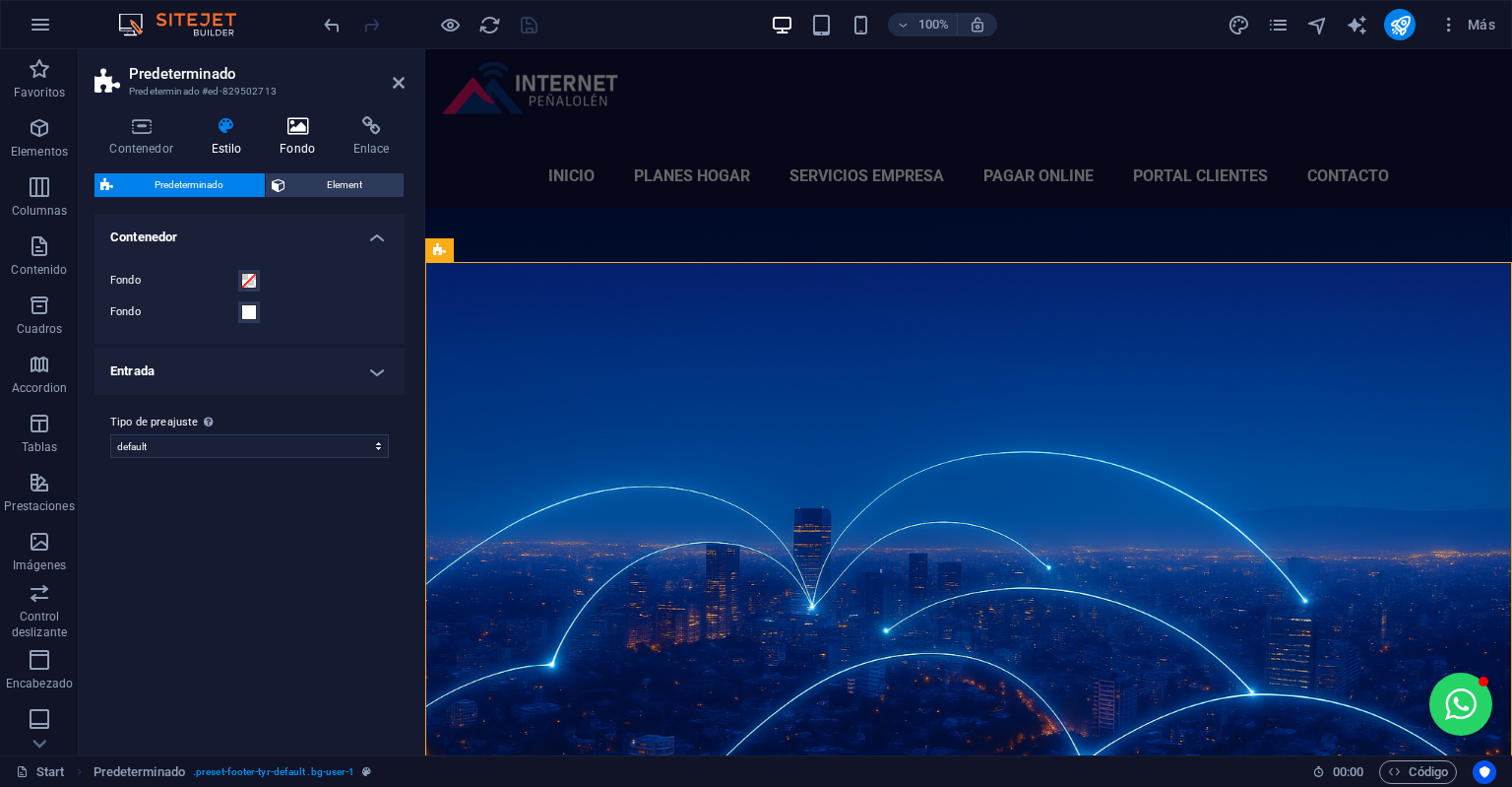 click at bounding box center (297, 126) 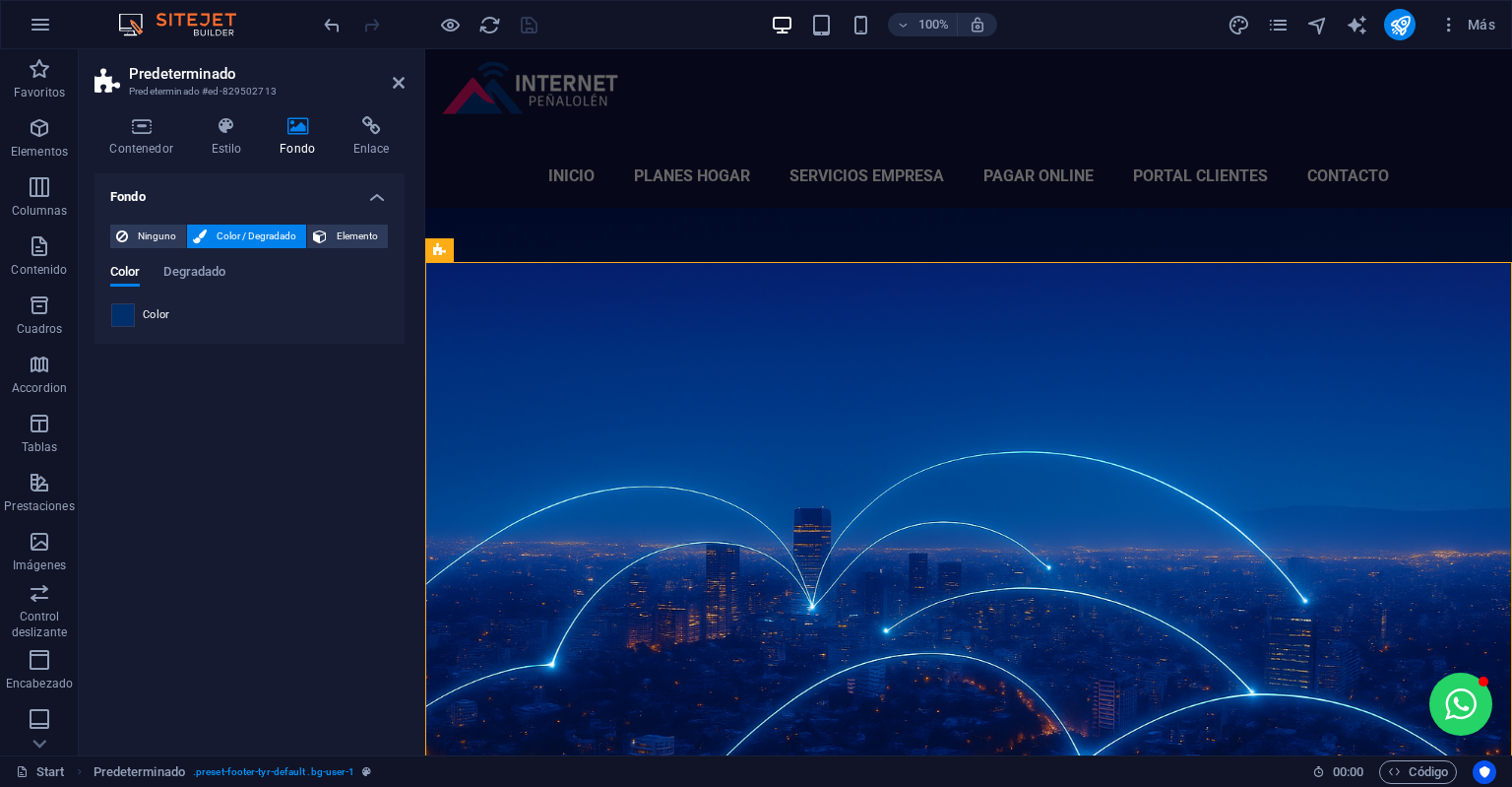 click at bounding box center [123, 315] 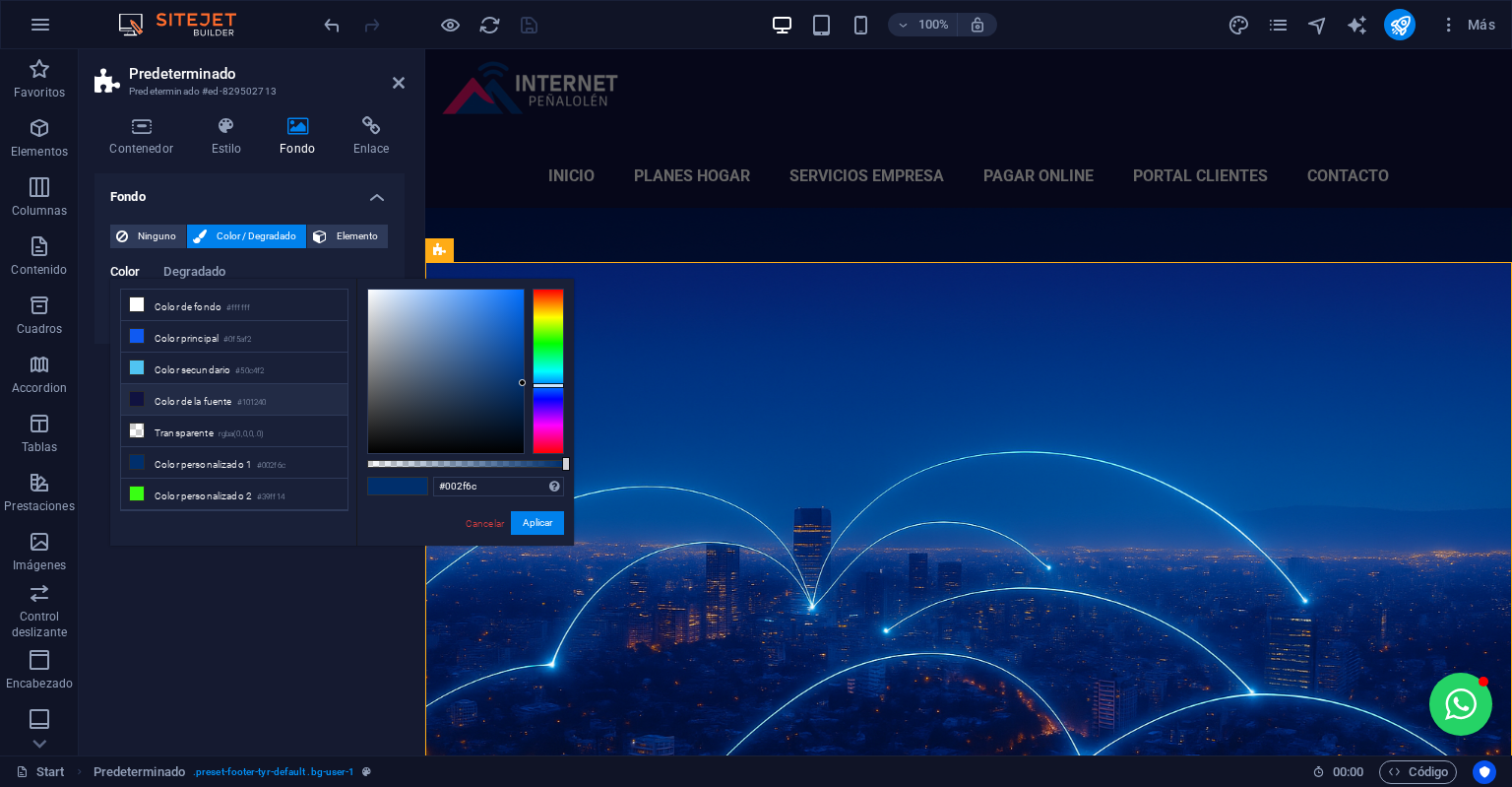 click on "Color de la fuente
#101240" at bounding box center [234, 400] 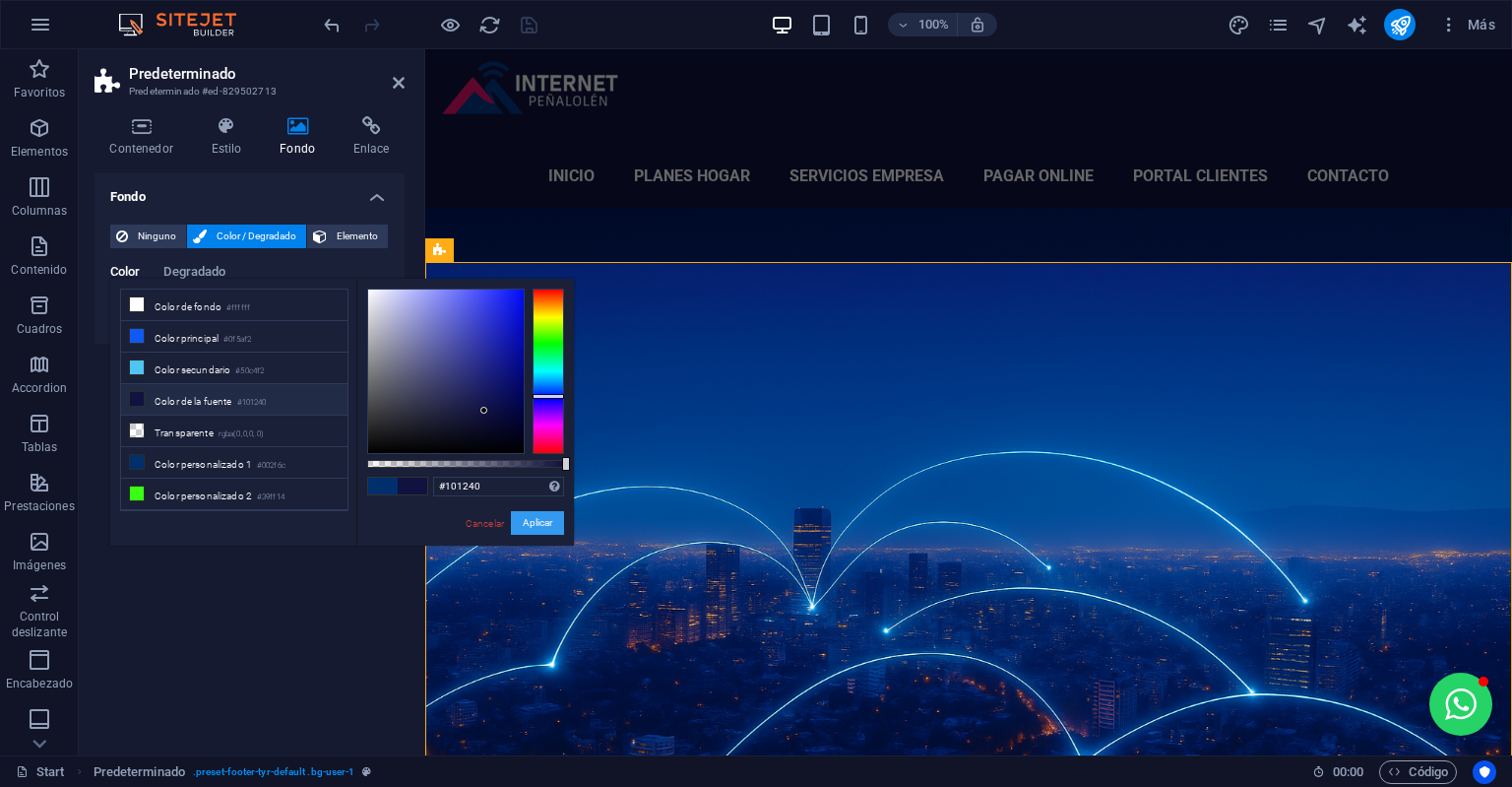 click on "Aplicar" at bounding box center (537, 523) 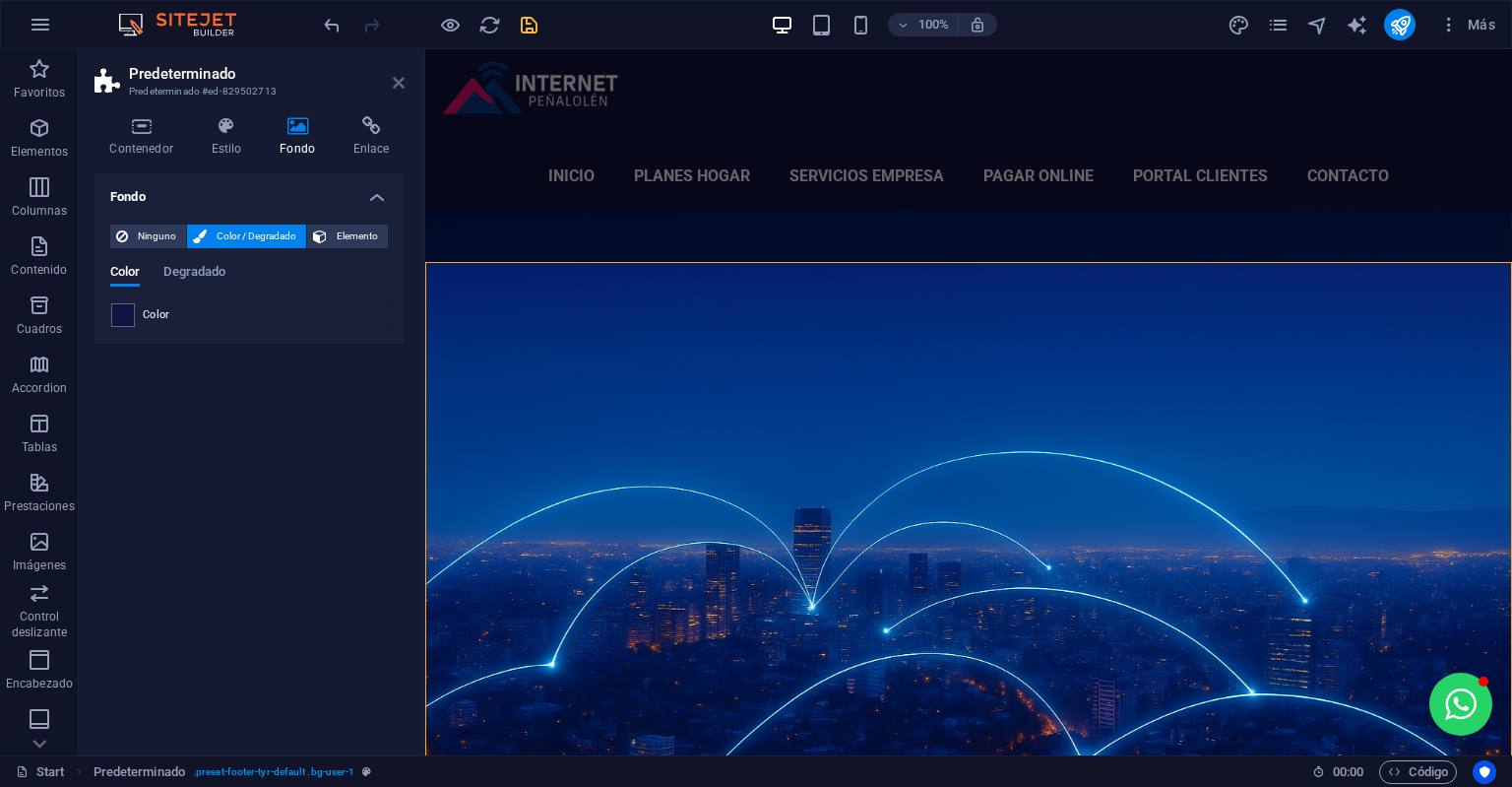 click at bounding box center (399, 83) 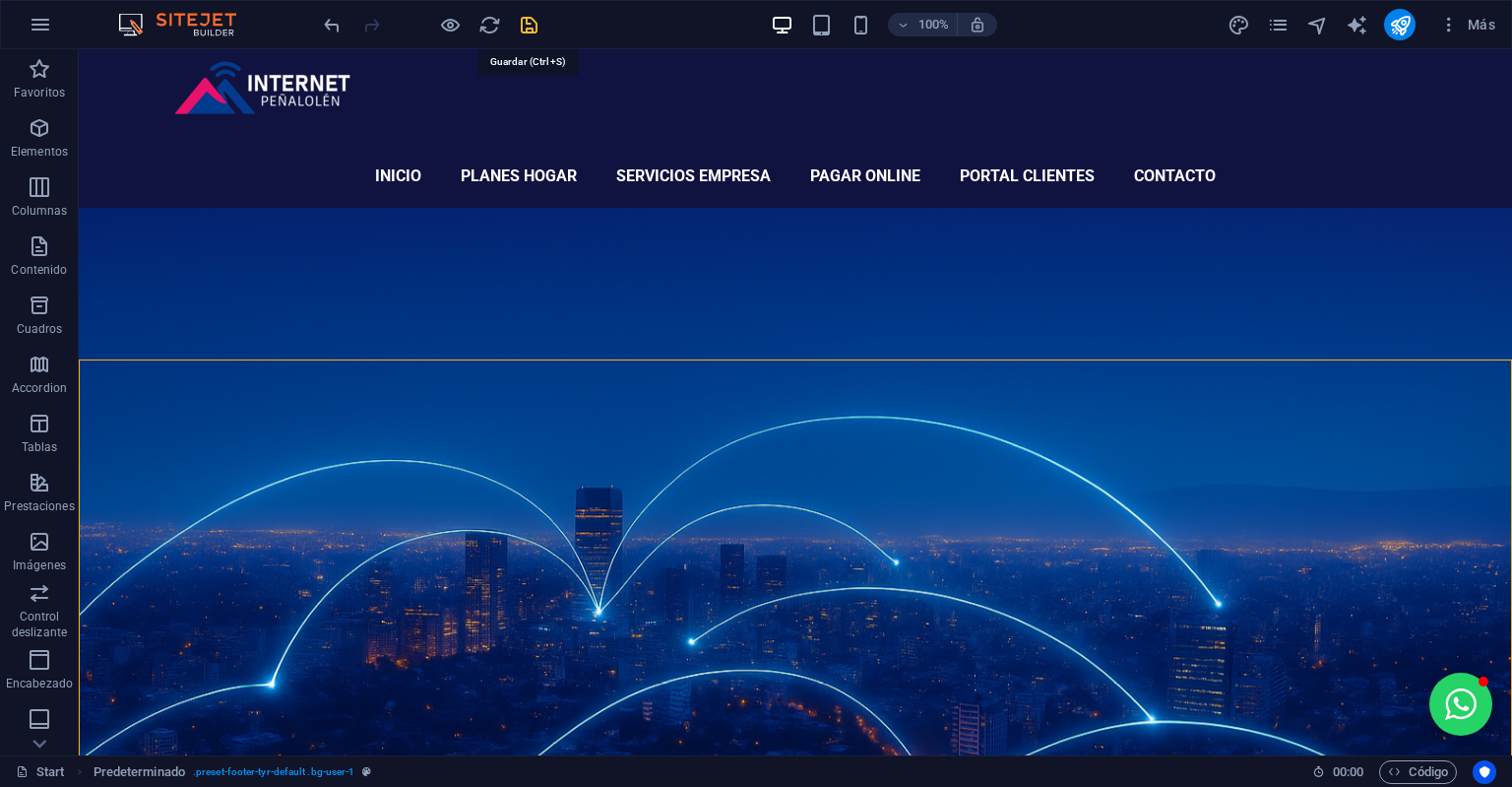 click at bounding box center [529, 25] 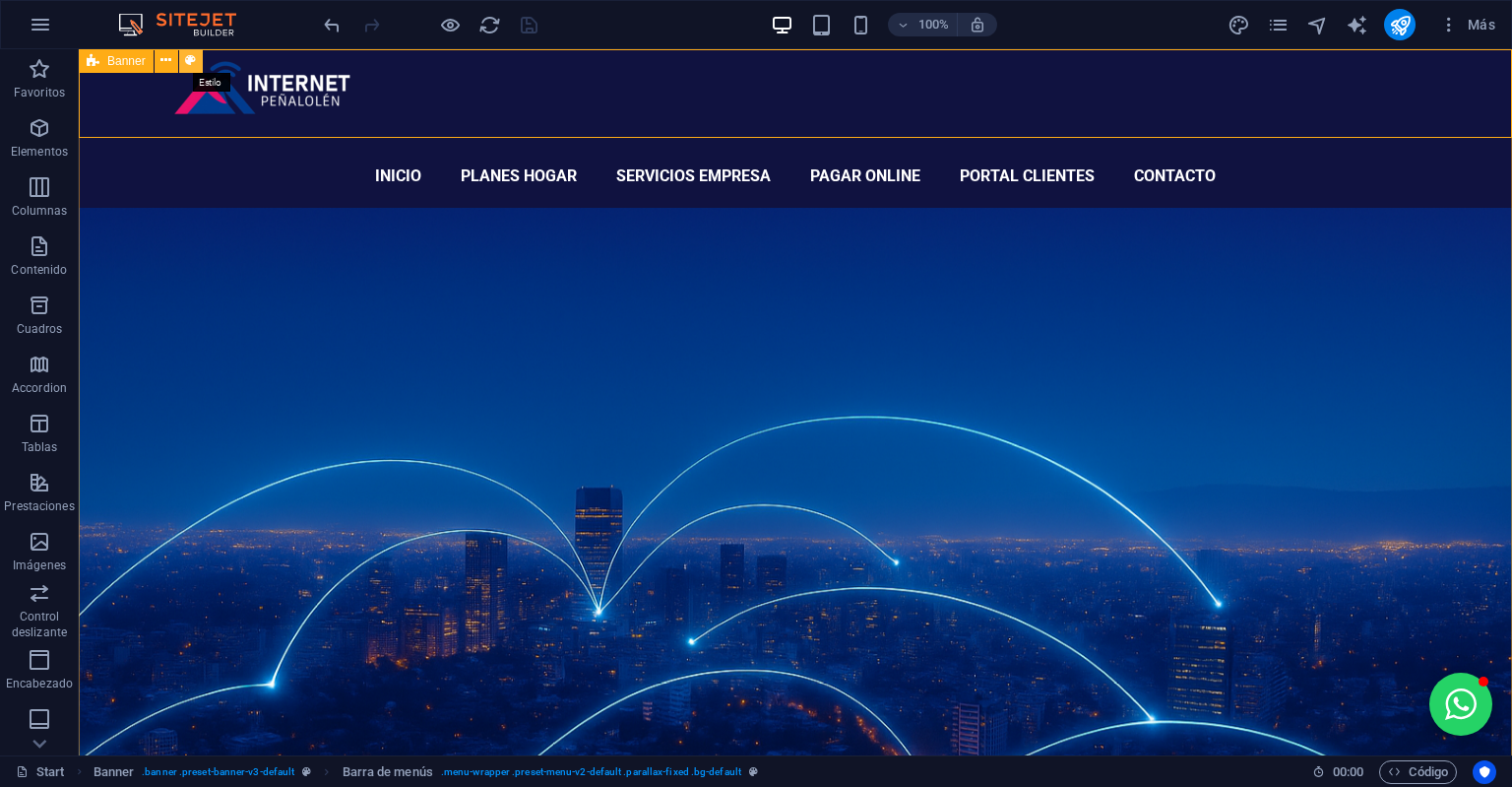 click at bounding box center [190, 60] 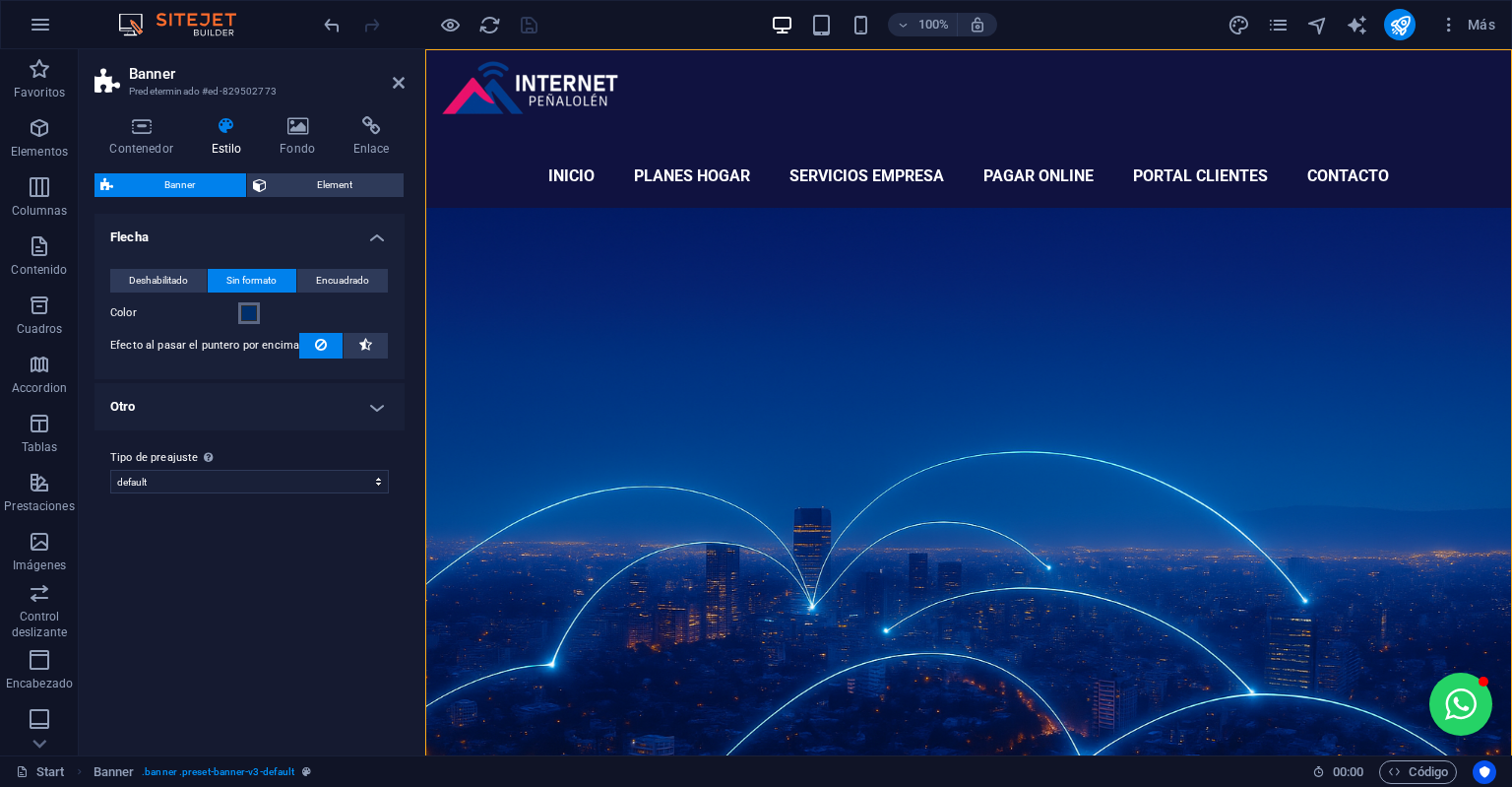 click at bounding box center (249, 313) 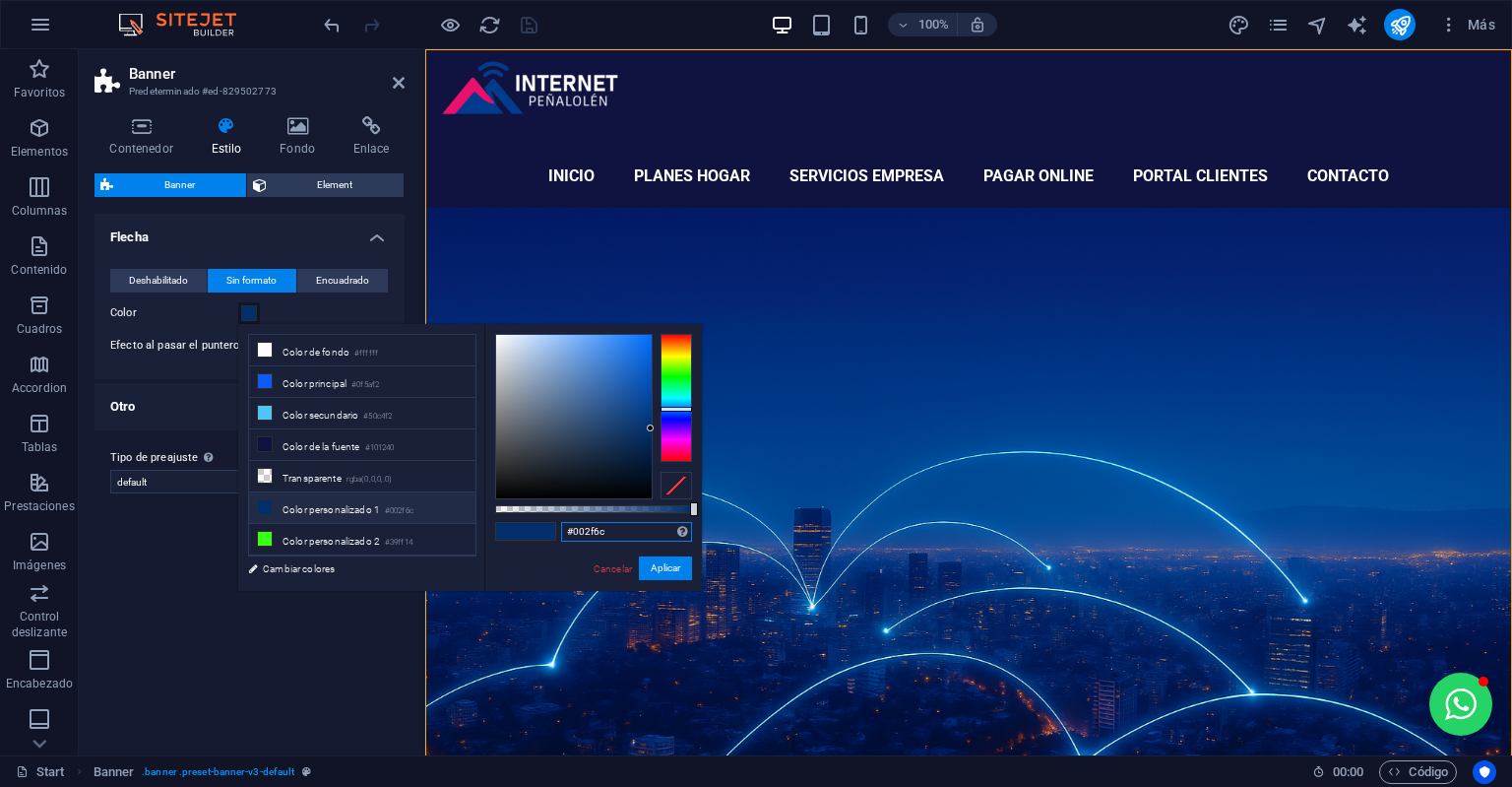 drag, startPoint x: 633, startPoint y: 533, endPoint x: 465, endPoint y: 534, distance: 168.00298 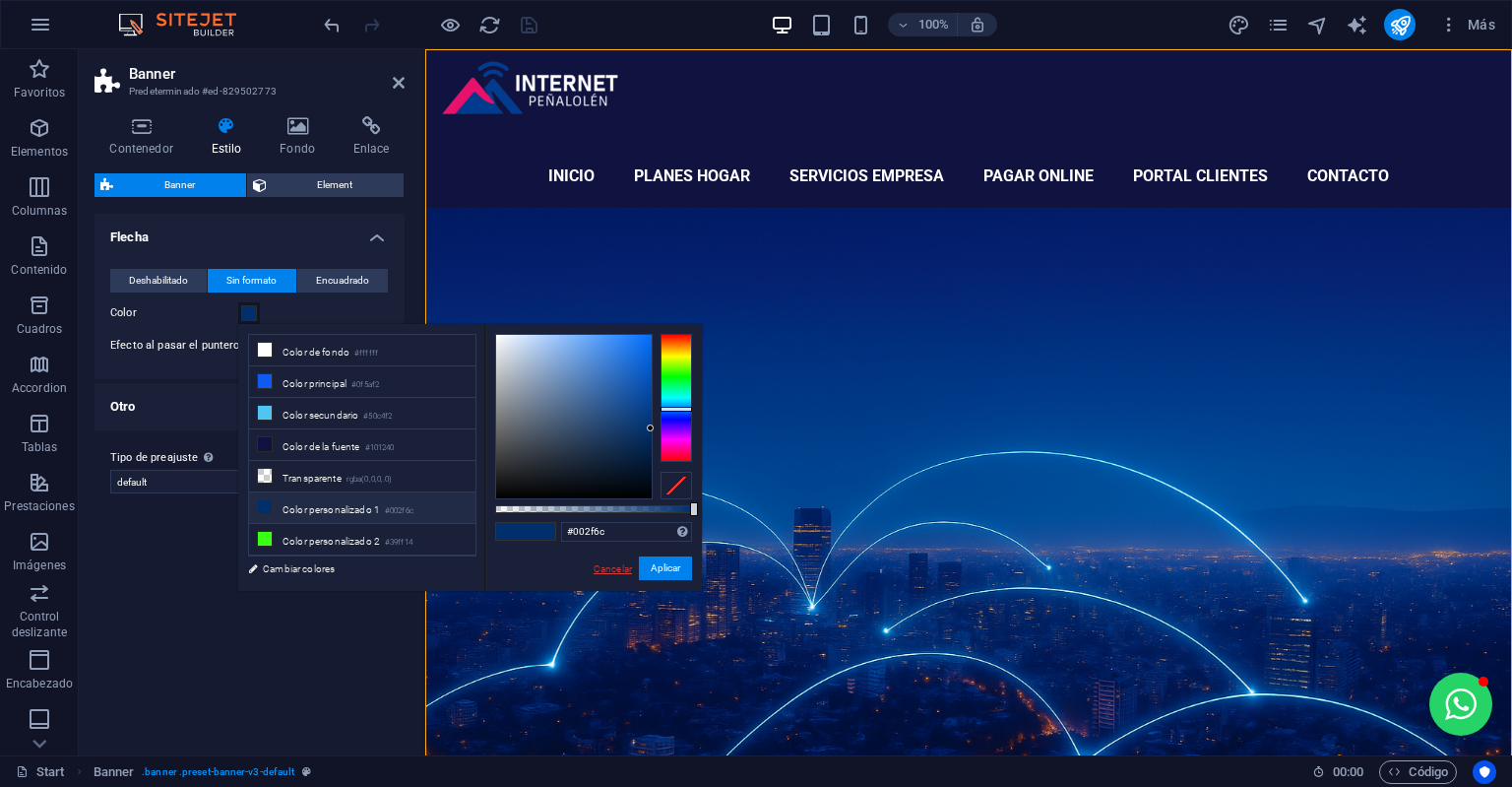 click on "Cancelar" at bounding box center (612, 568) 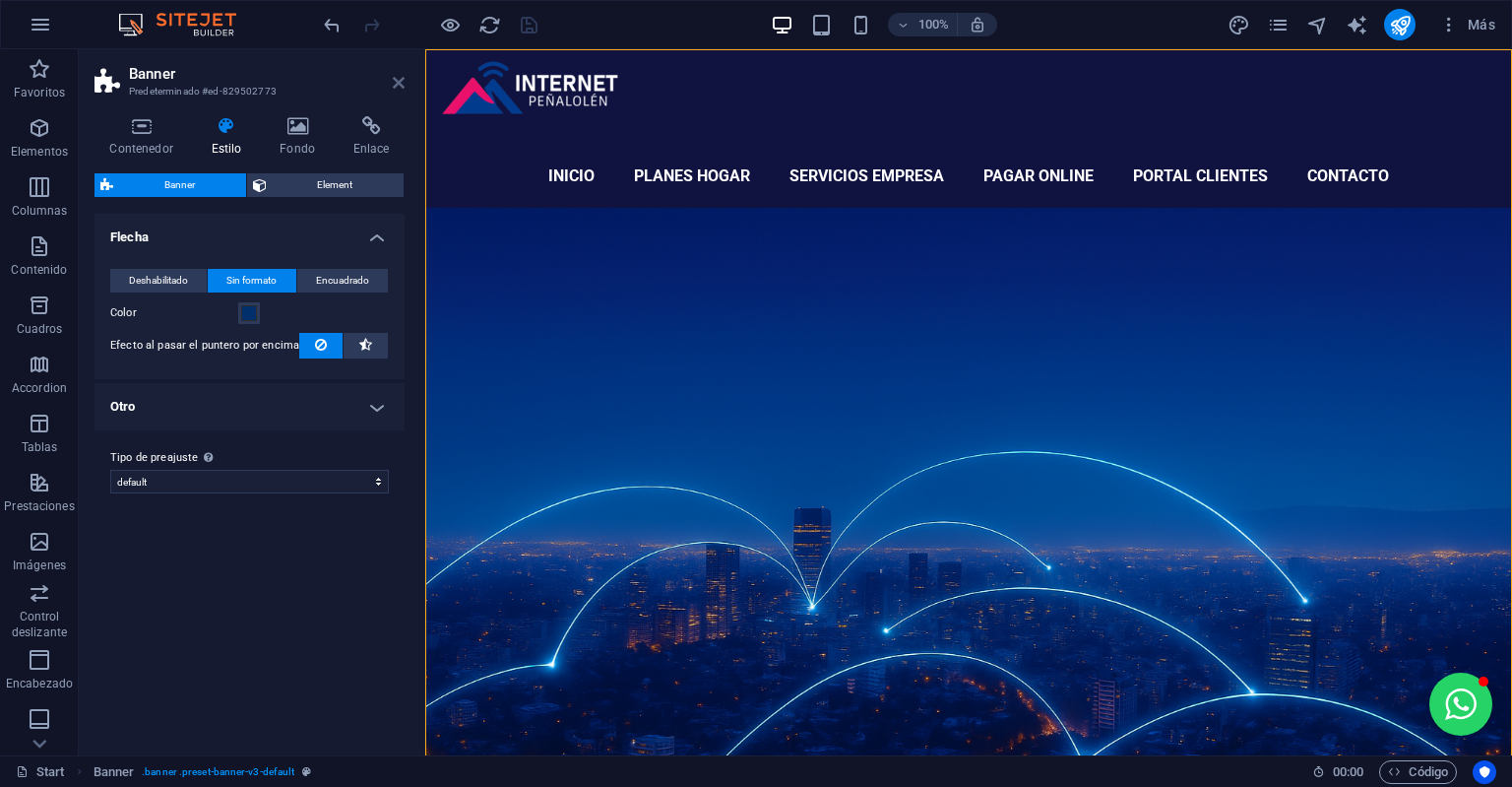 click at bounding box center [399, 83] 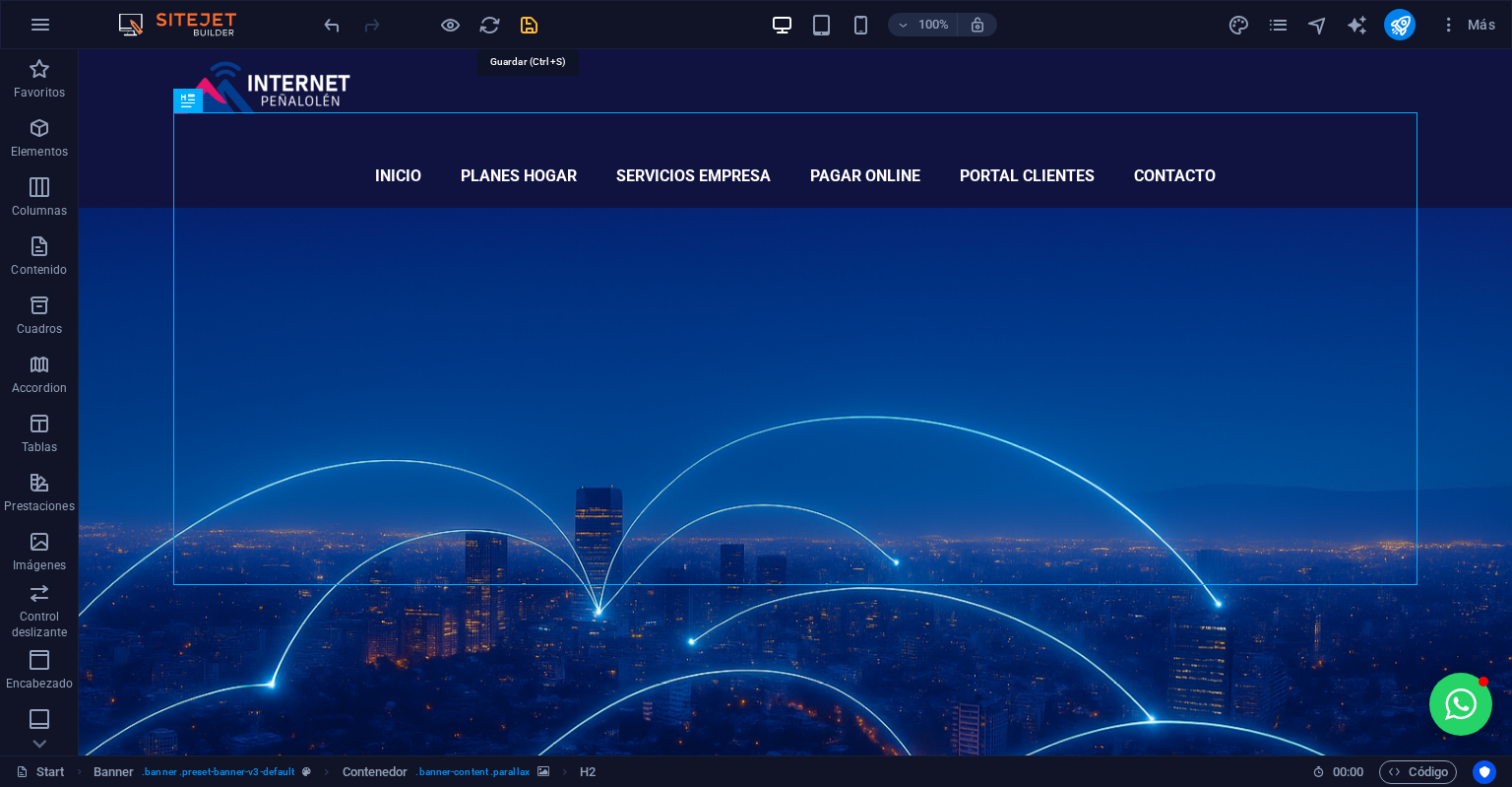 click at bounding box center (529, 25) 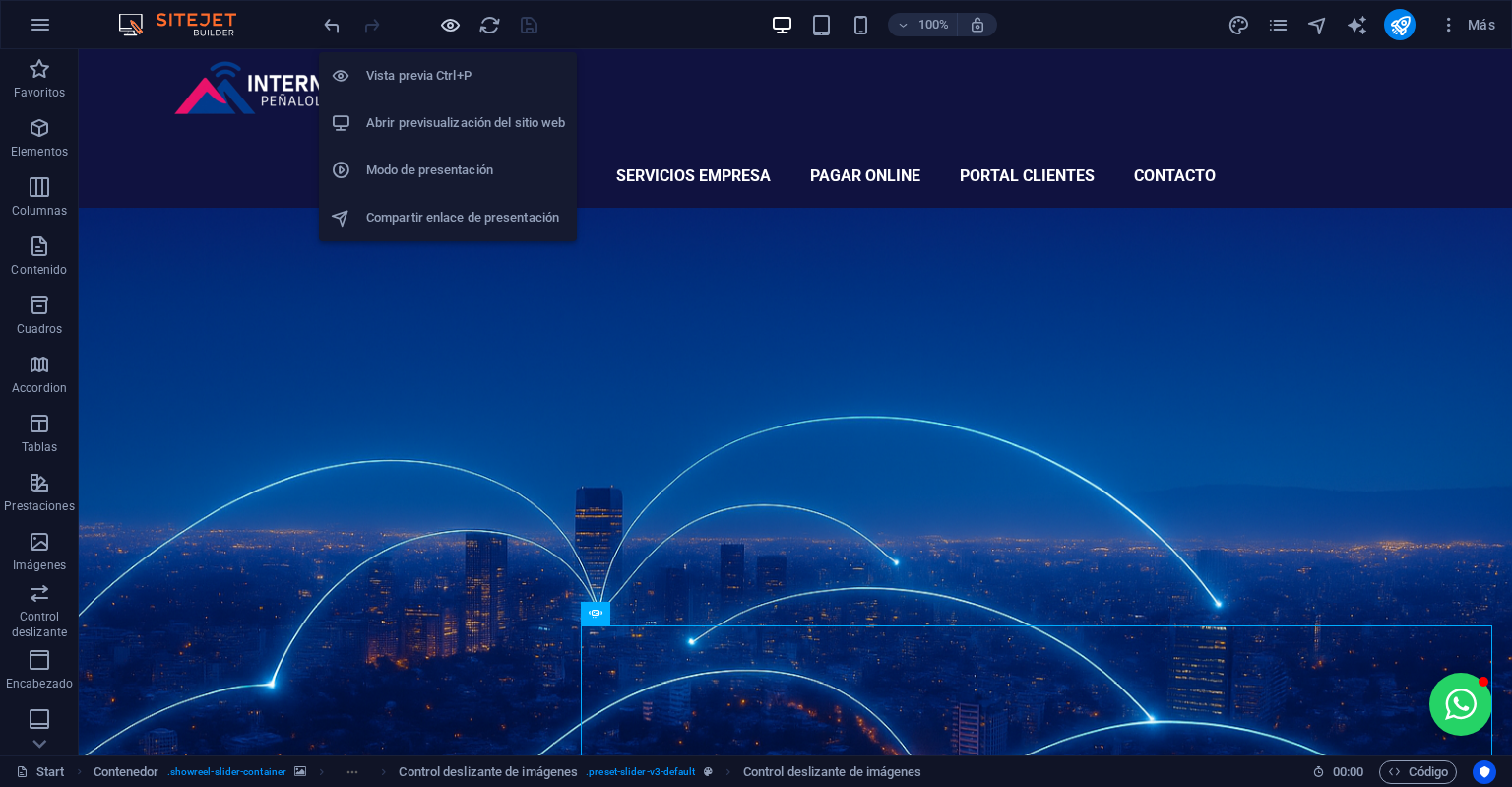 click at bounding box center (450, 25) 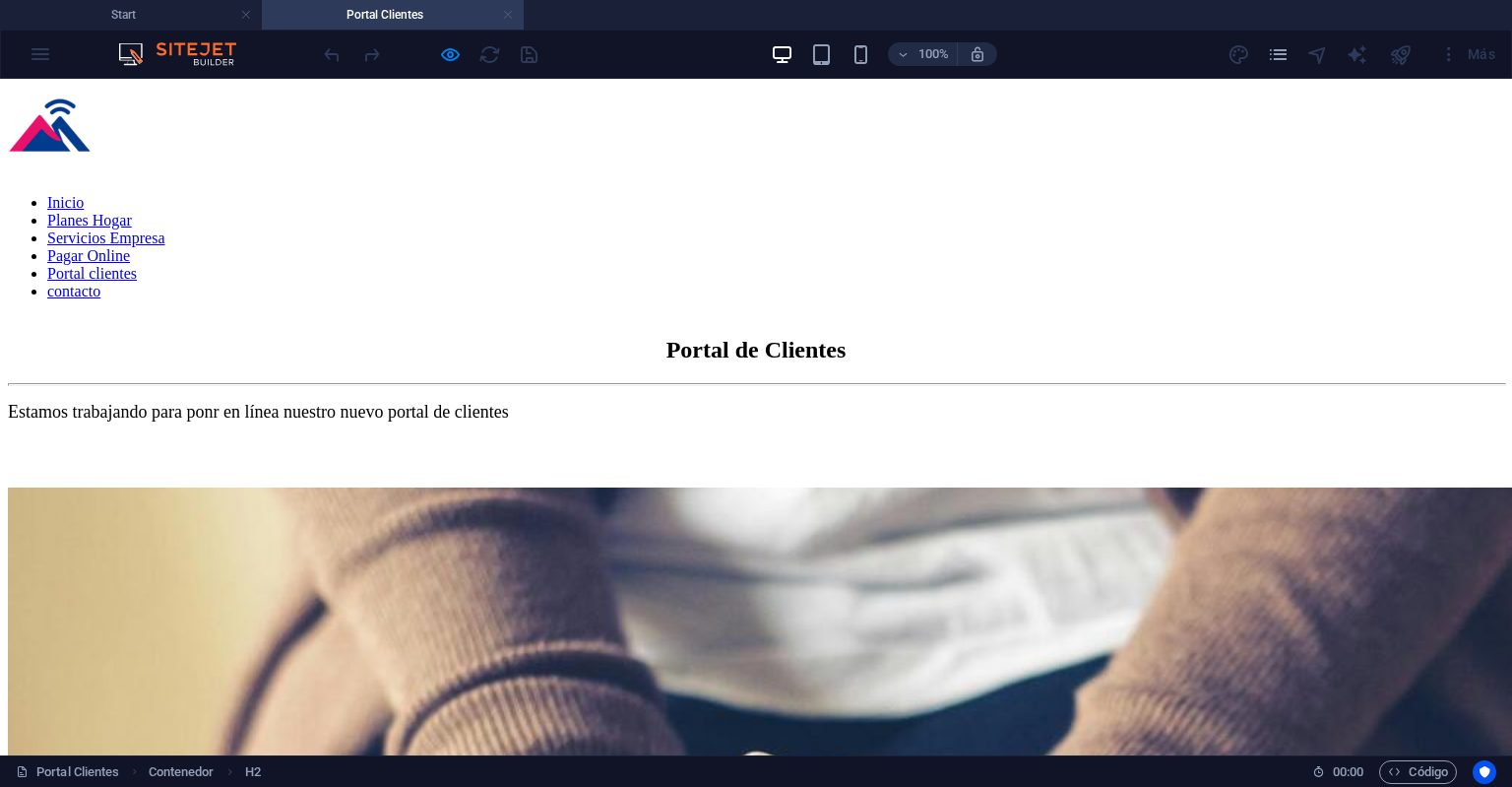 scroll, scrollTop: 0, scrollLeft: 0, axis: both 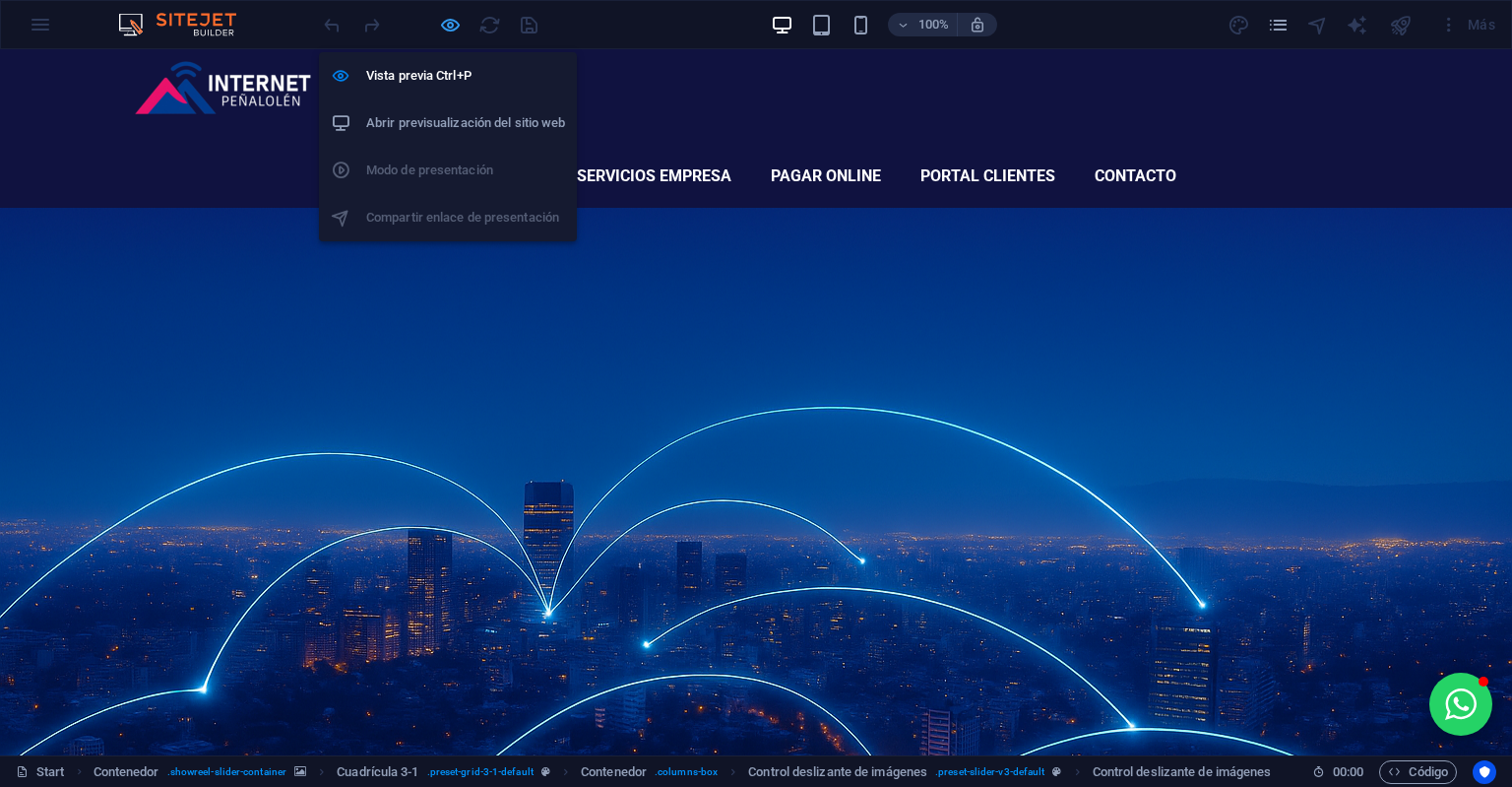click at bounding box center [450, 25] 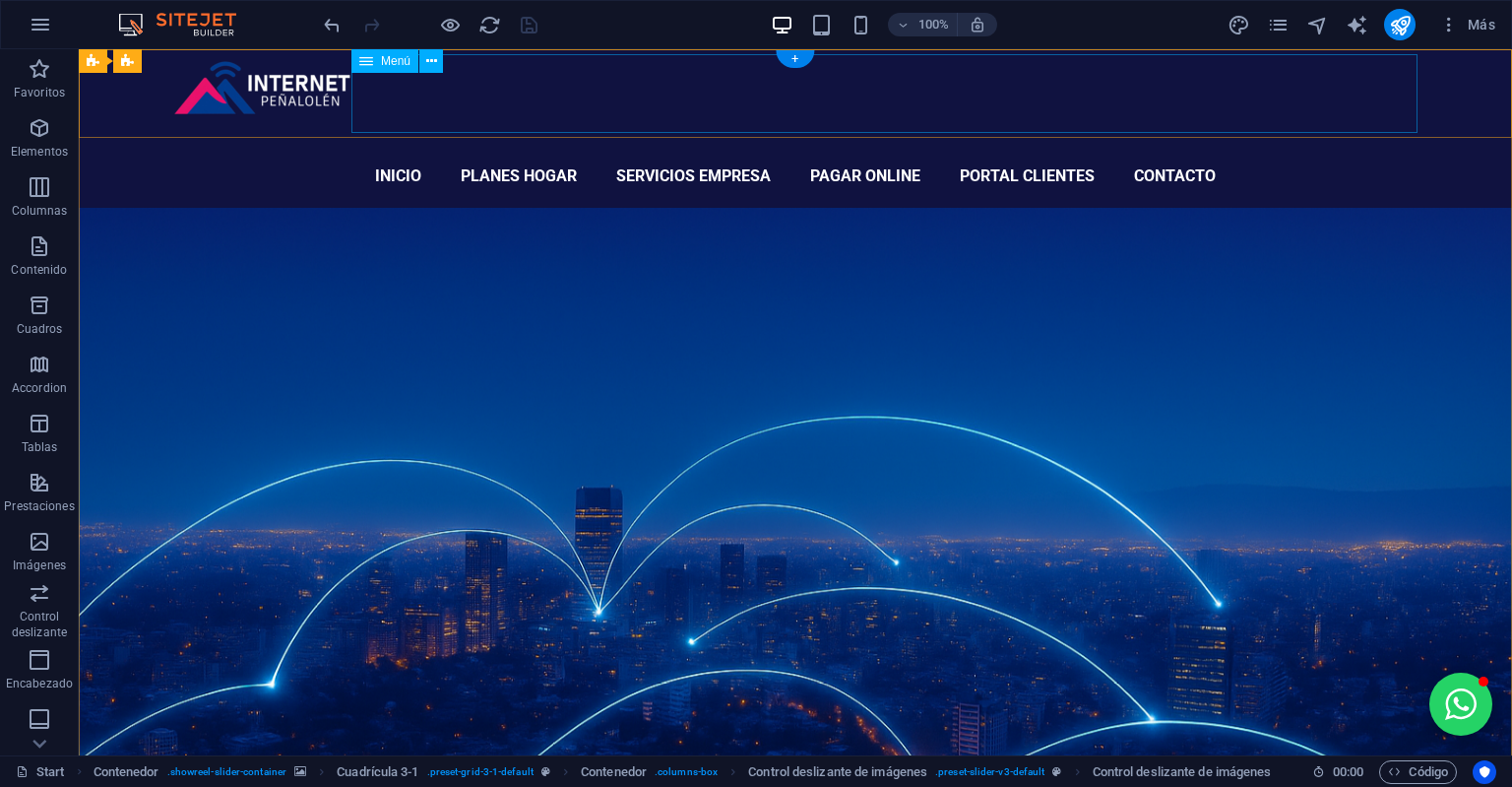 select on "1" 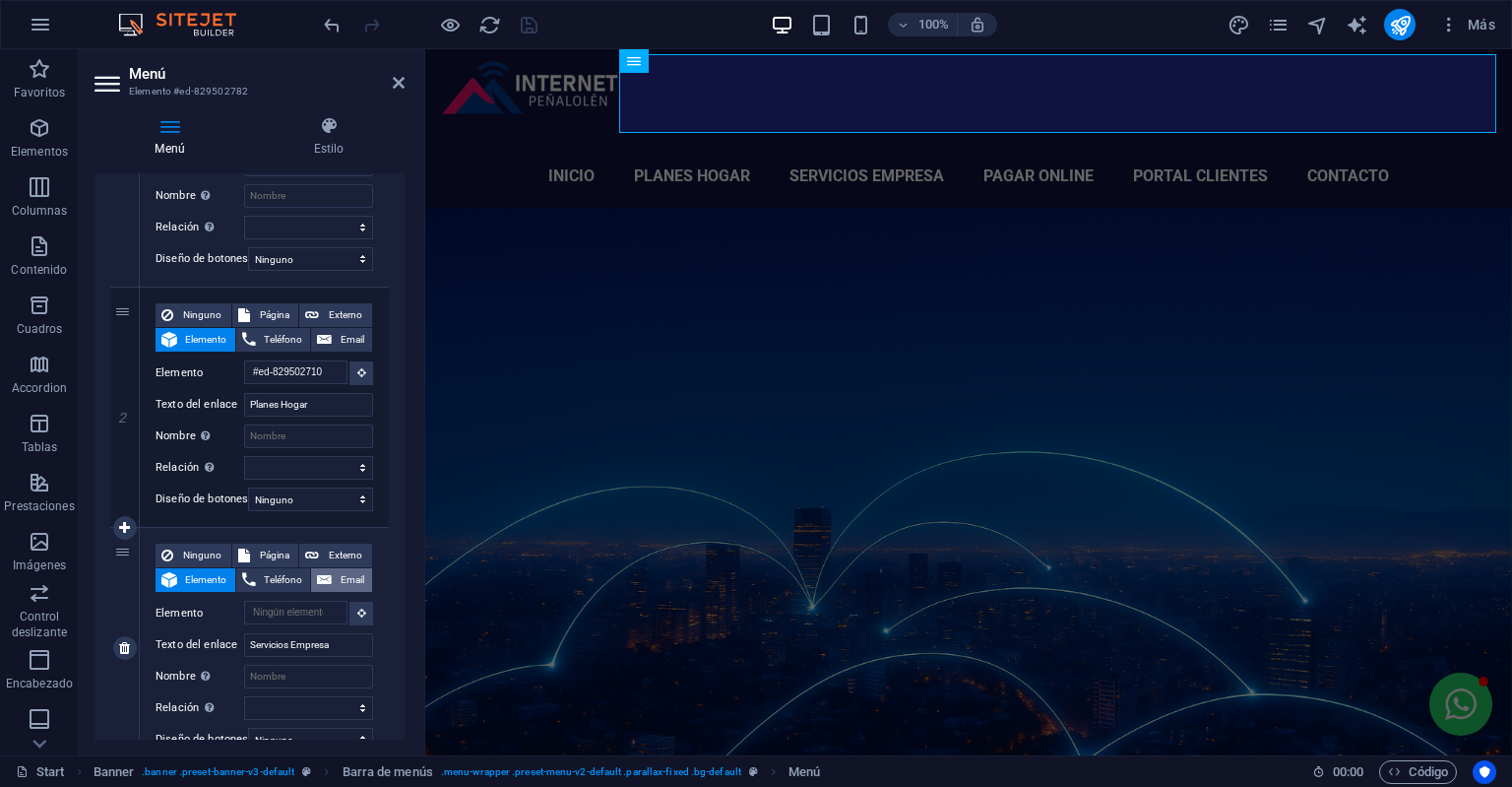 scroll, scrollTop: 359, scrollLeft: 0, axis: vertical 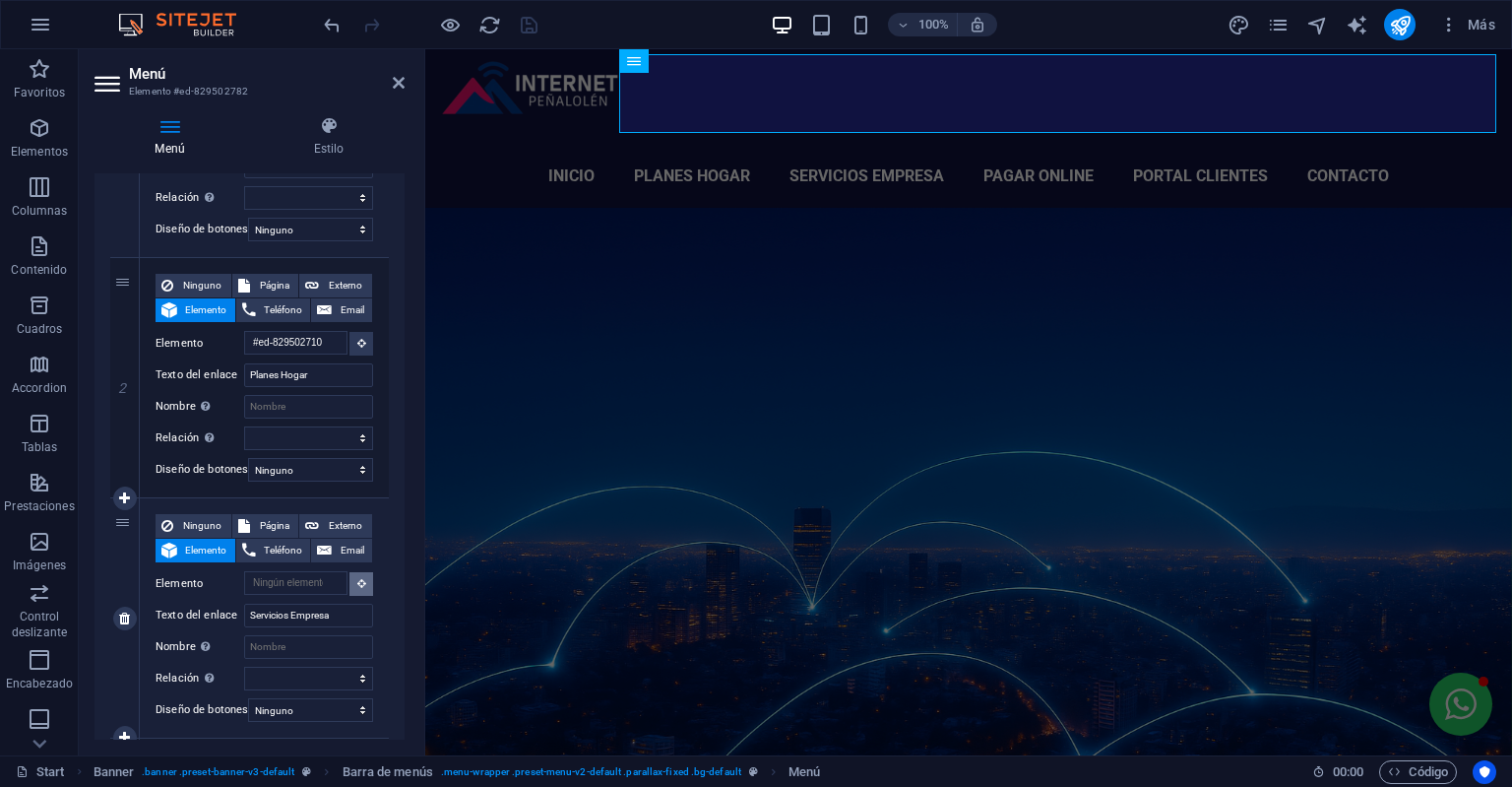 click at bounding box center [361, 584] 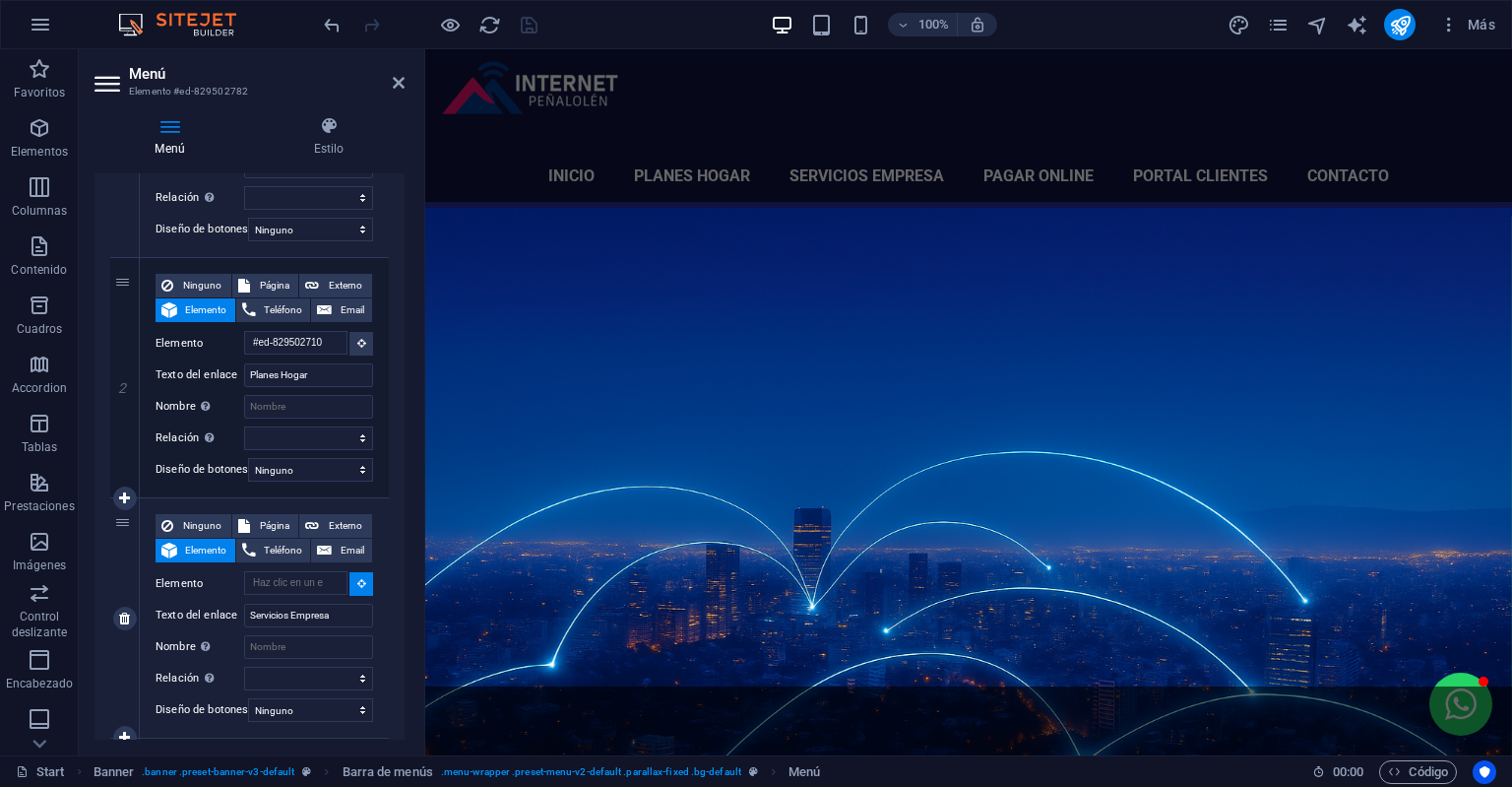 select 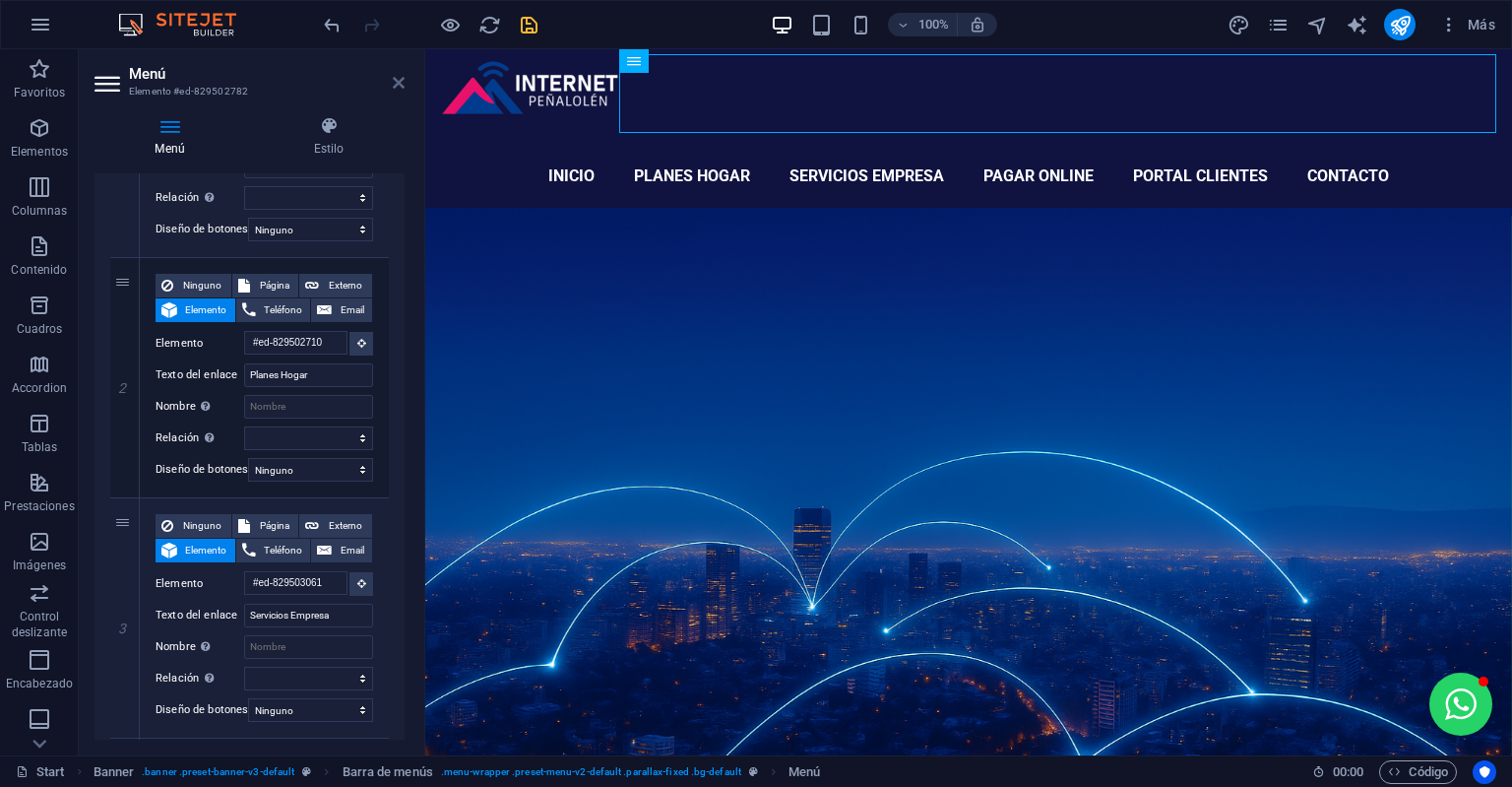 click at bounding box center [399, 83] 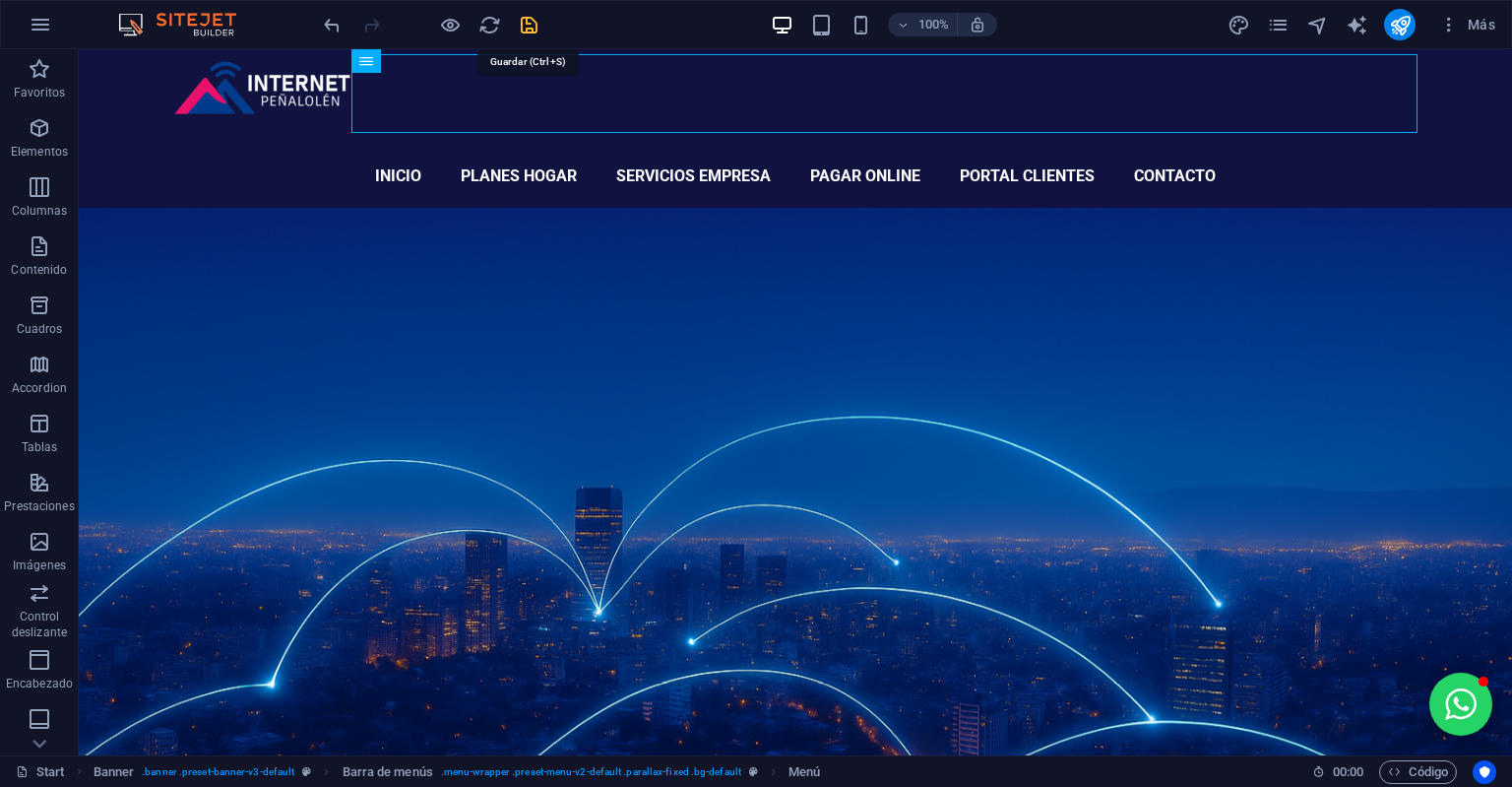 click at bounding box center (529, 25) 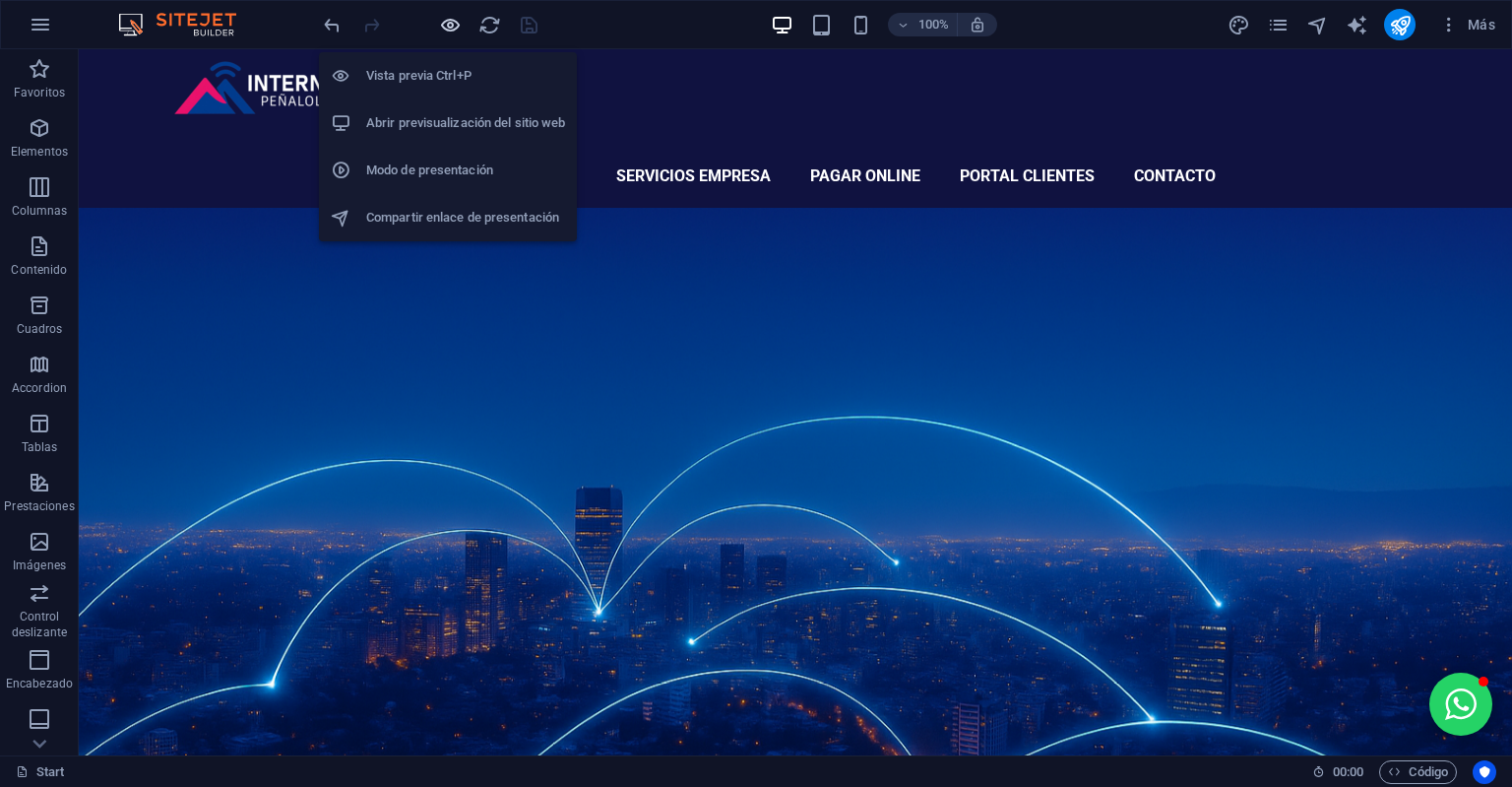 click at bounding box center (450, 25) 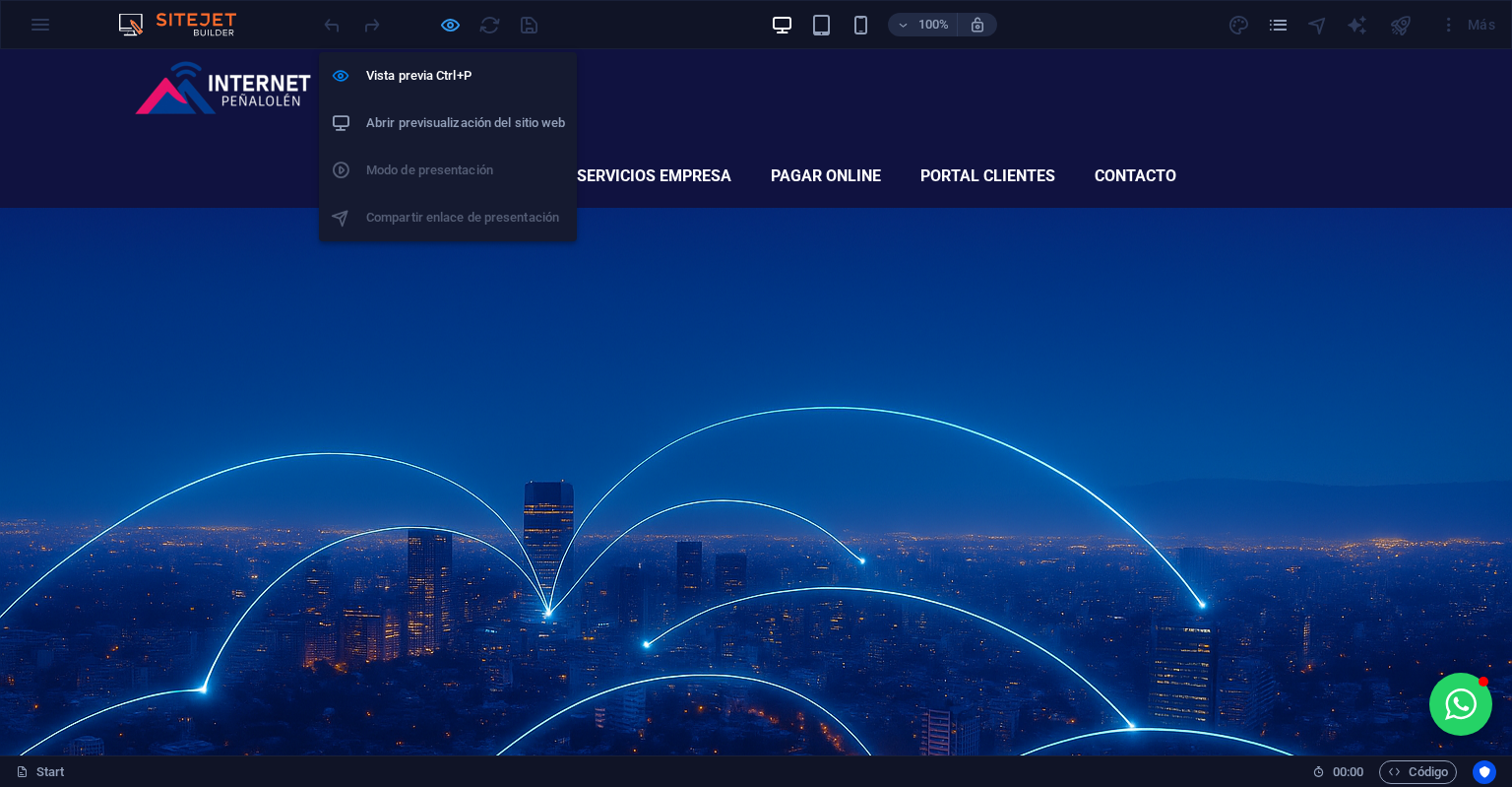 click at bounding box center [450, 25] 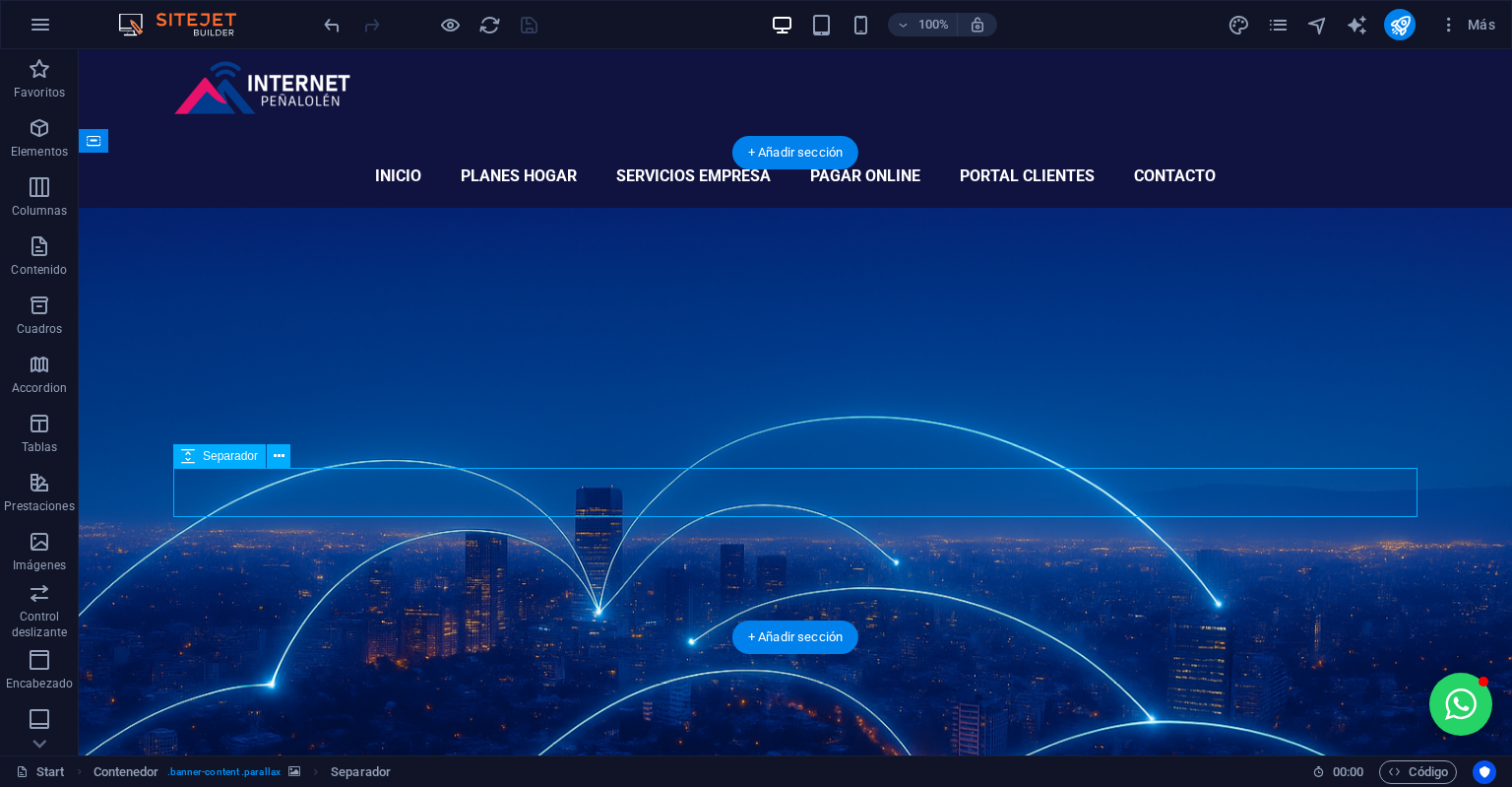select on "px" 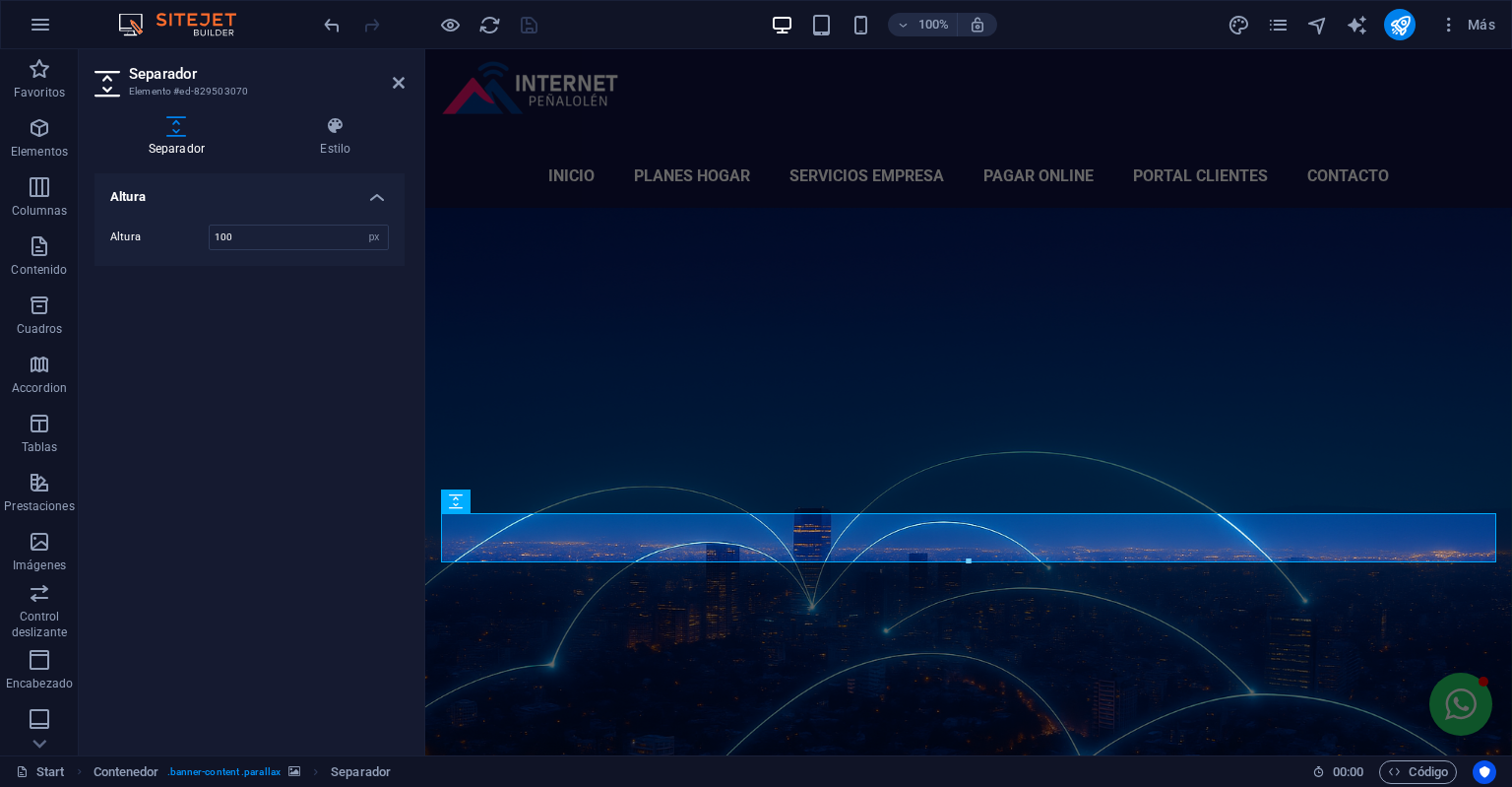 type on "100" 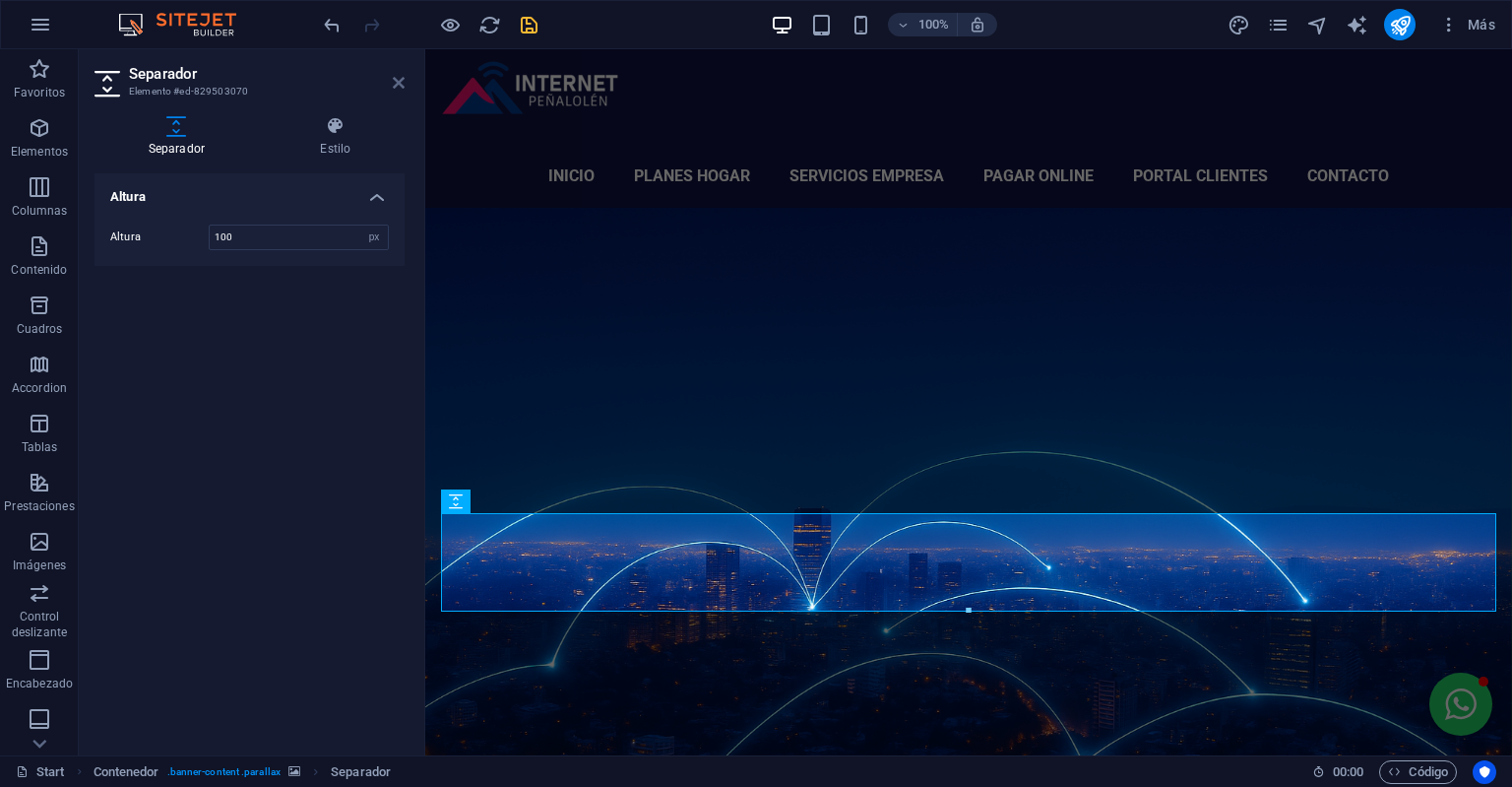 click at bounding box center (399, 83) 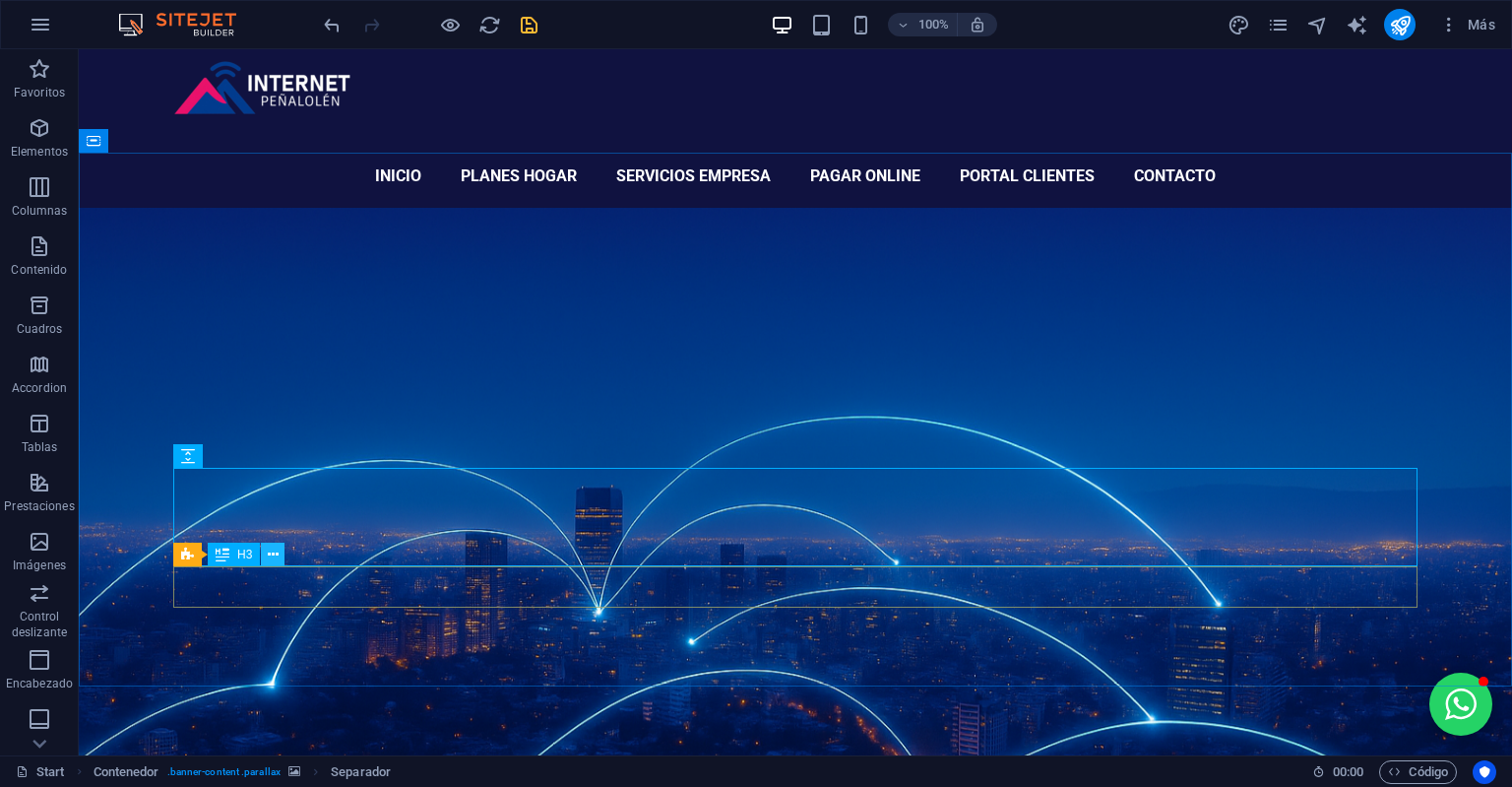 click at bounding box center (273, 555) 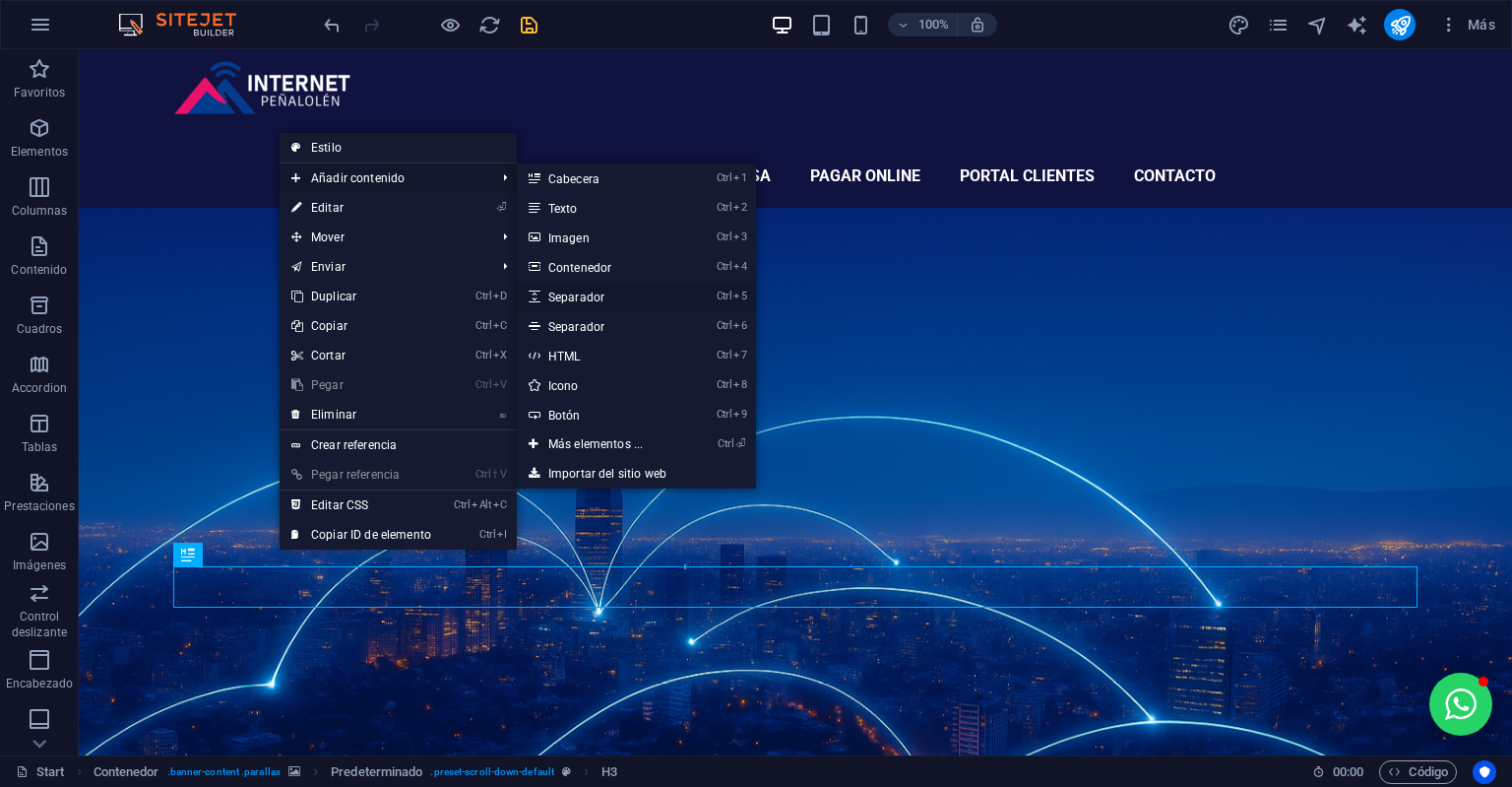 click on "Ctrl 5  Separador" at bounding box center (599, 296) 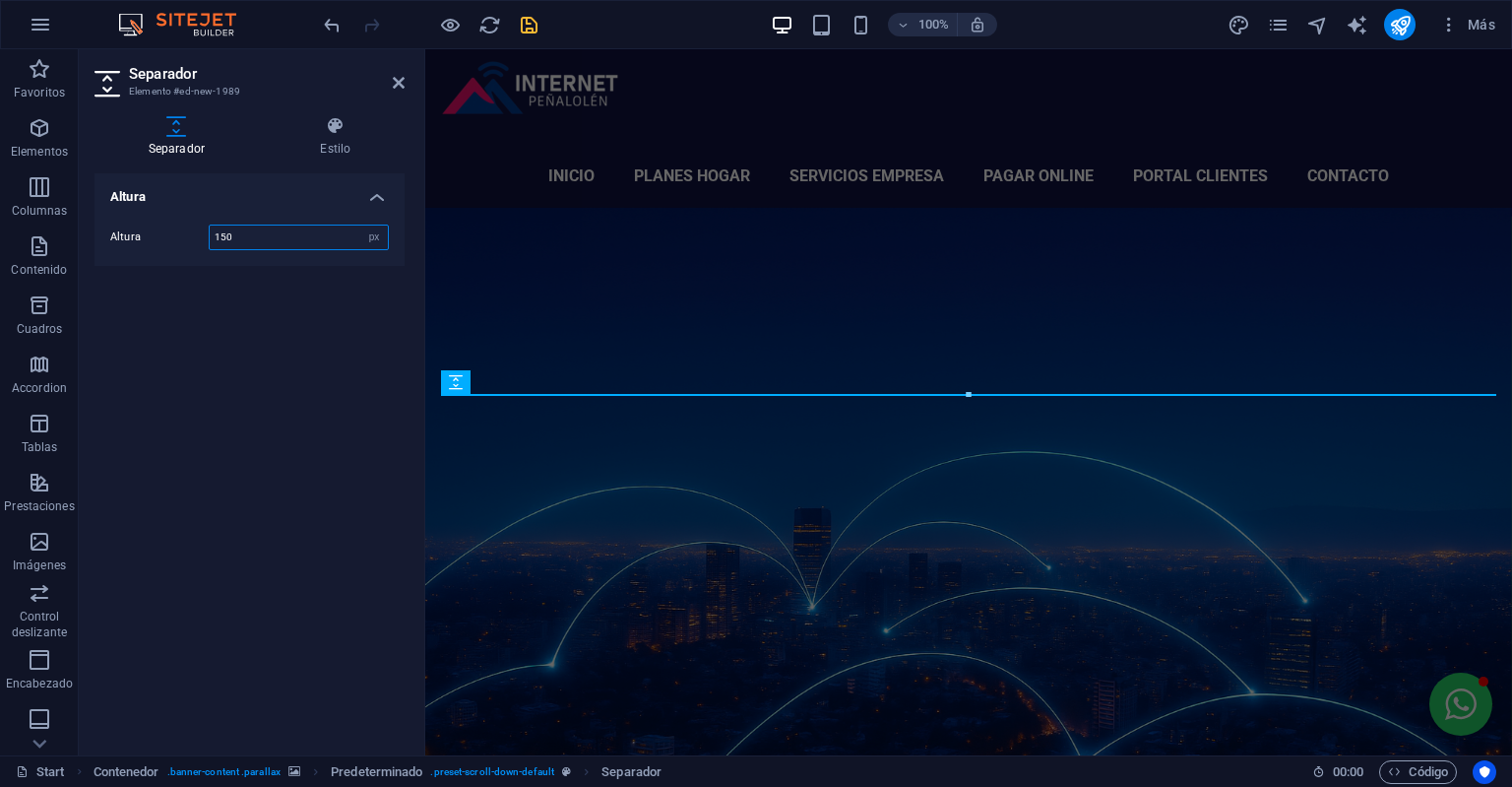 type on "150" 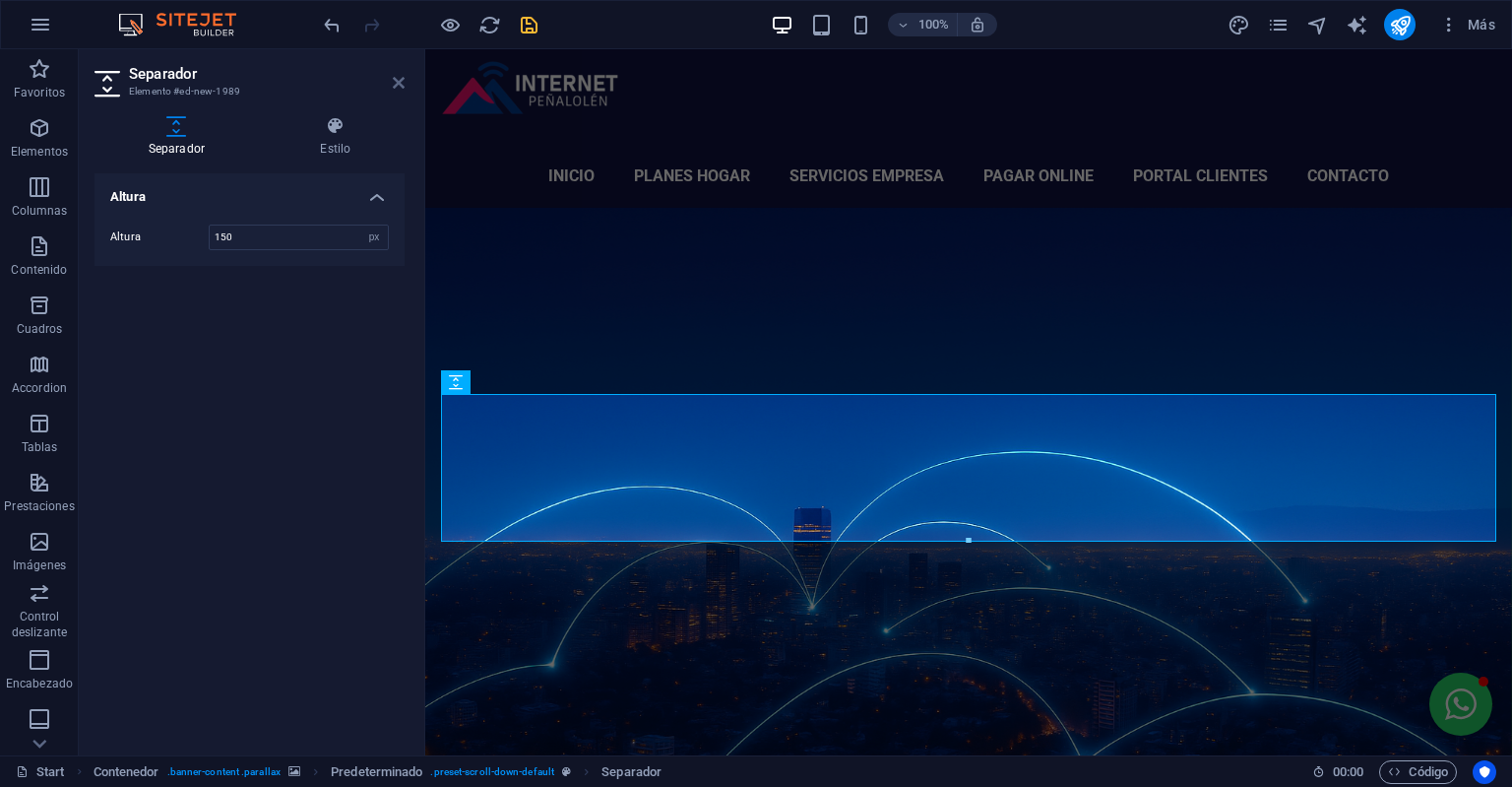 click at bounding box center (399, 83) 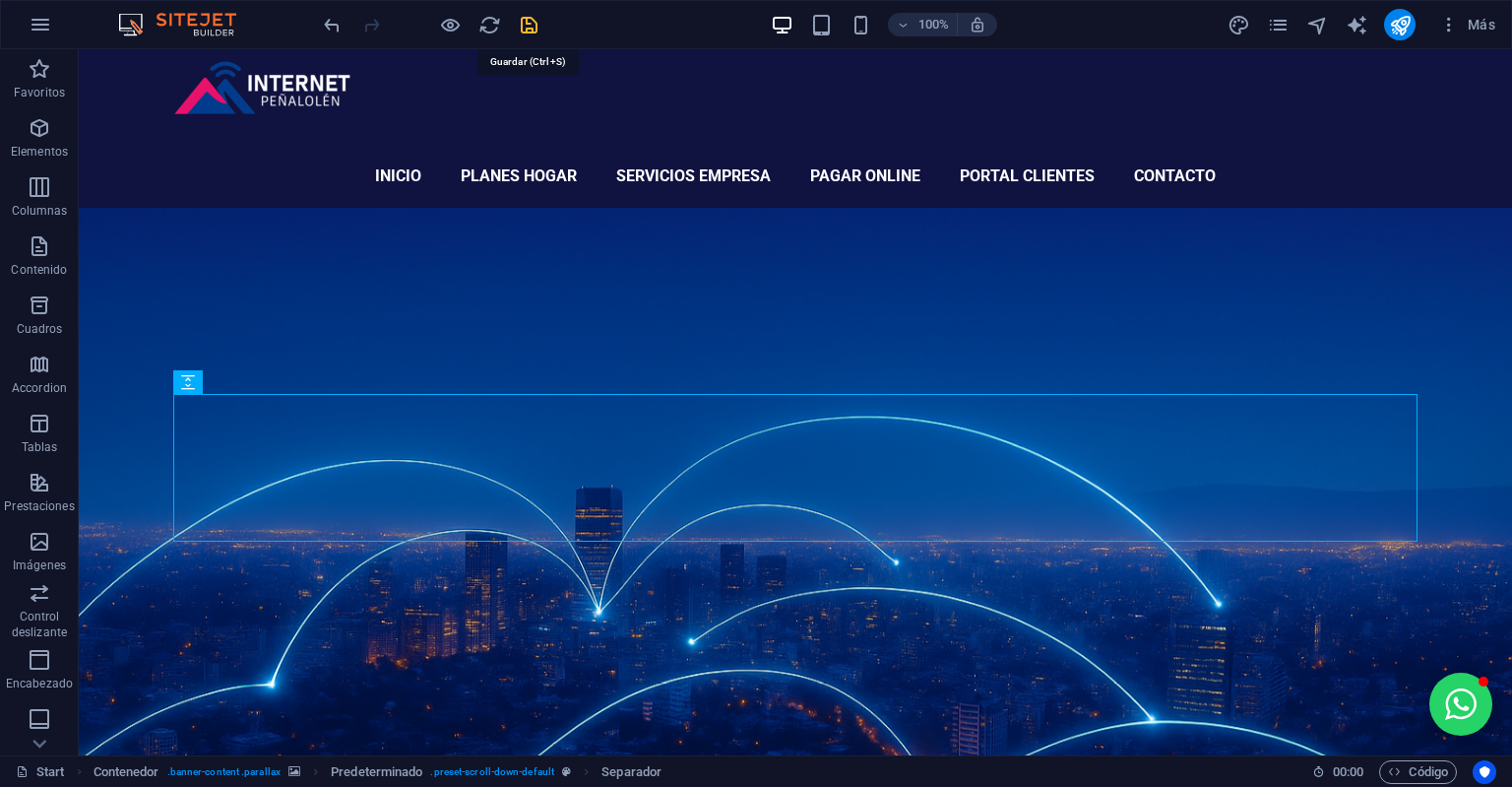 click at bounding box center (529, 25) 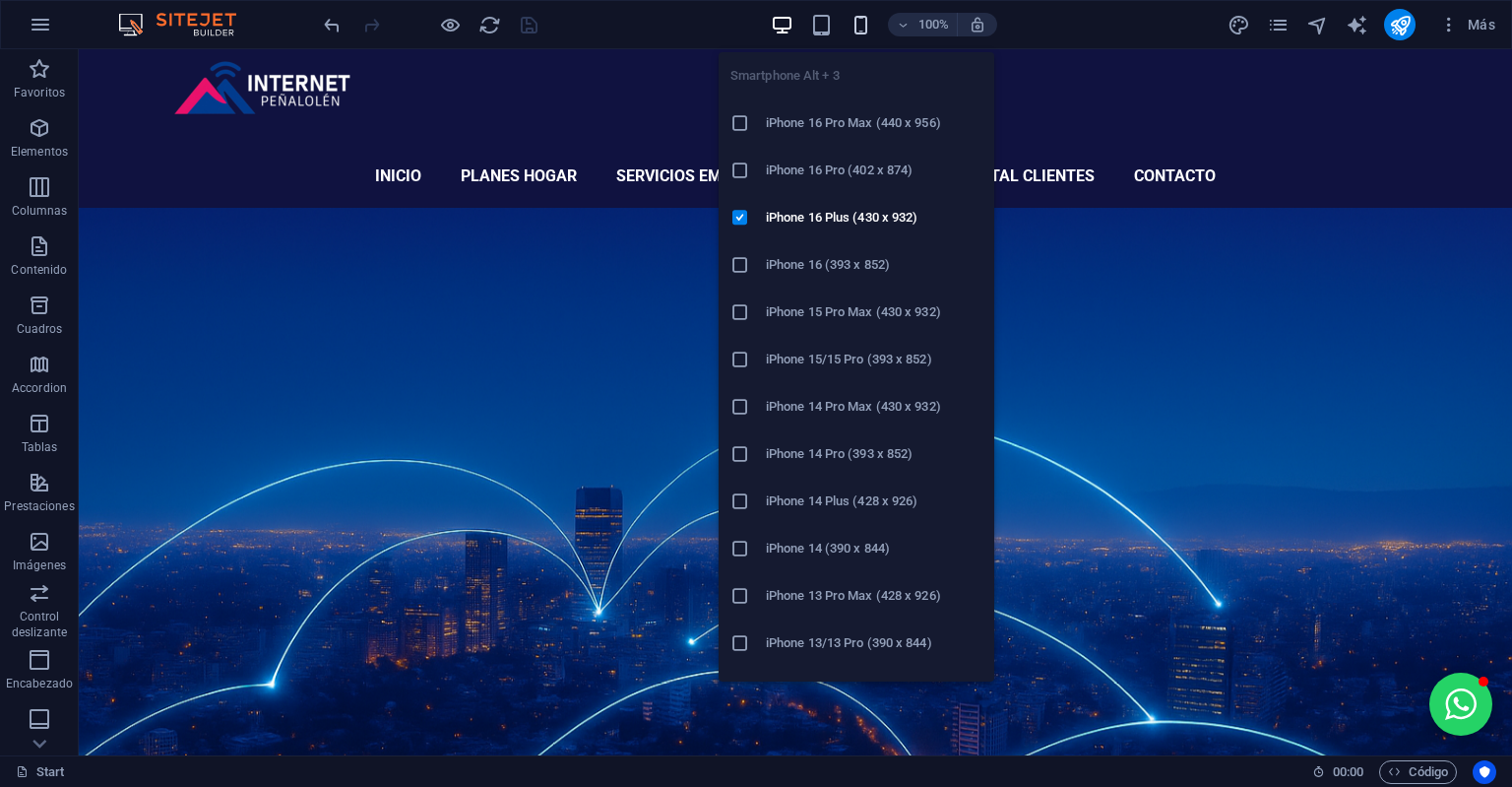 click at bounding box center (860, 25) 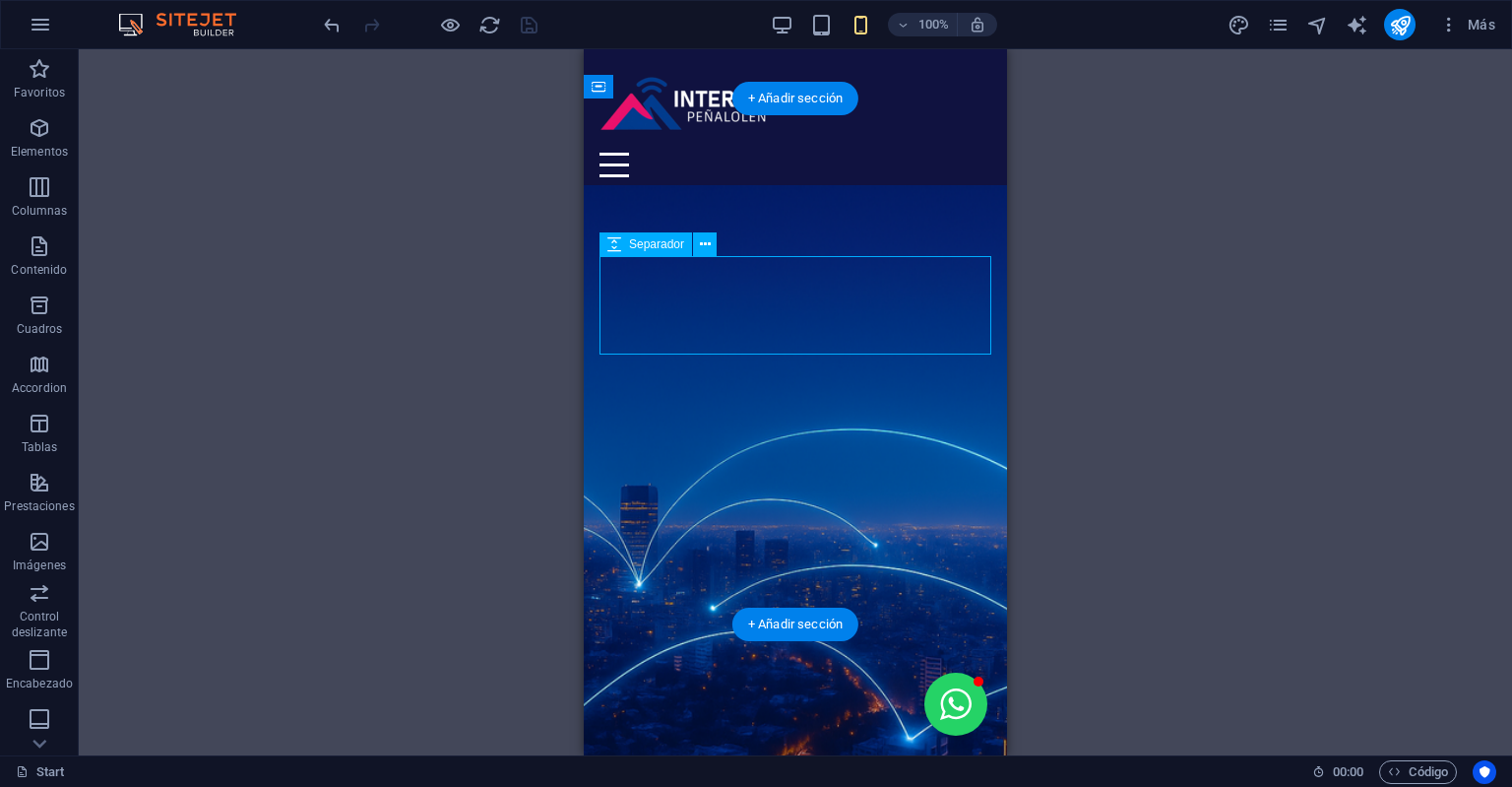select on "px" 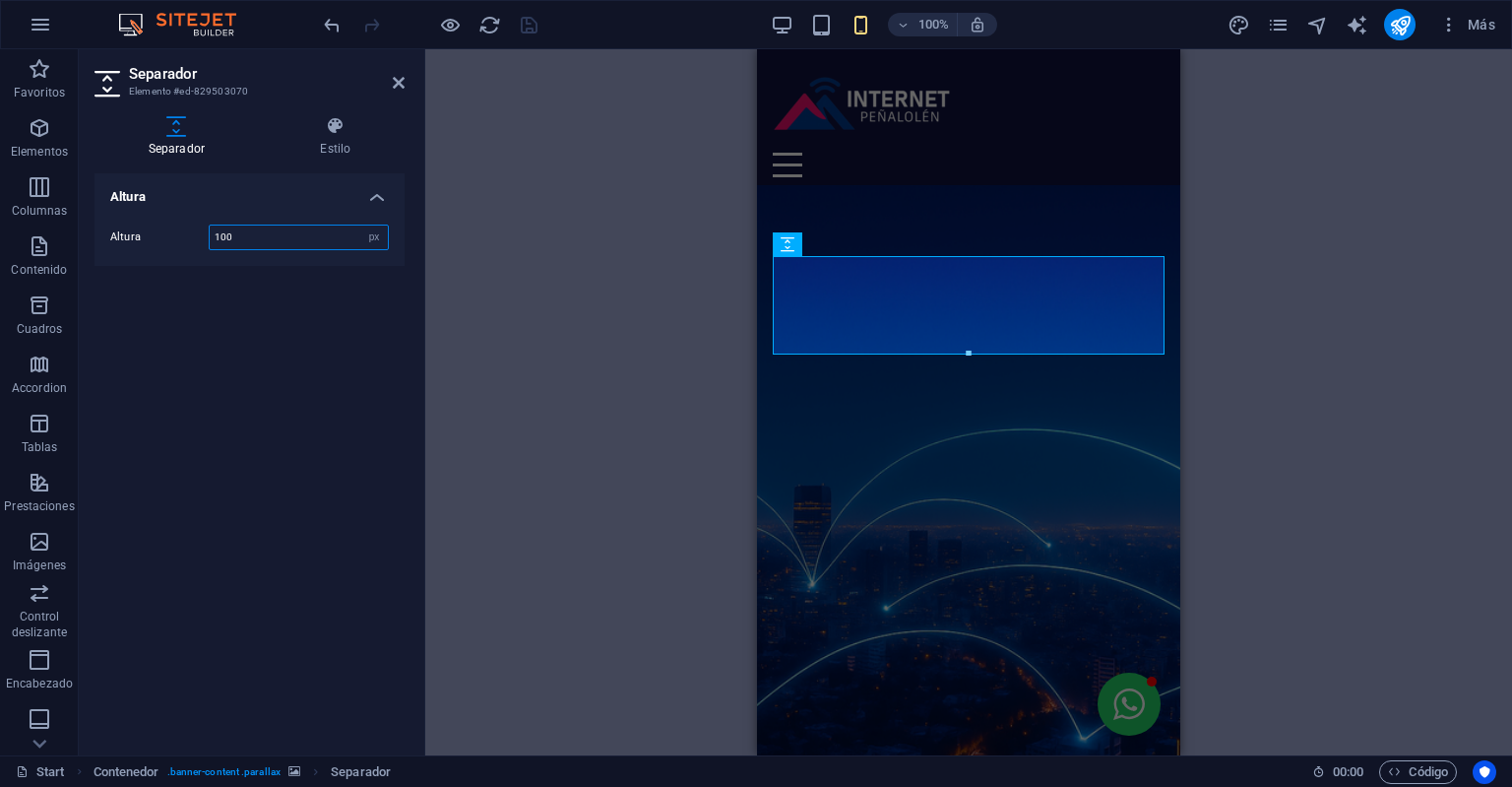 click on "100" at bounding box center [298, 237] 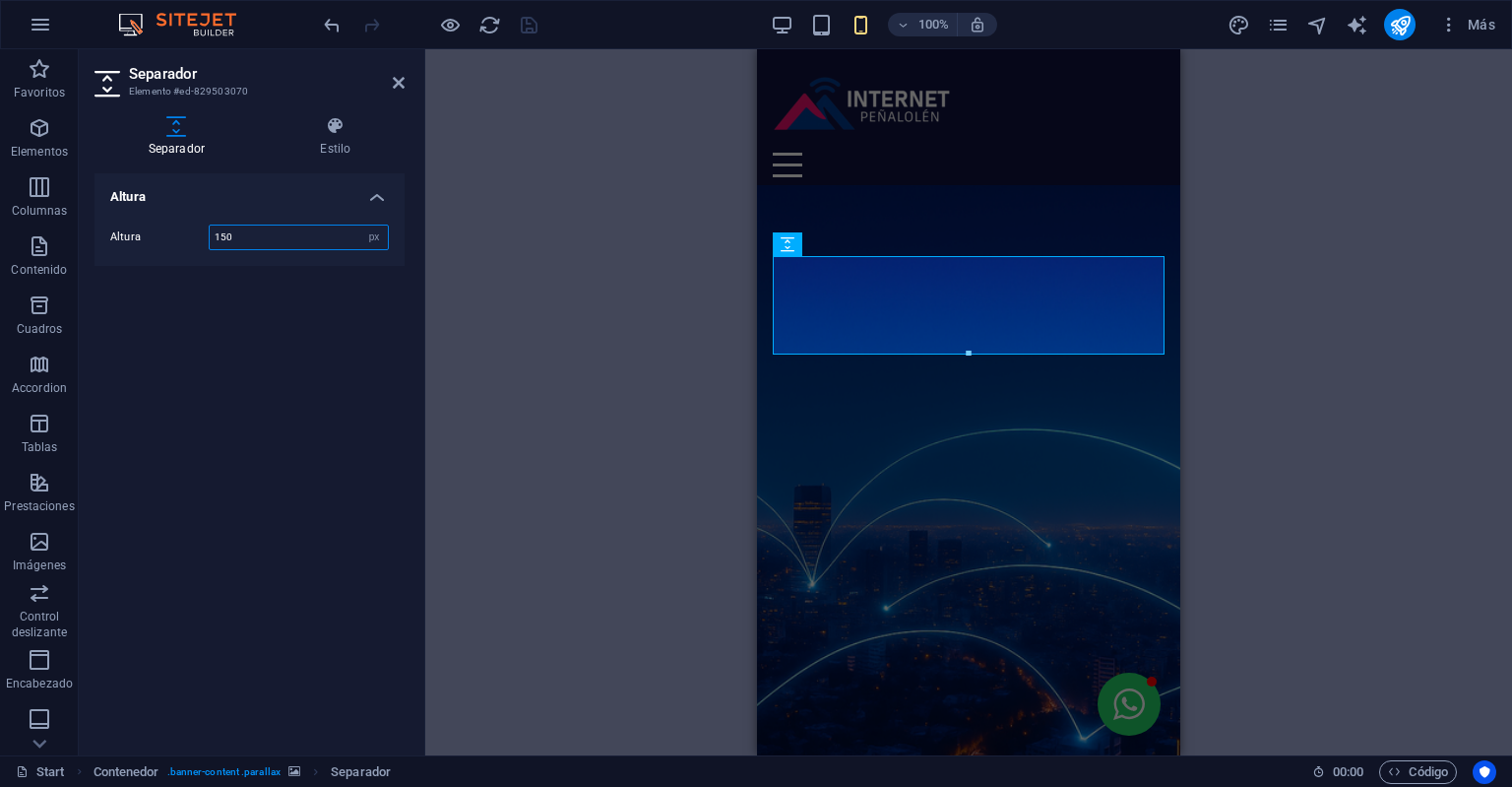 type on "150" 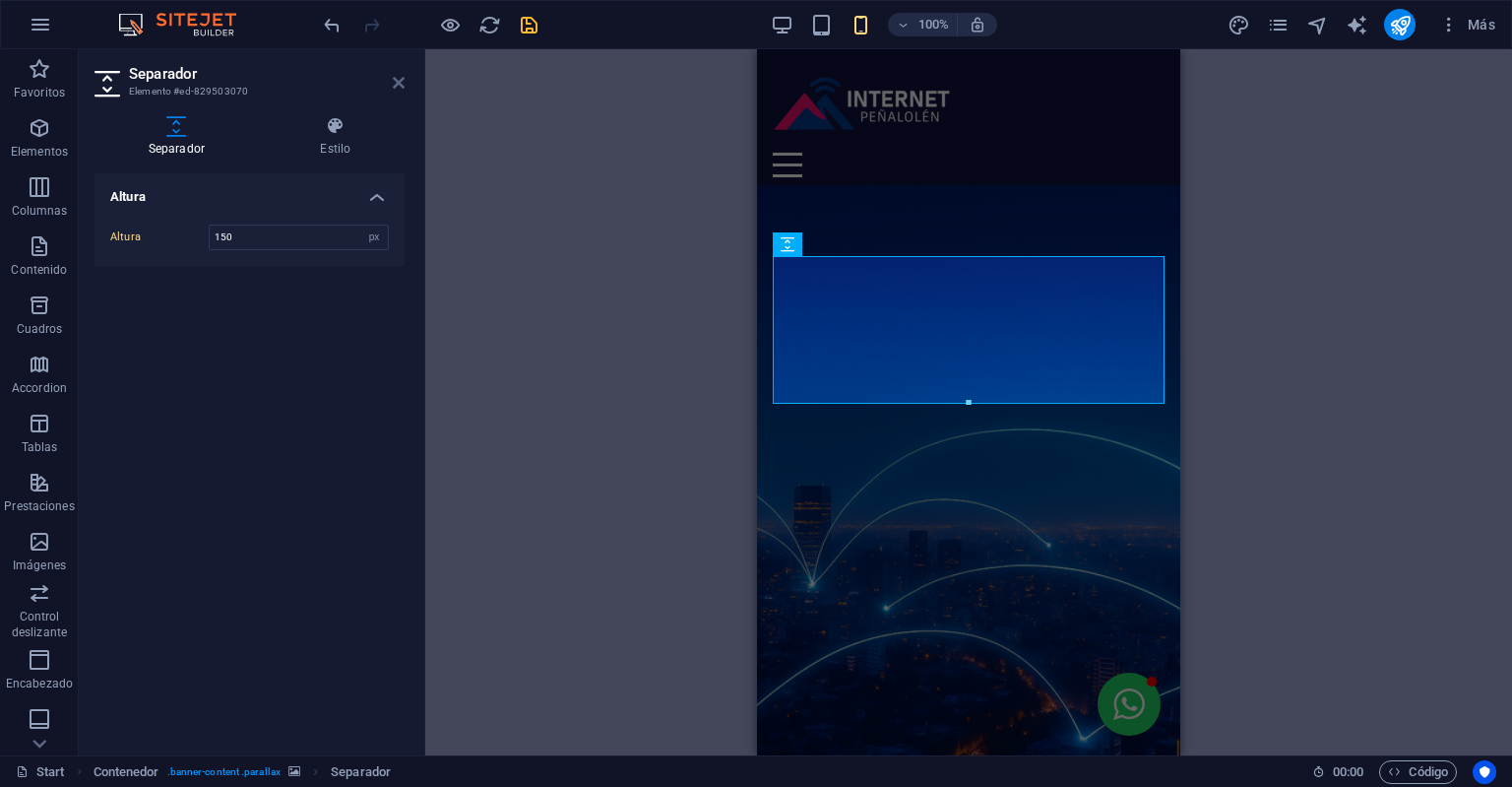 click at bounding box center [399, 83] 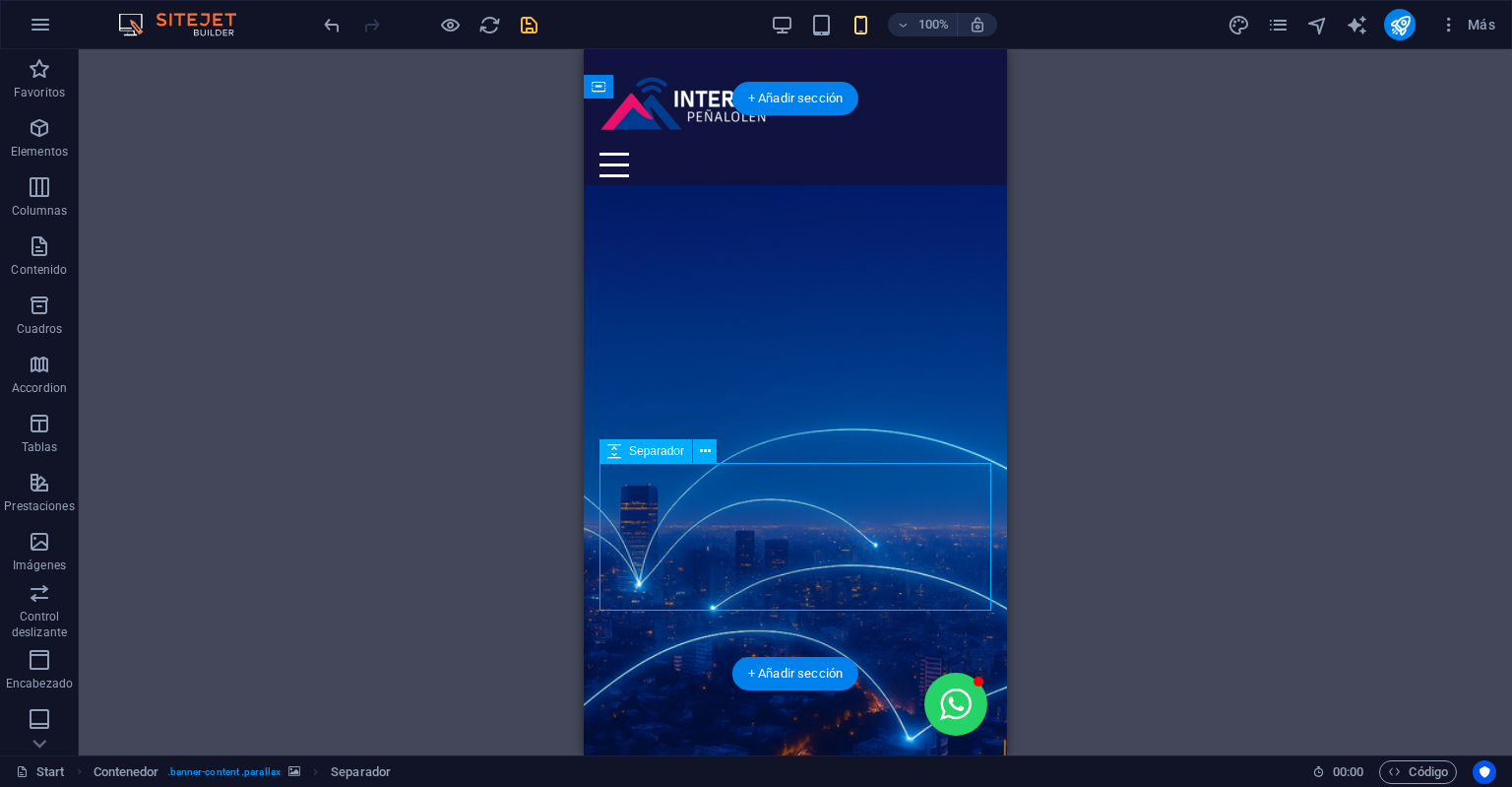select on "px" 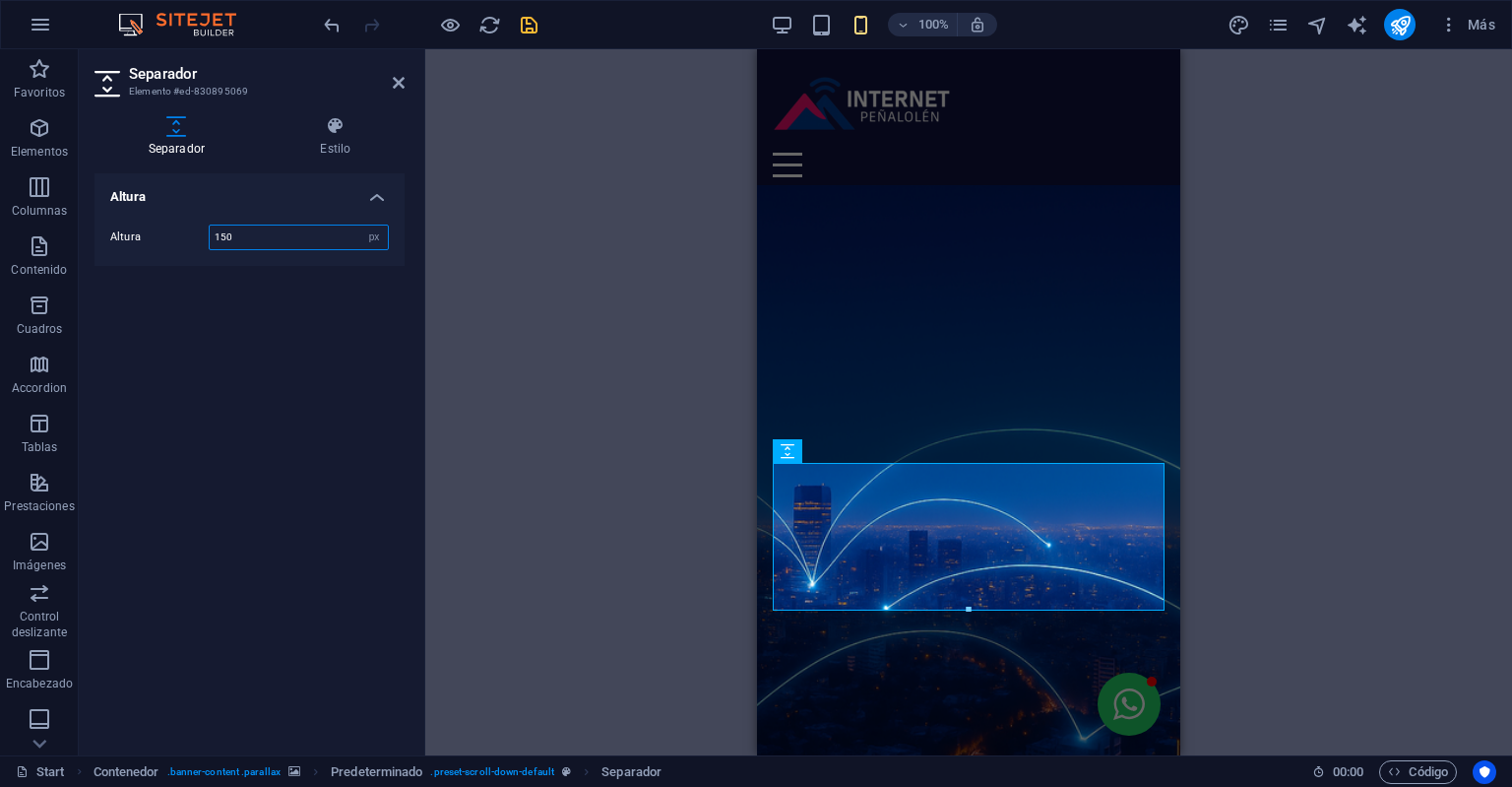 click on "150" at bounding box center [298, 237] 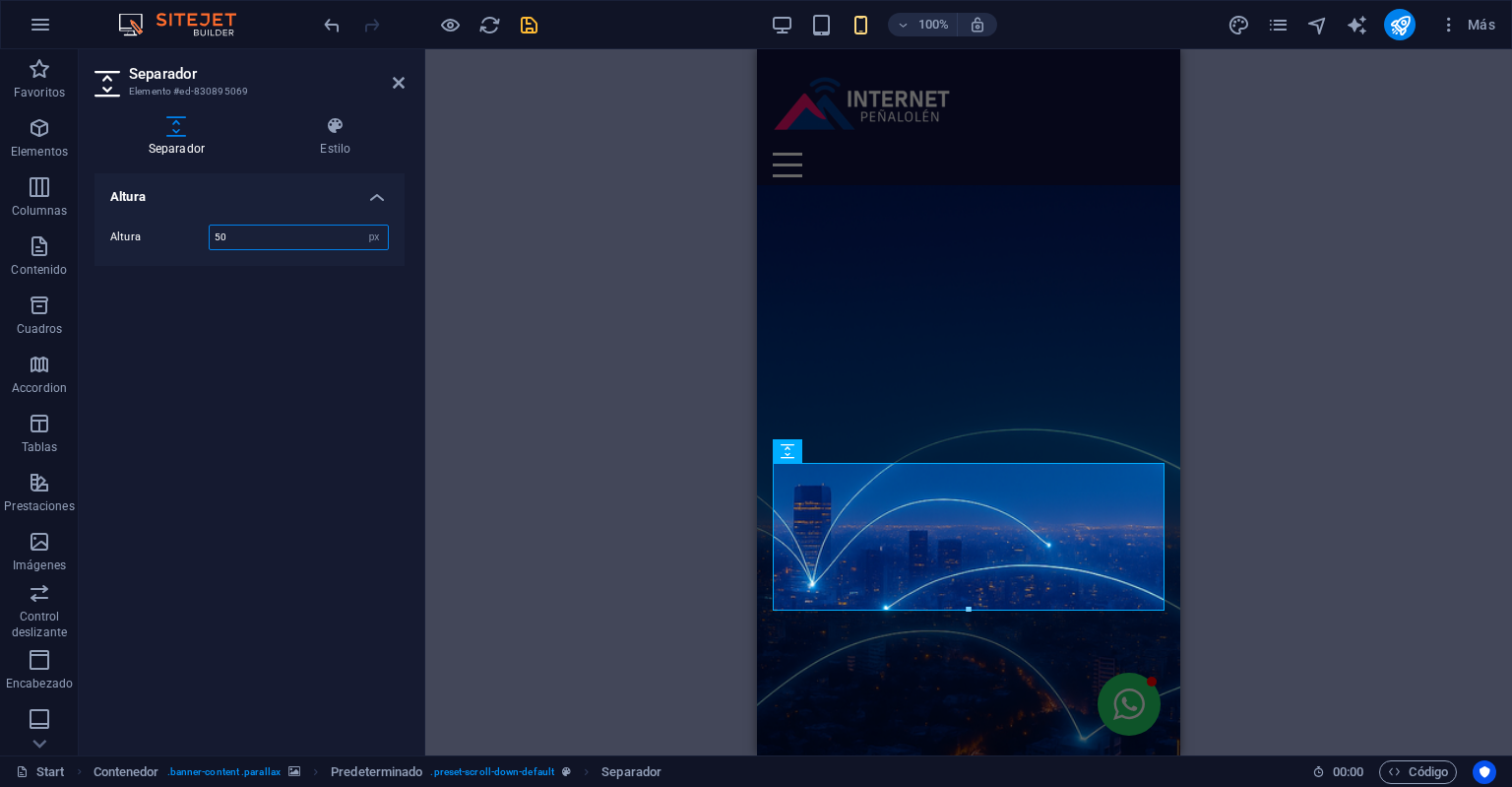 type on "50" 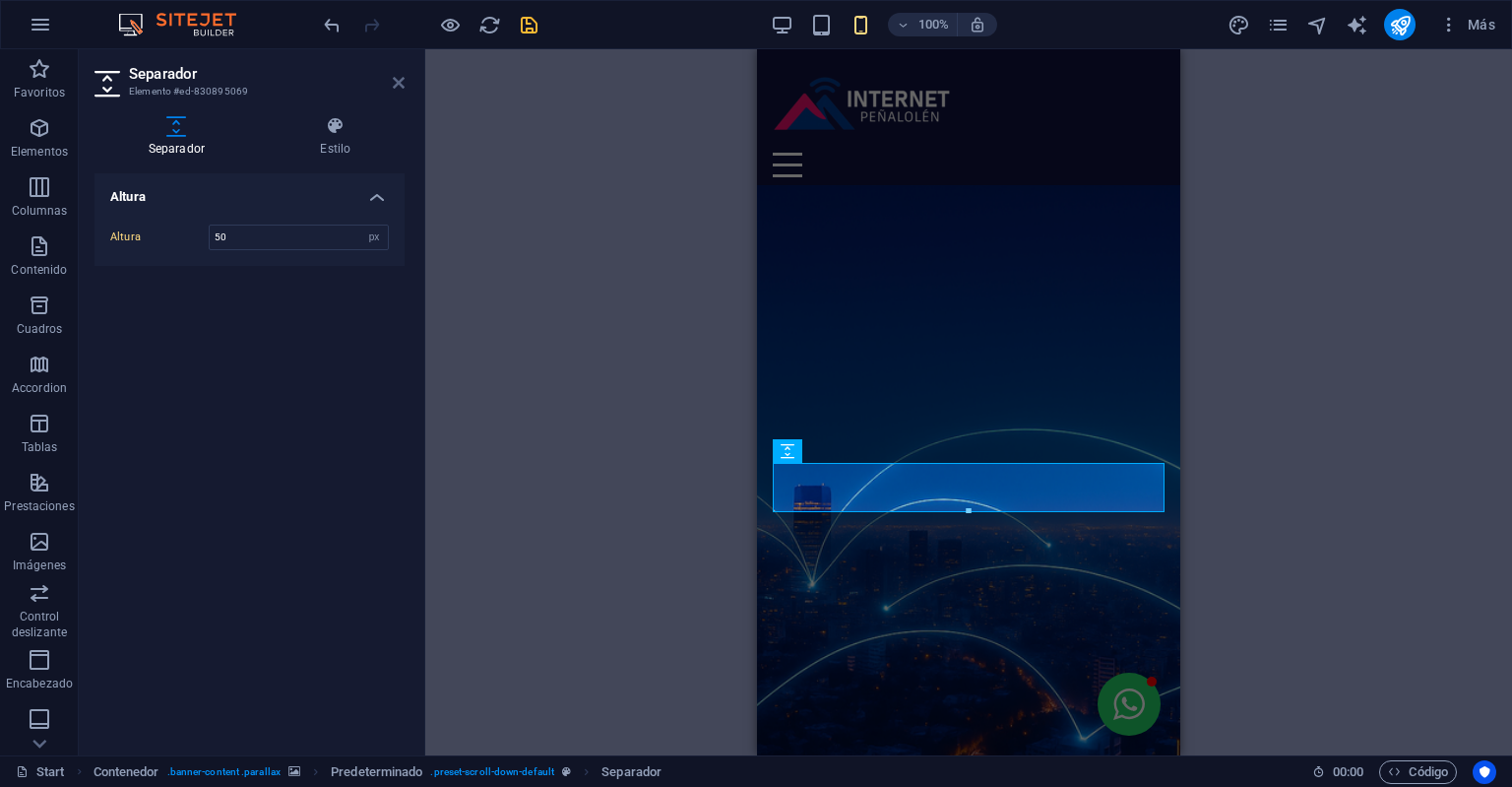 click at bounding box center (399, 83) 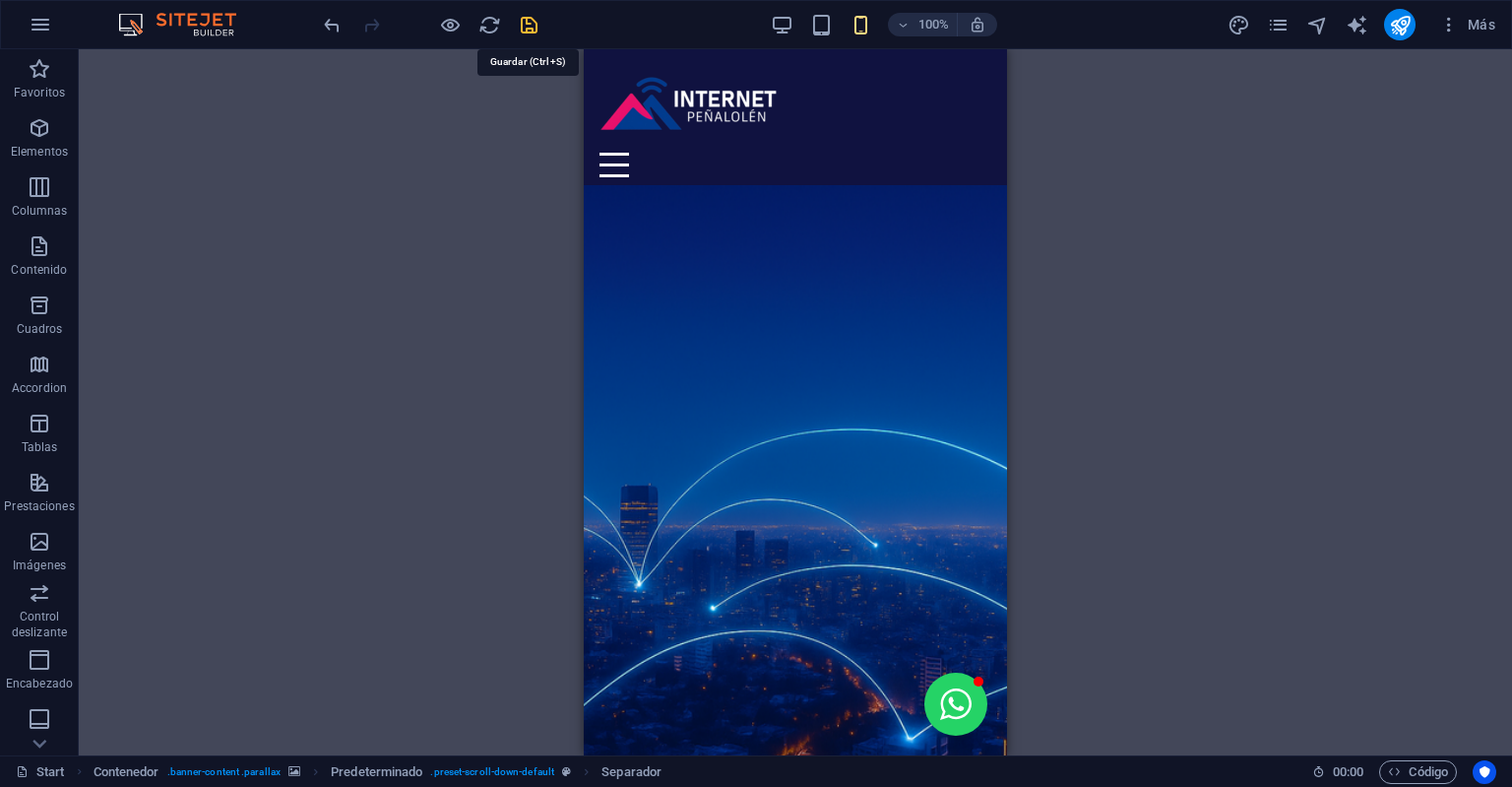 click at bounding box center [529, 25] 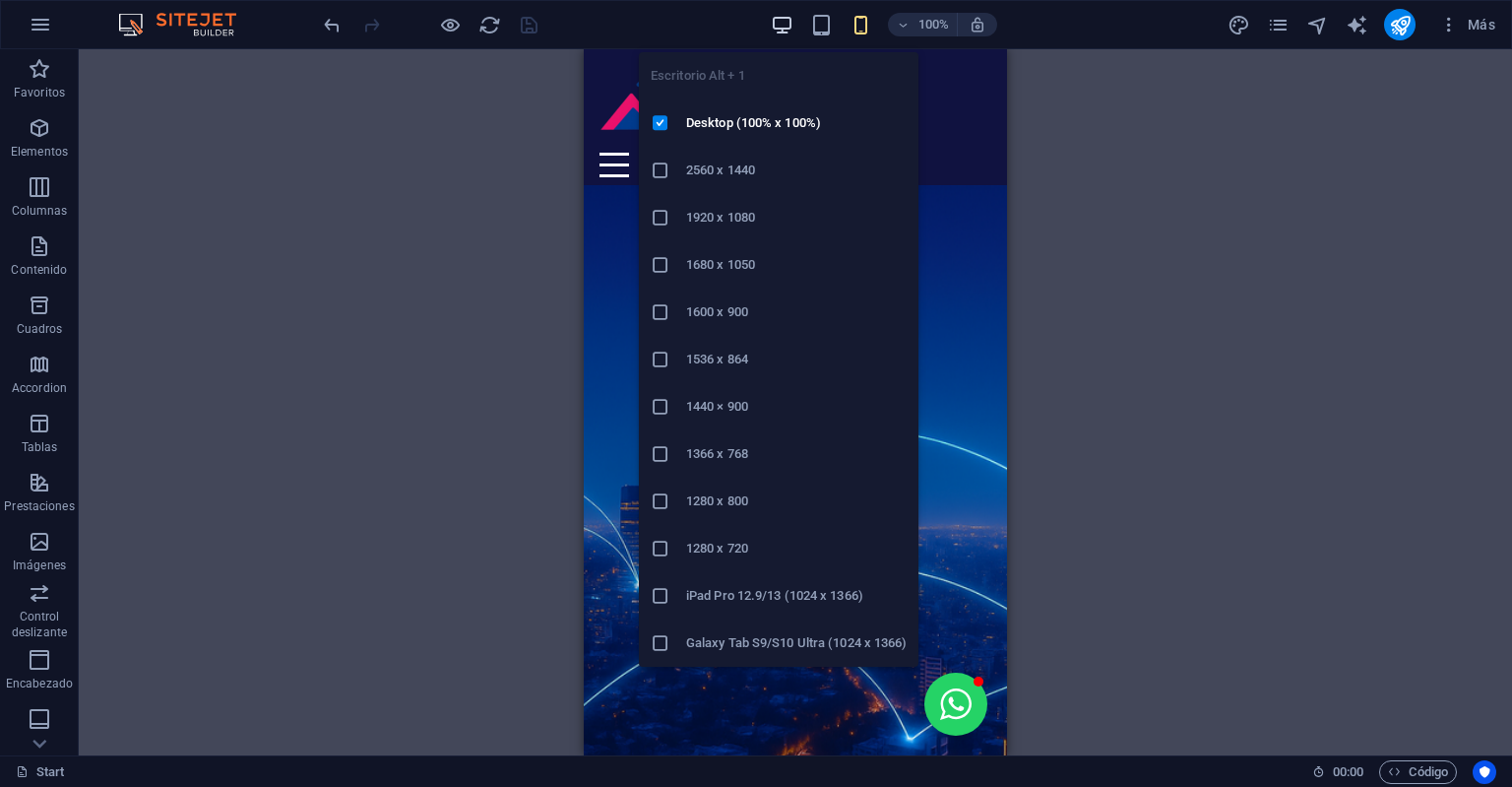 click at bounding box center [782, 25] 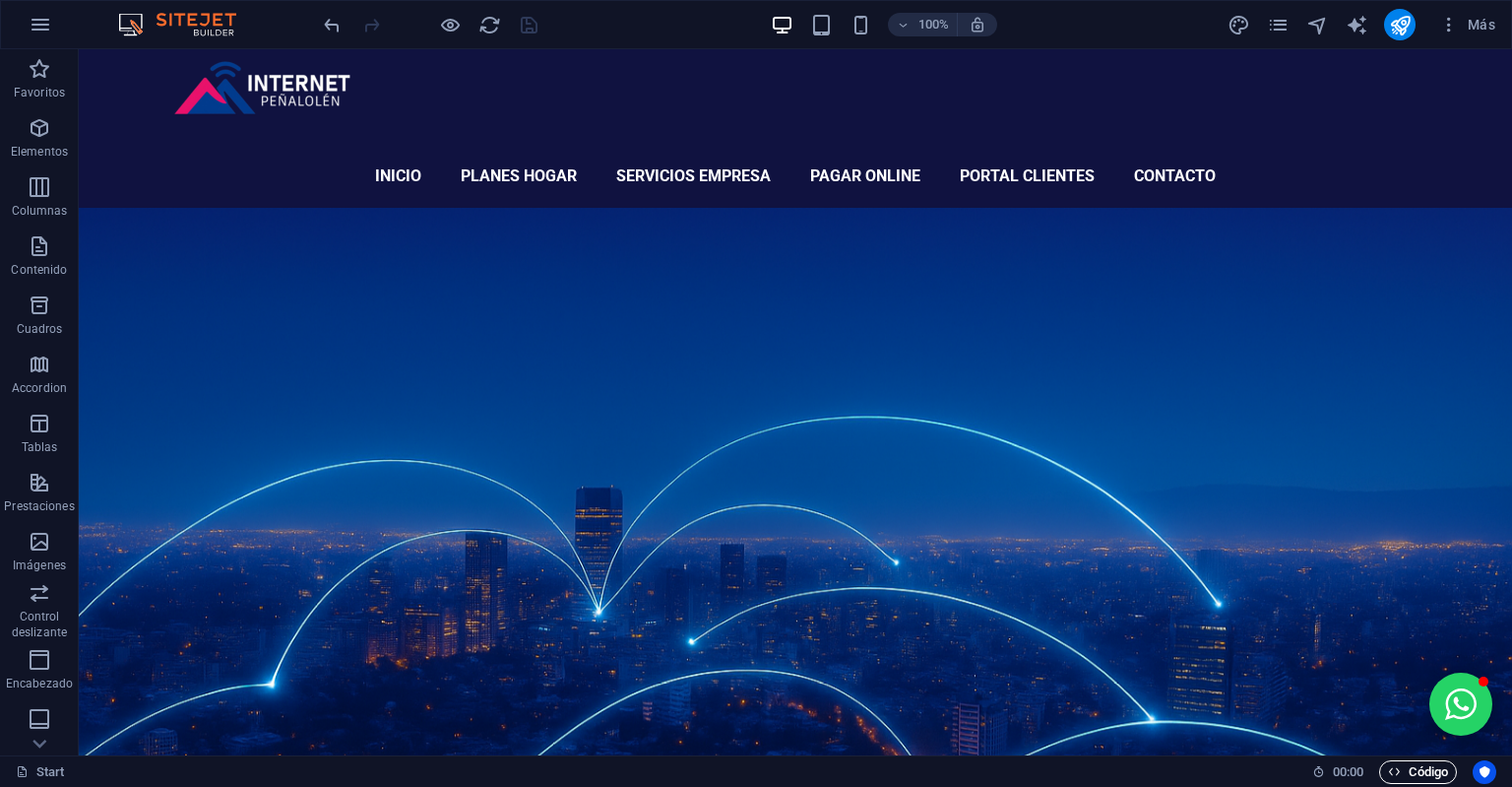click on "Código" at bounding box center (1418, 772) 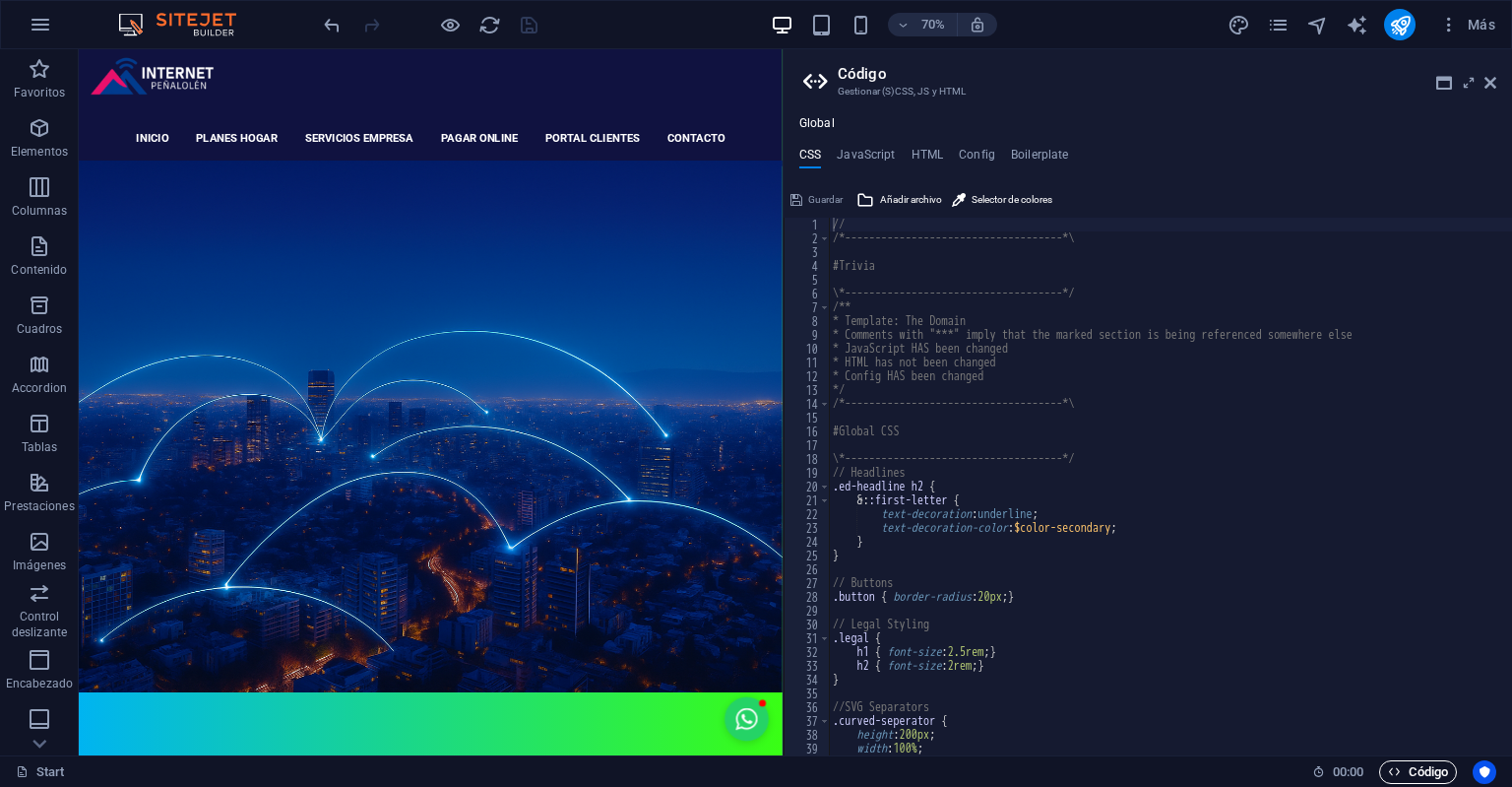 click on "Código" at bounding box center [1418, 772] 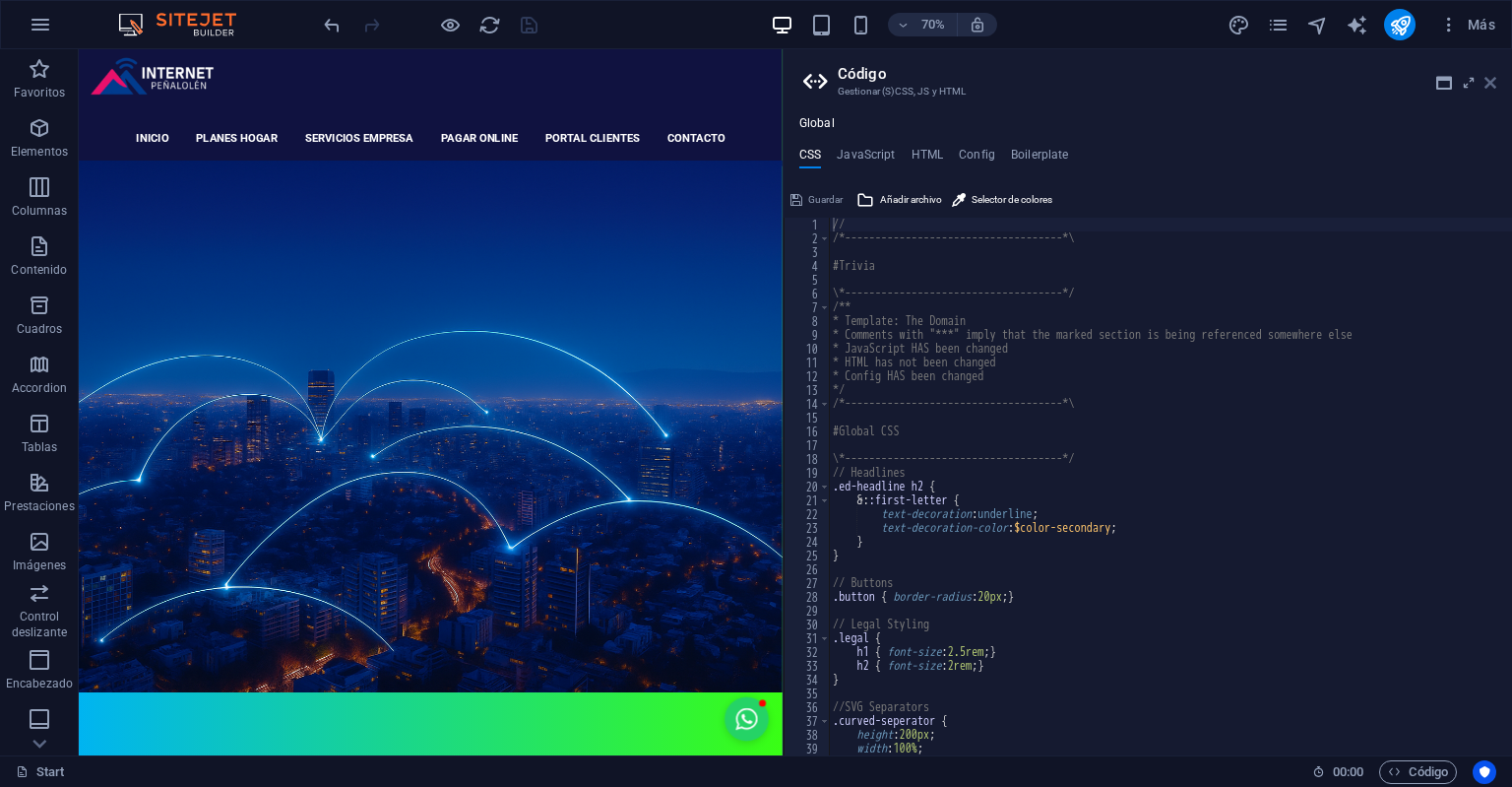 click at bounding box center [1490, 83] 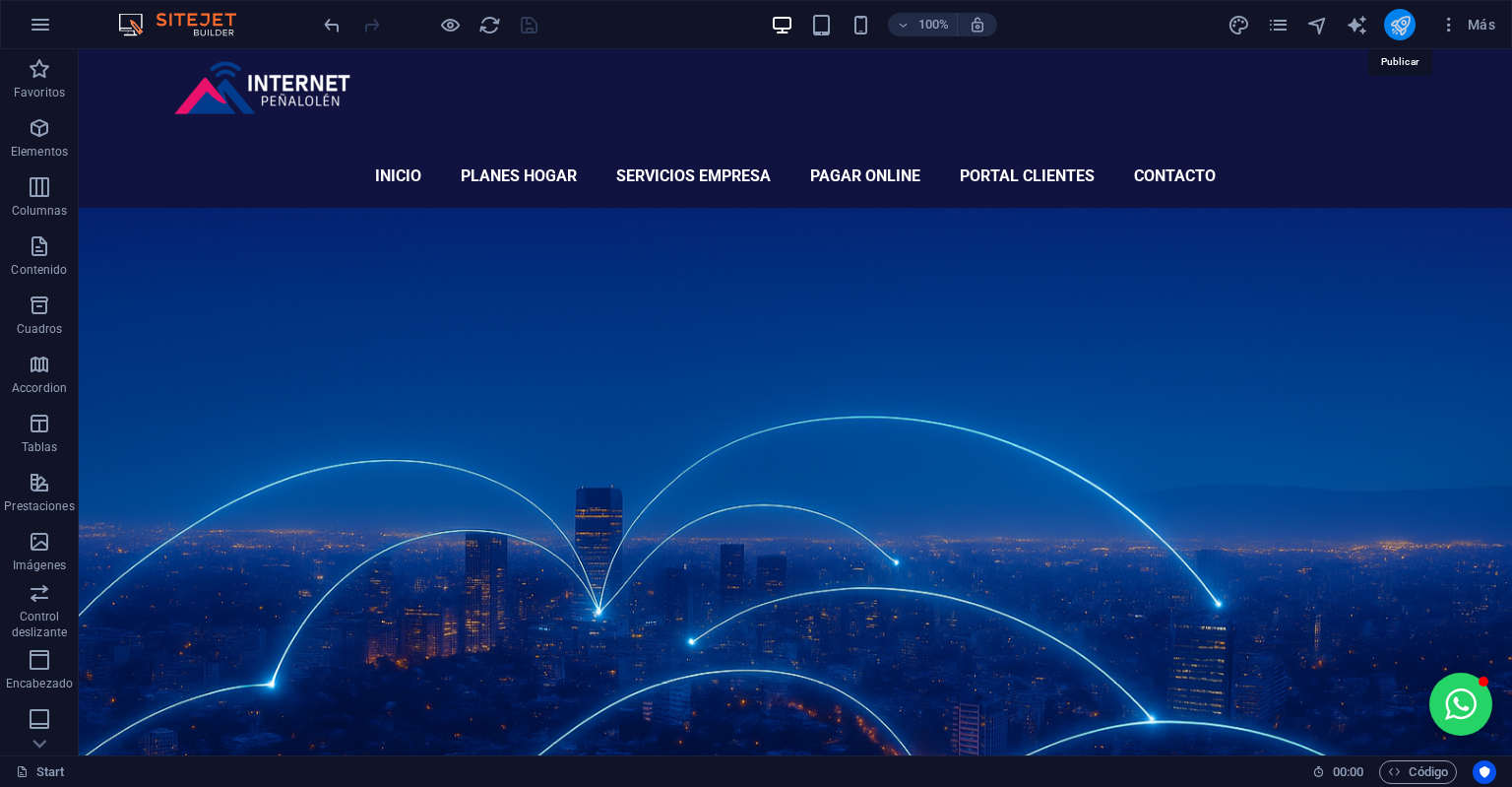 click at bounding box center [1400, 25] 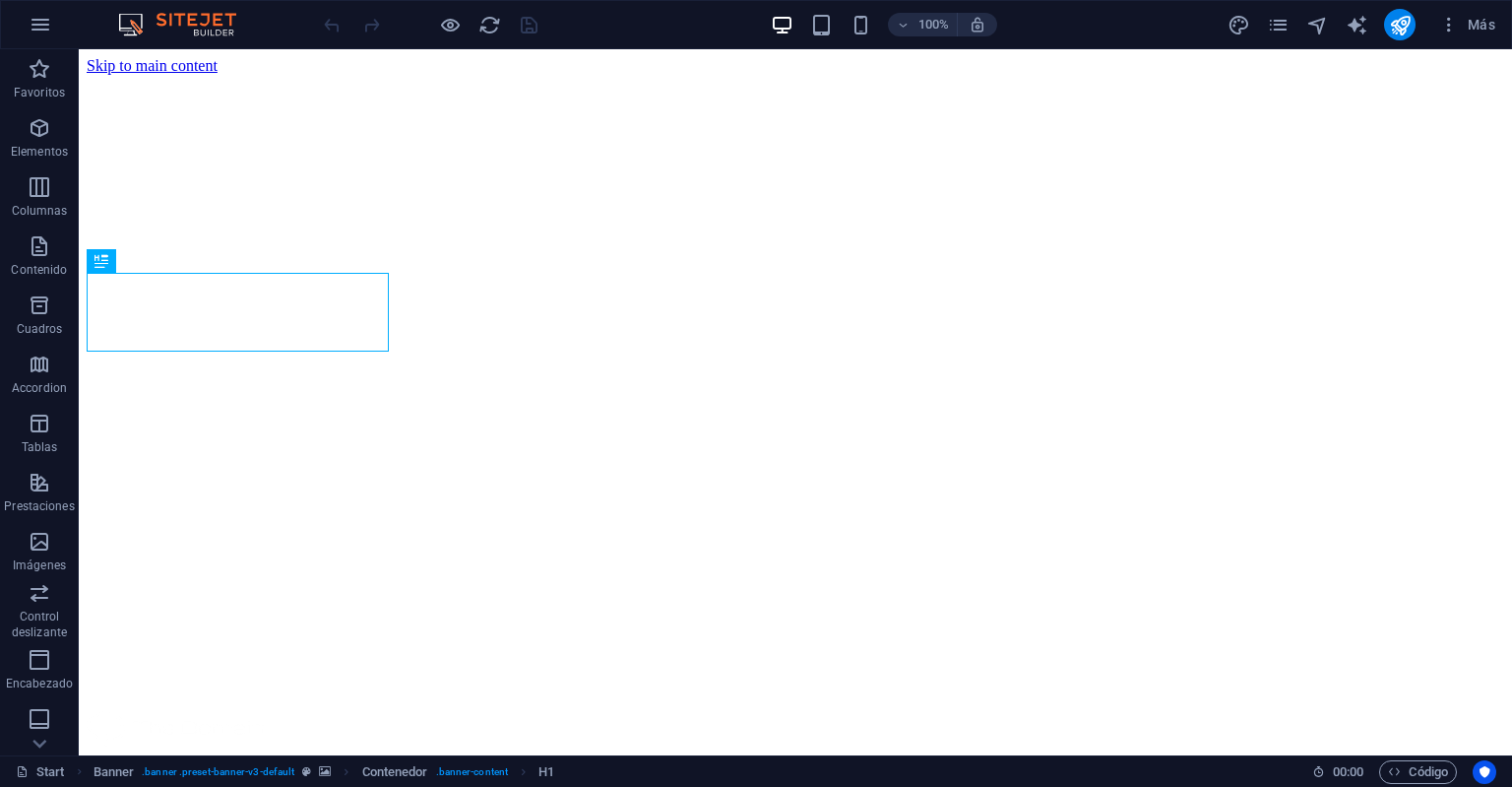 scroll, scrollTop: 0, scrollLeft: 0, axis: both 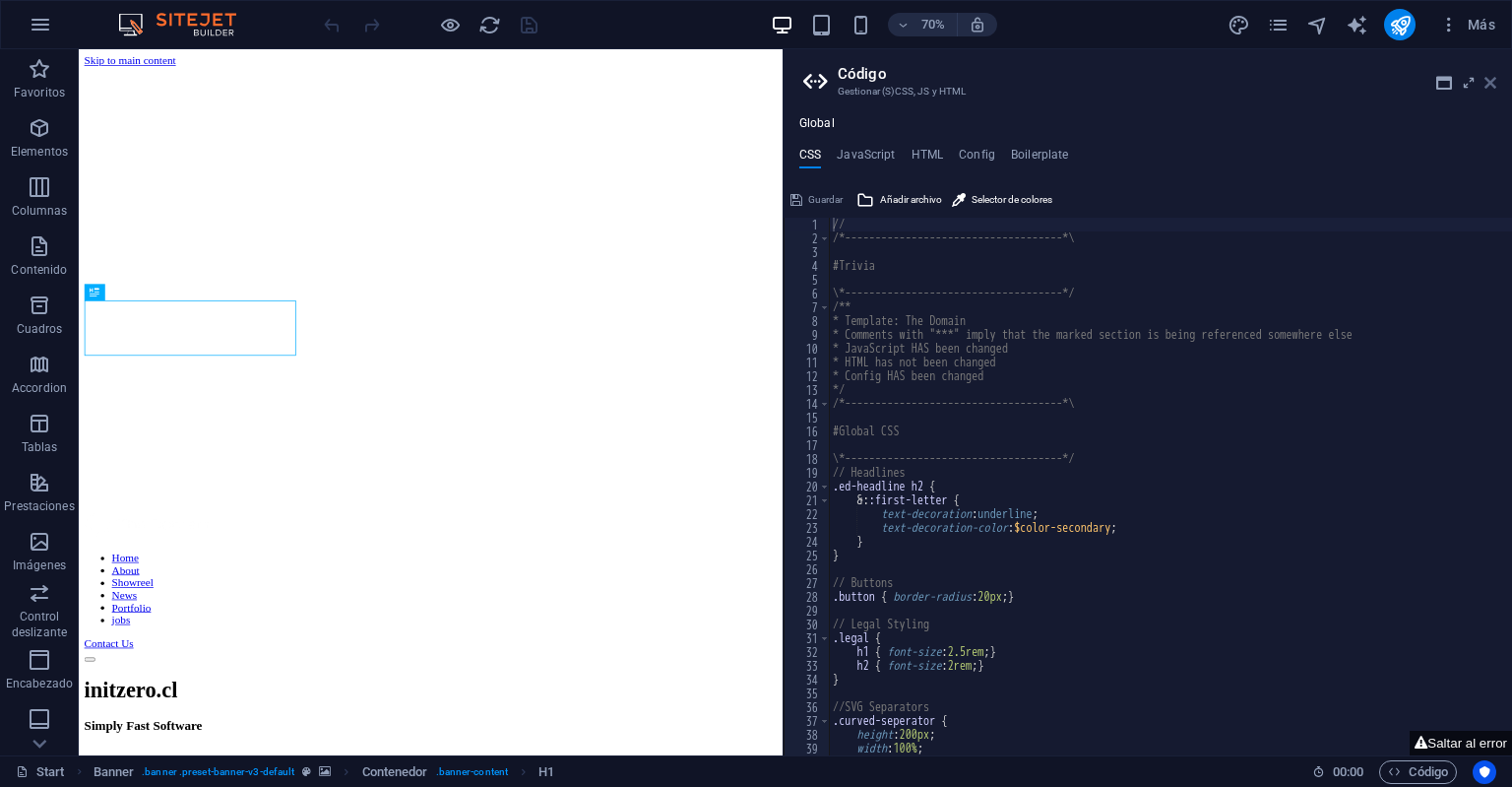 click at bounding box center (1490, 83) 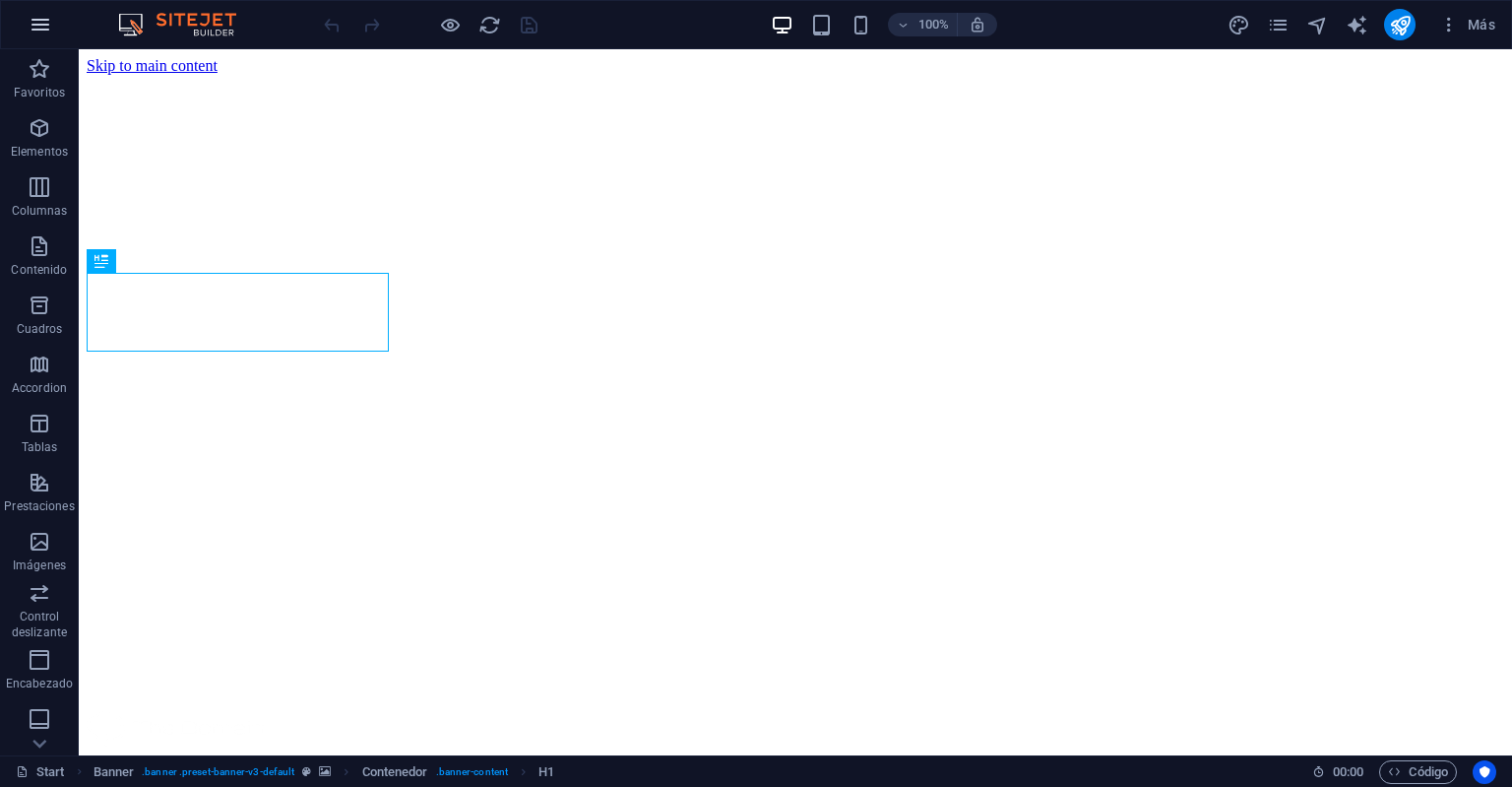 click at bounding box center (40, 25) 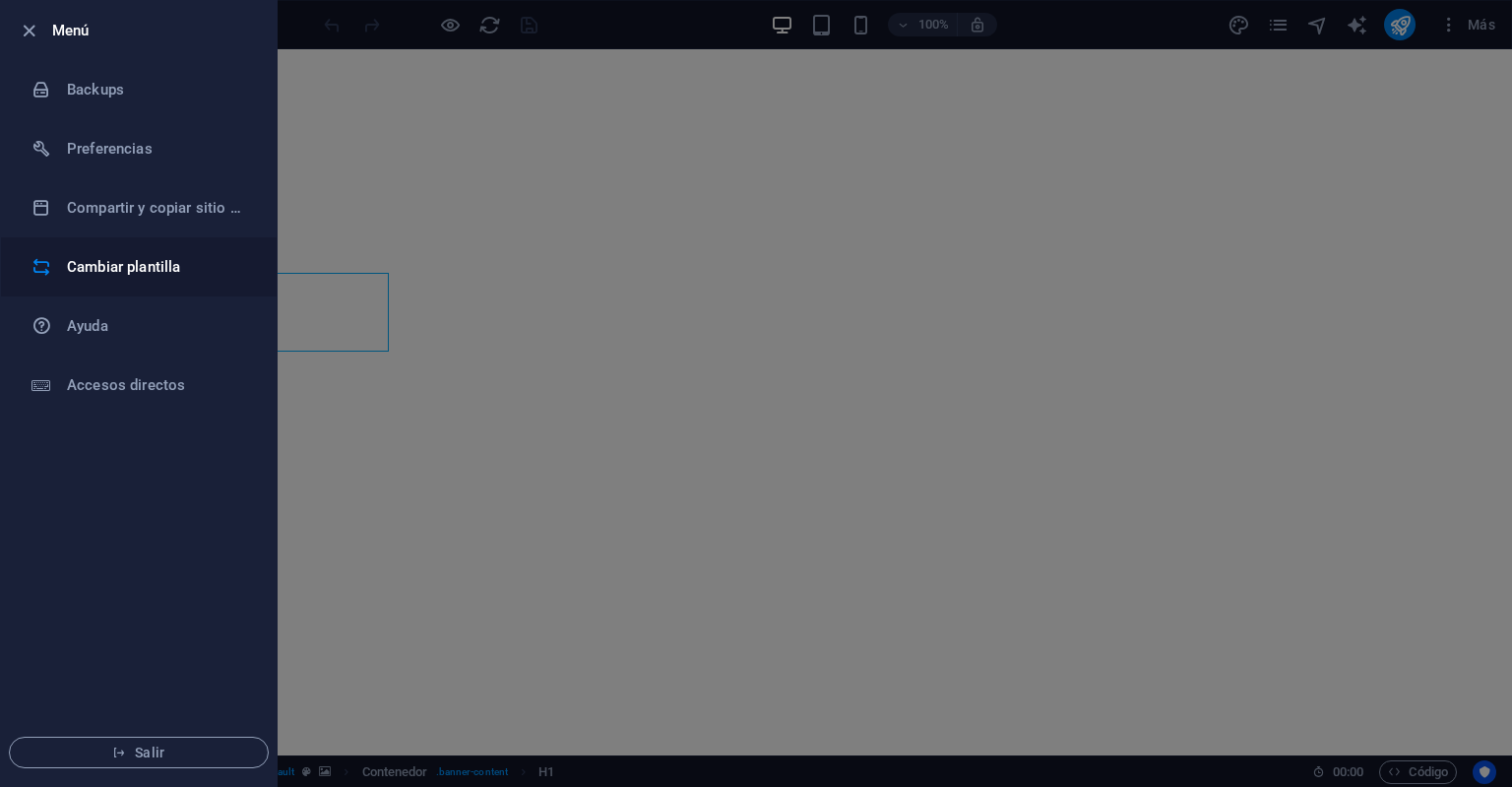 click on "Cambiar plantilla" at bounding box center (158, 267) 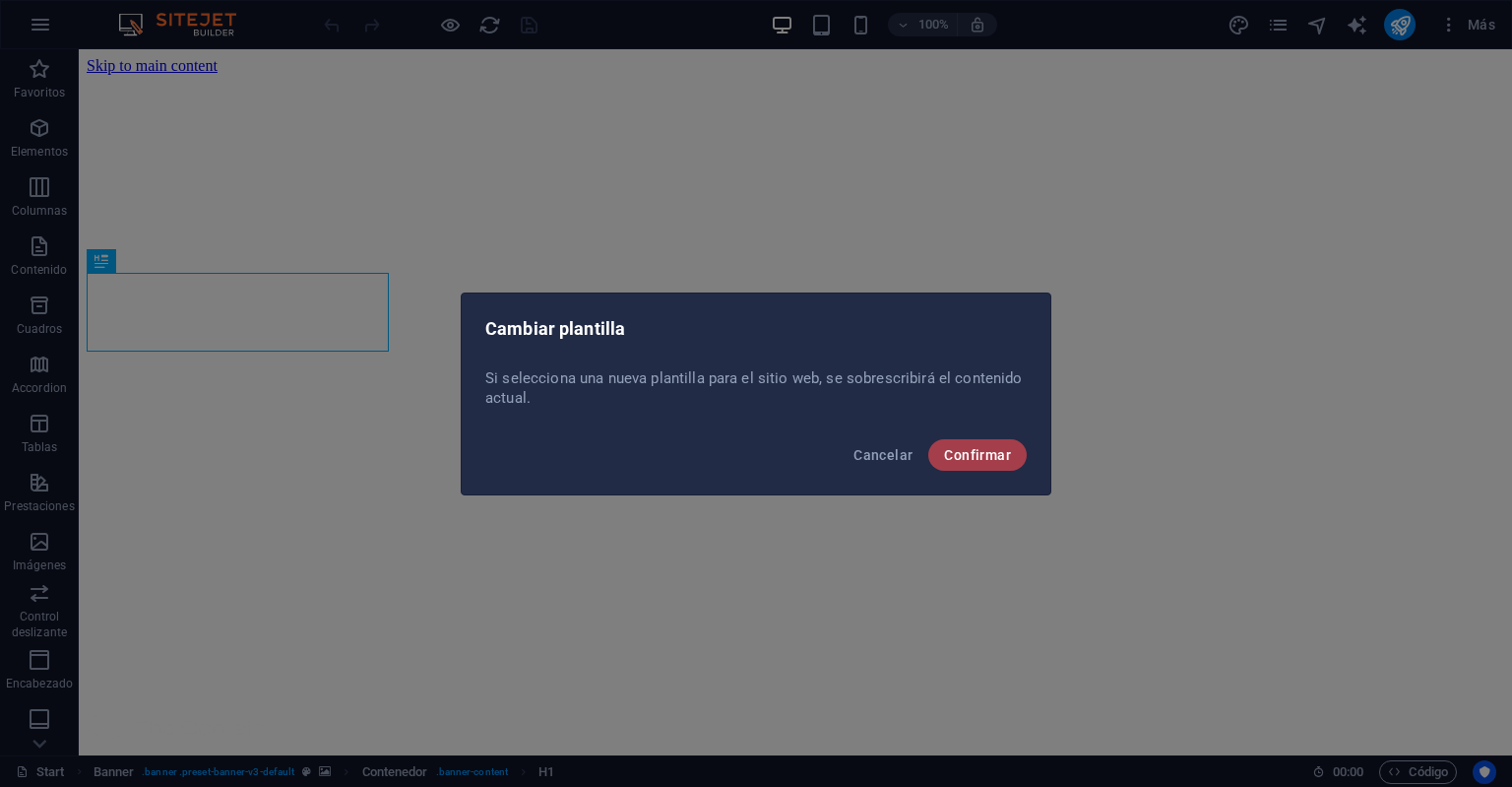 click on "Confirmar" at bounding box center (977, 455) 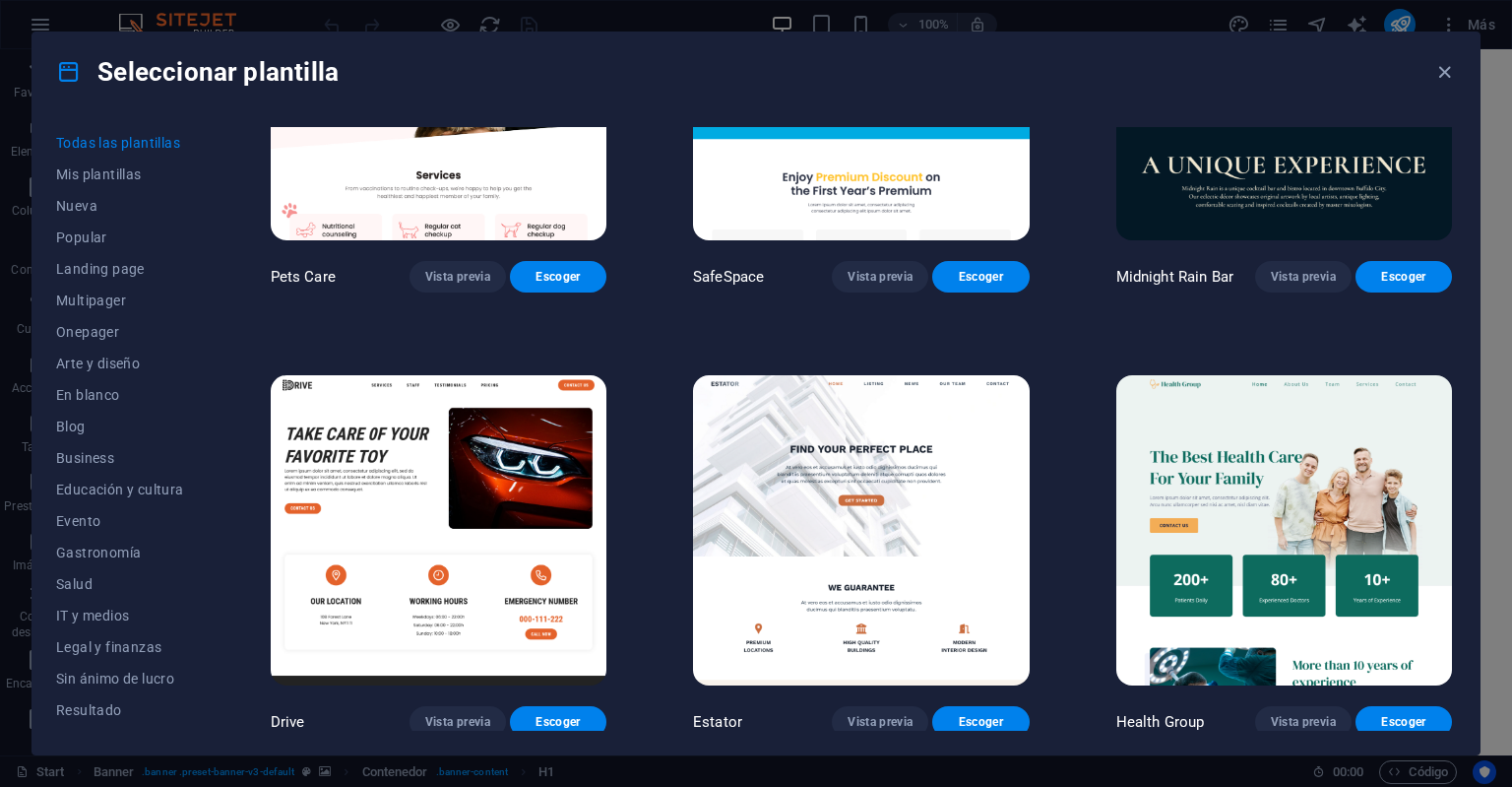scroll, scrollTop: 3772, scrollLeft: 0, axis: vertical 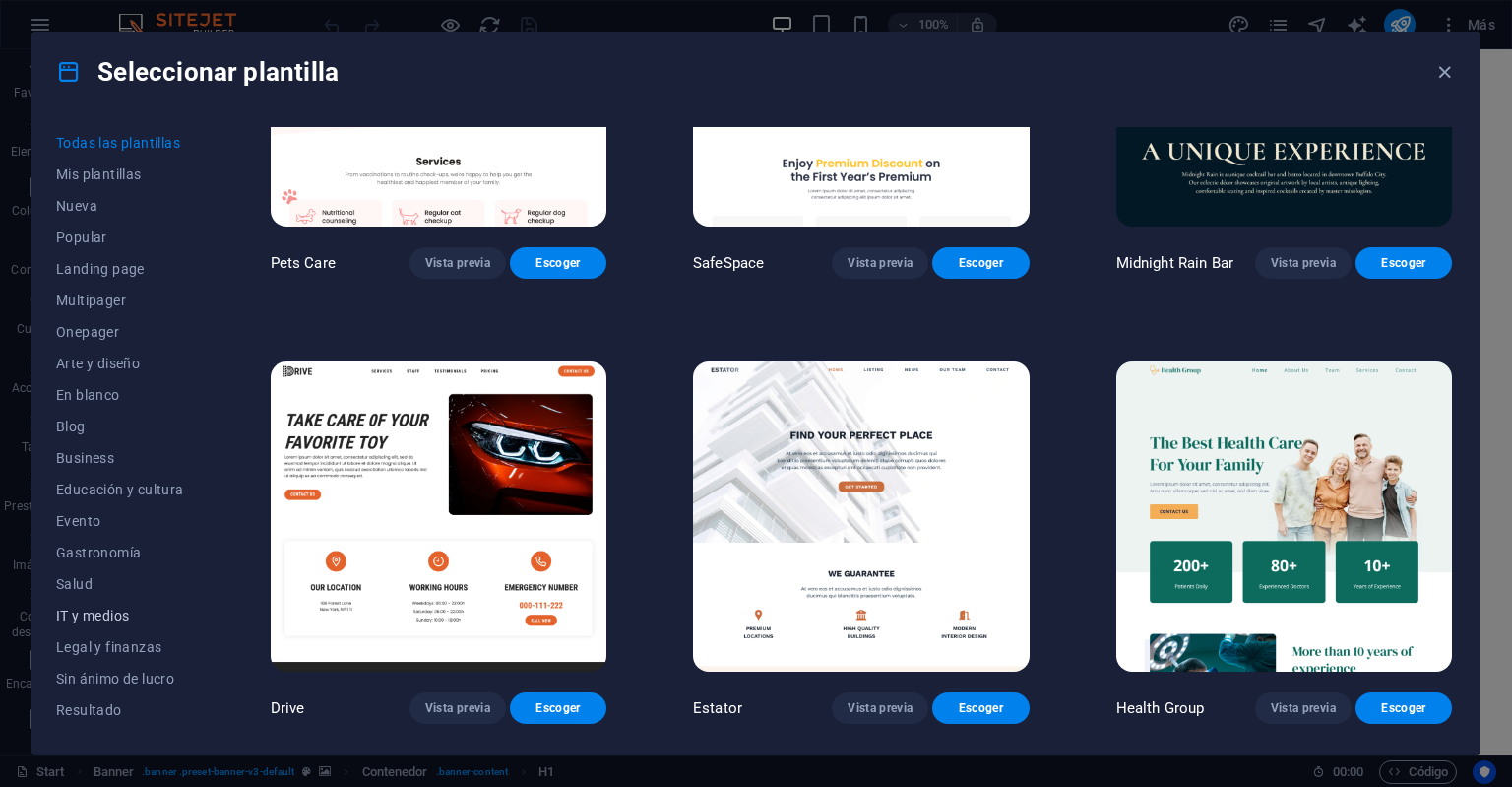 click on "IT y medios" at bounding box center [120, 616] 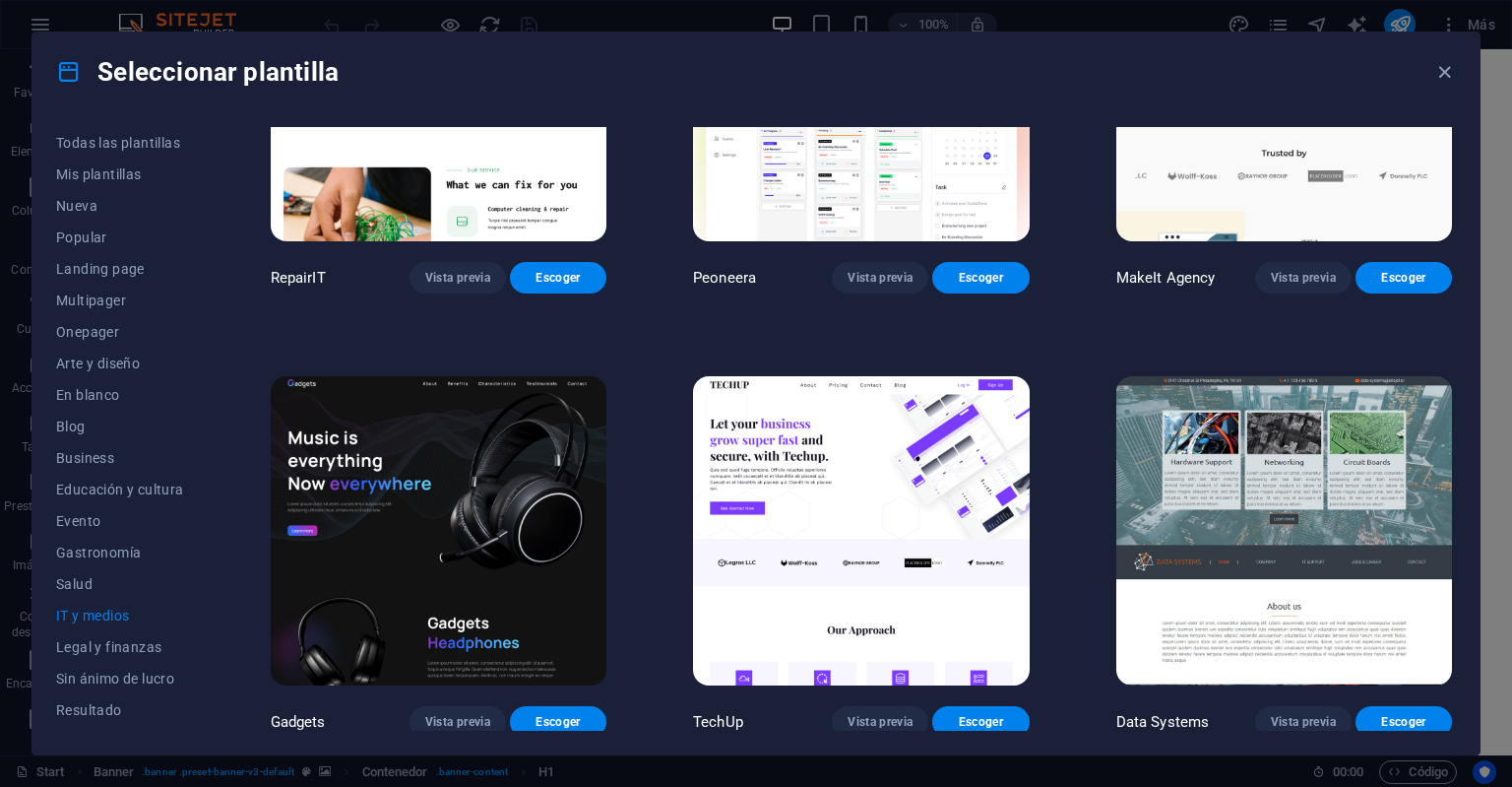 scroll, scrollTop: 0, scrollLeft: 0, axis: both 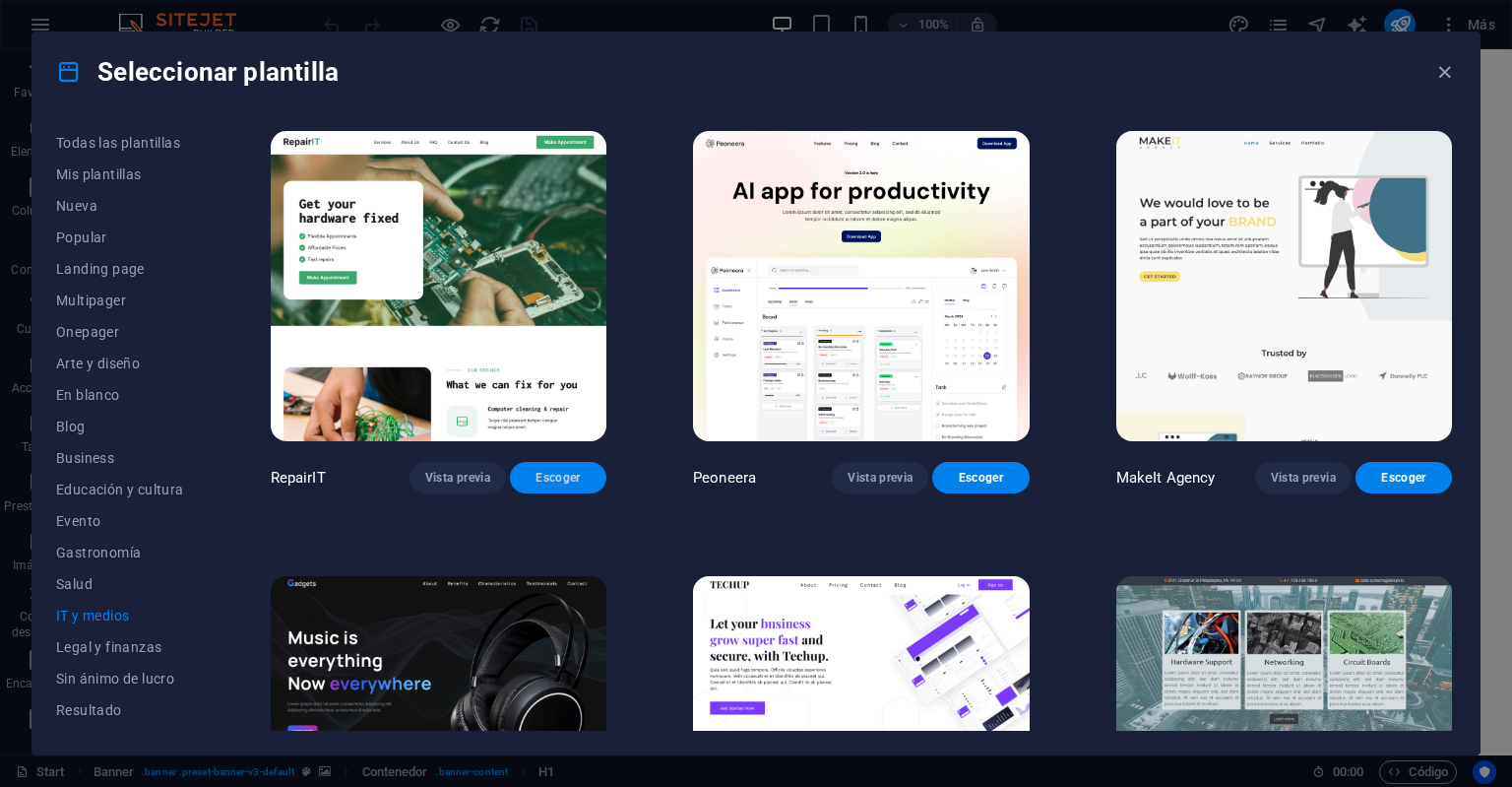 click on "Escoger" at bounding box center (558, 478) 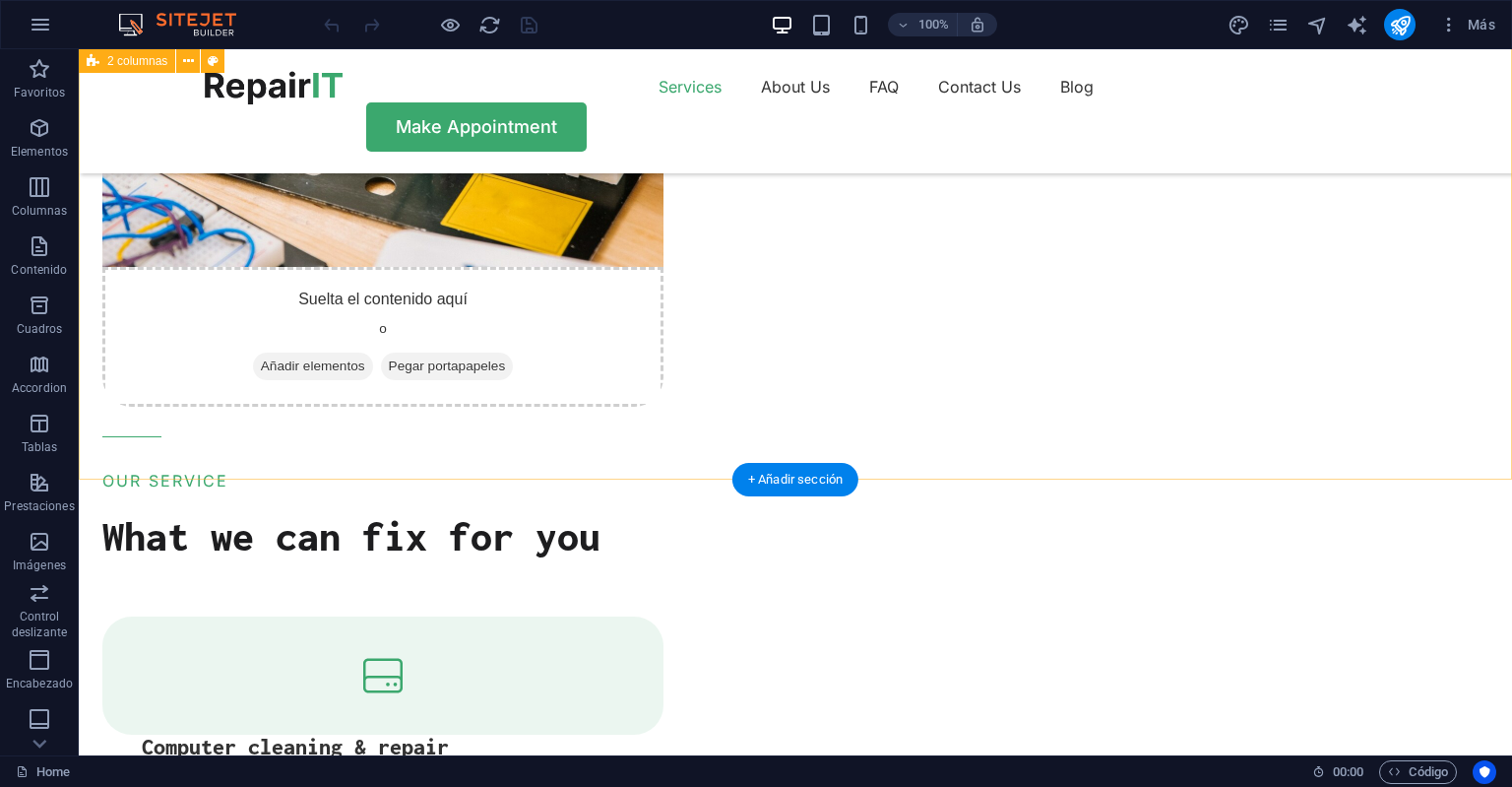 scroll, scrollTop: 2288, scrollLeft: 0, axis: vertical 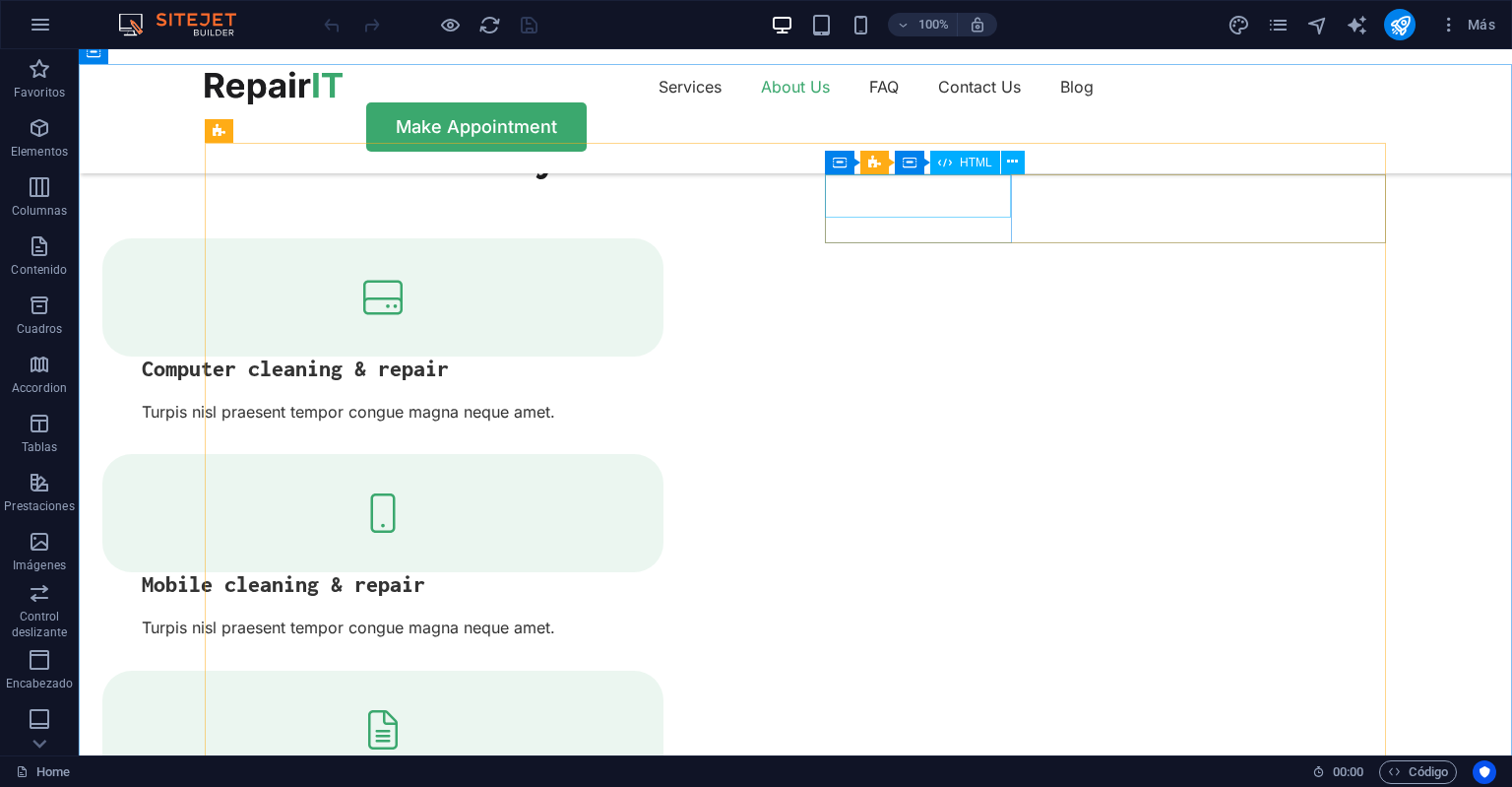 click on "HTML" at bounding box center [976, 163] 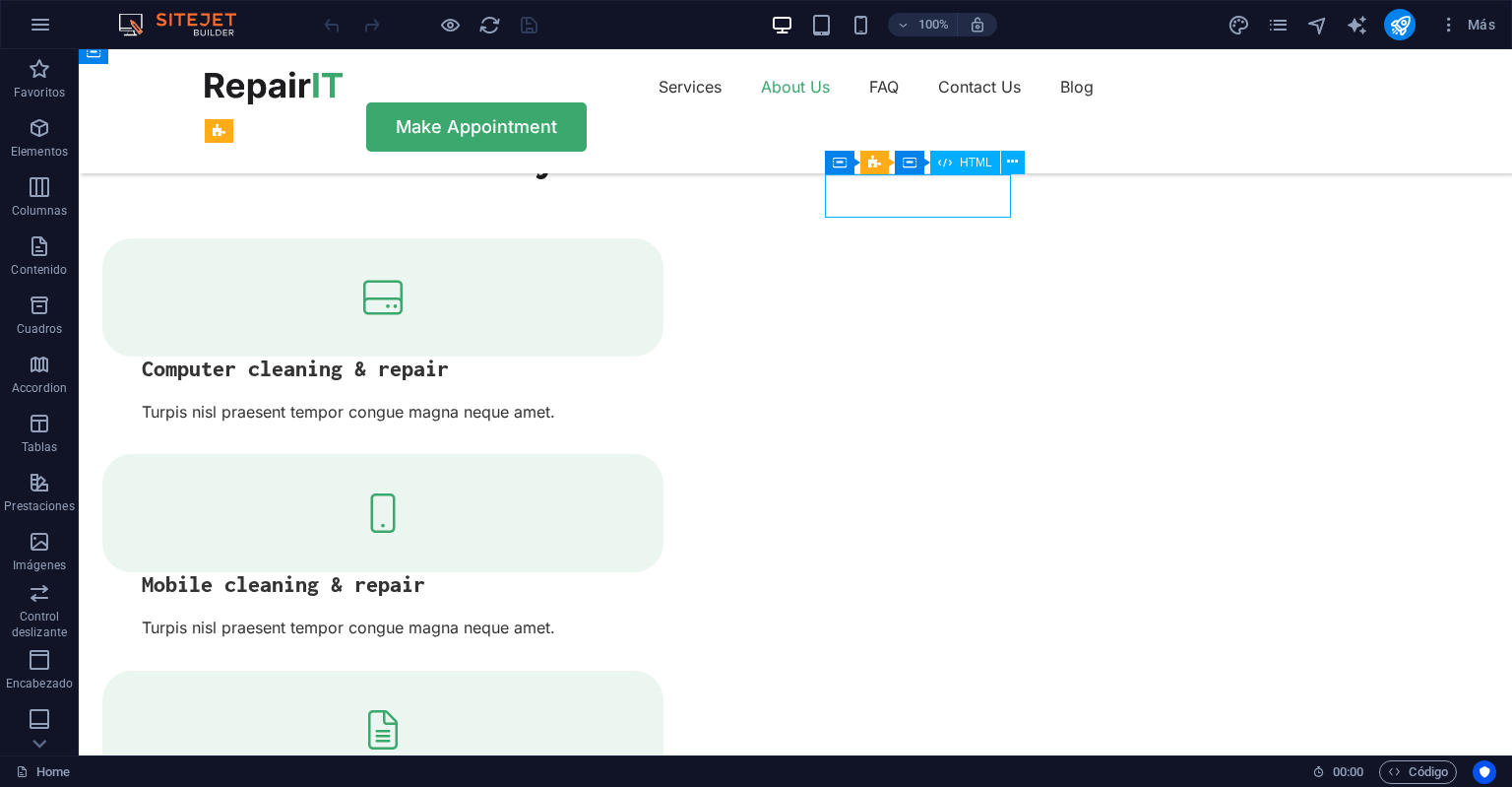 click on "HTML" at bounding box center (976, 163) 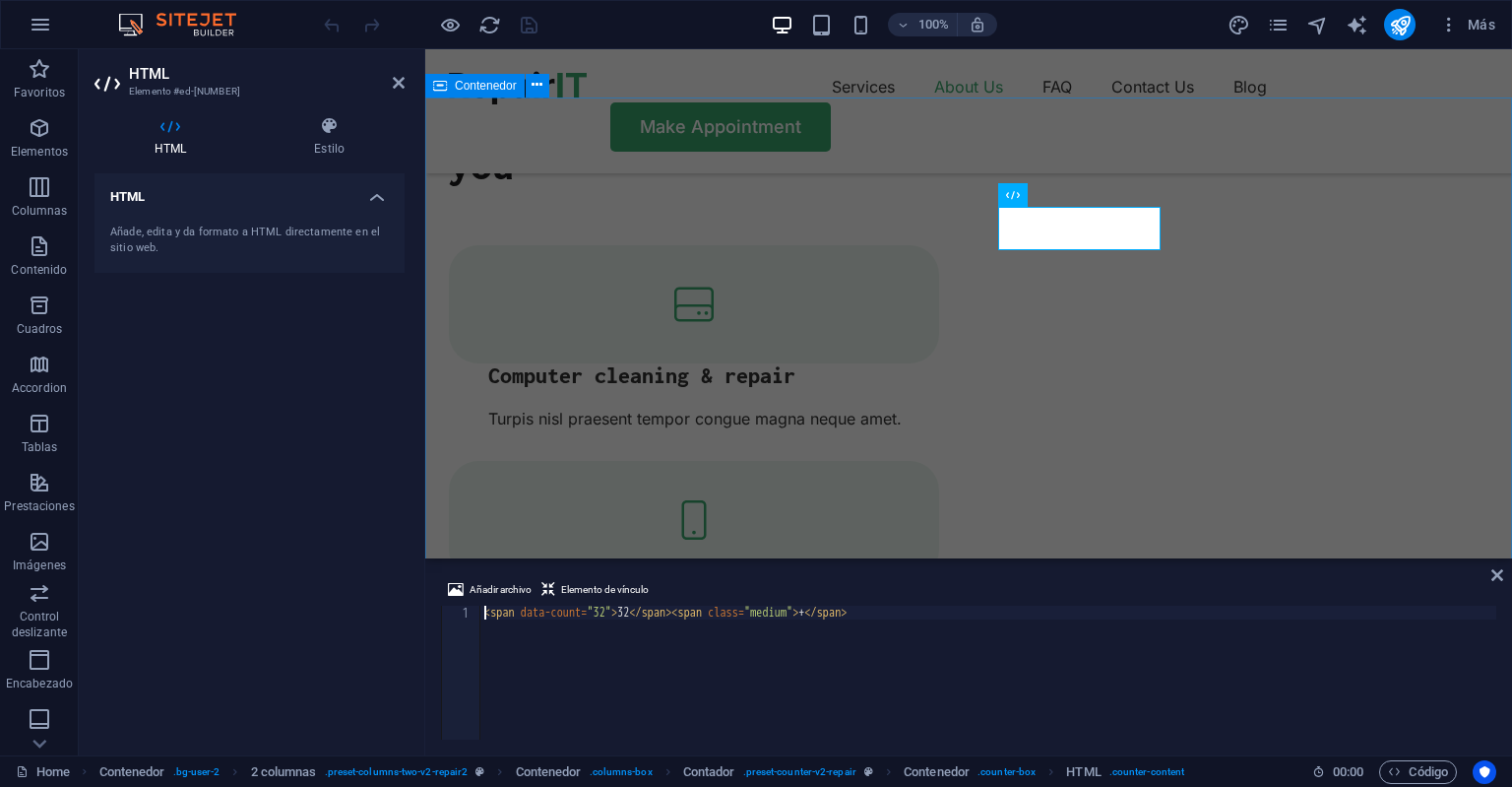 scroll, scrollTop: 2218, scrollLeft: 0, axis: vertical 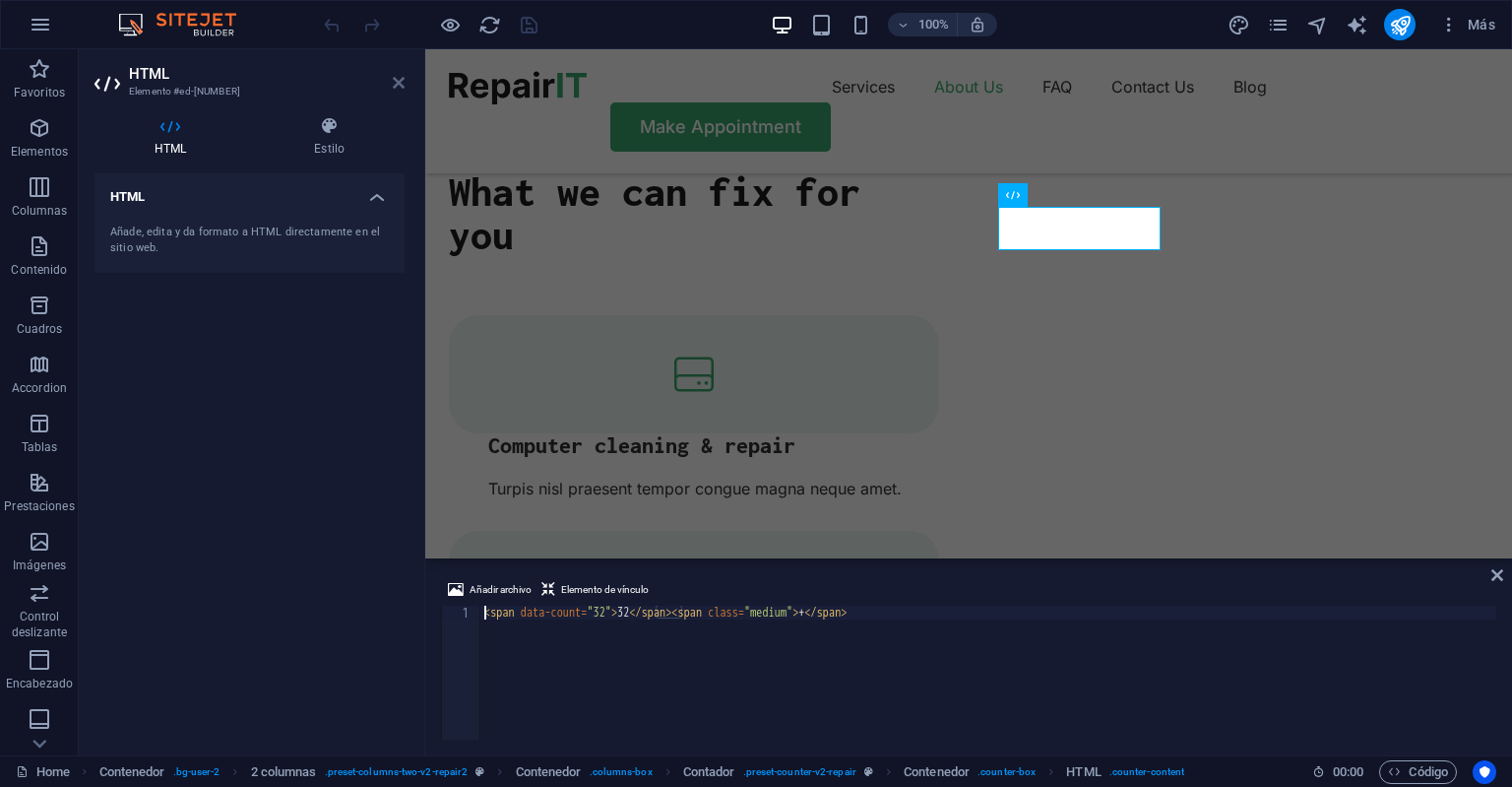 click at bounding box center [399, 83] 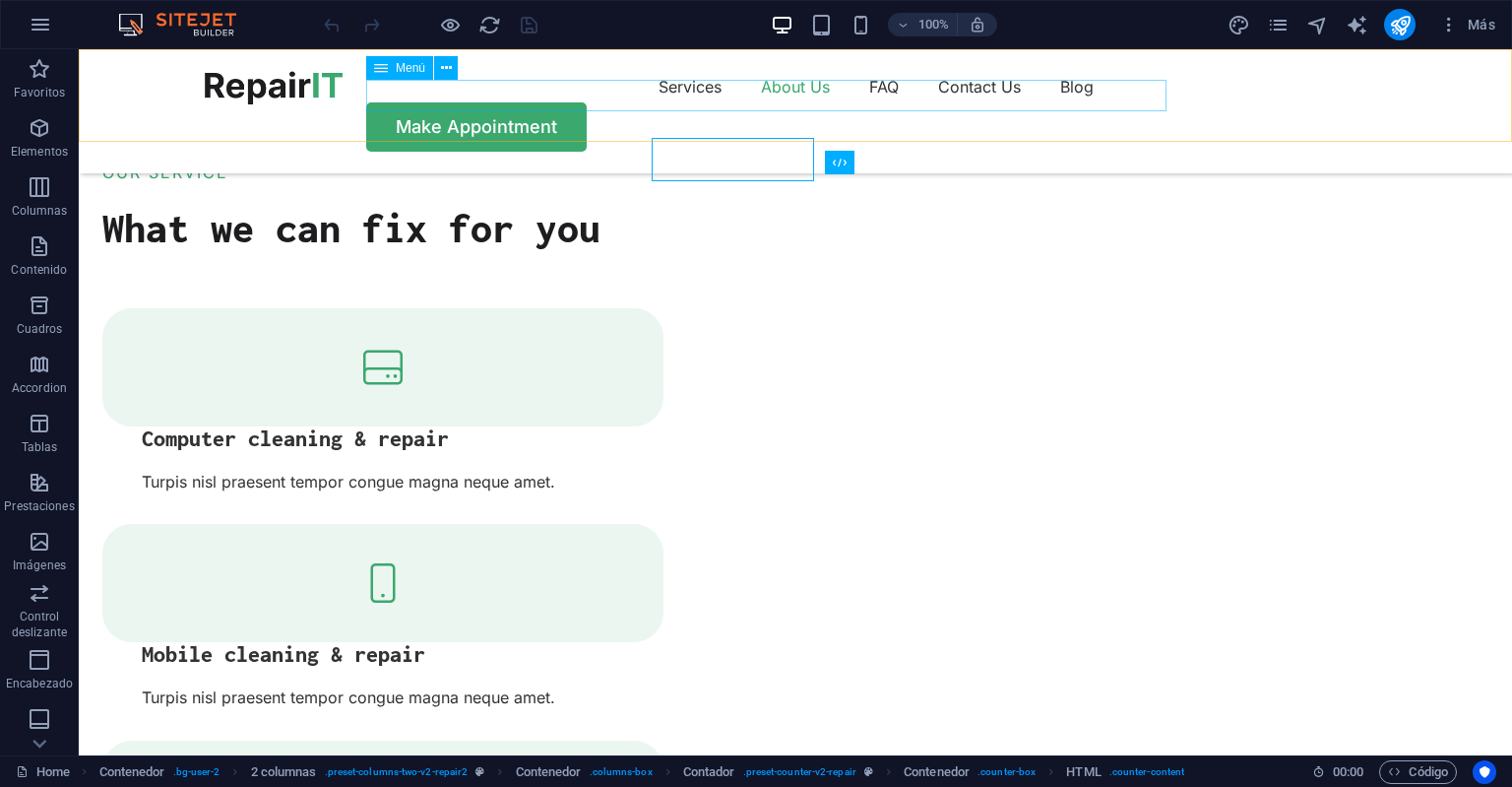 scroll, scrollTop: 2288, scrollLeft: 0, axis: vertical 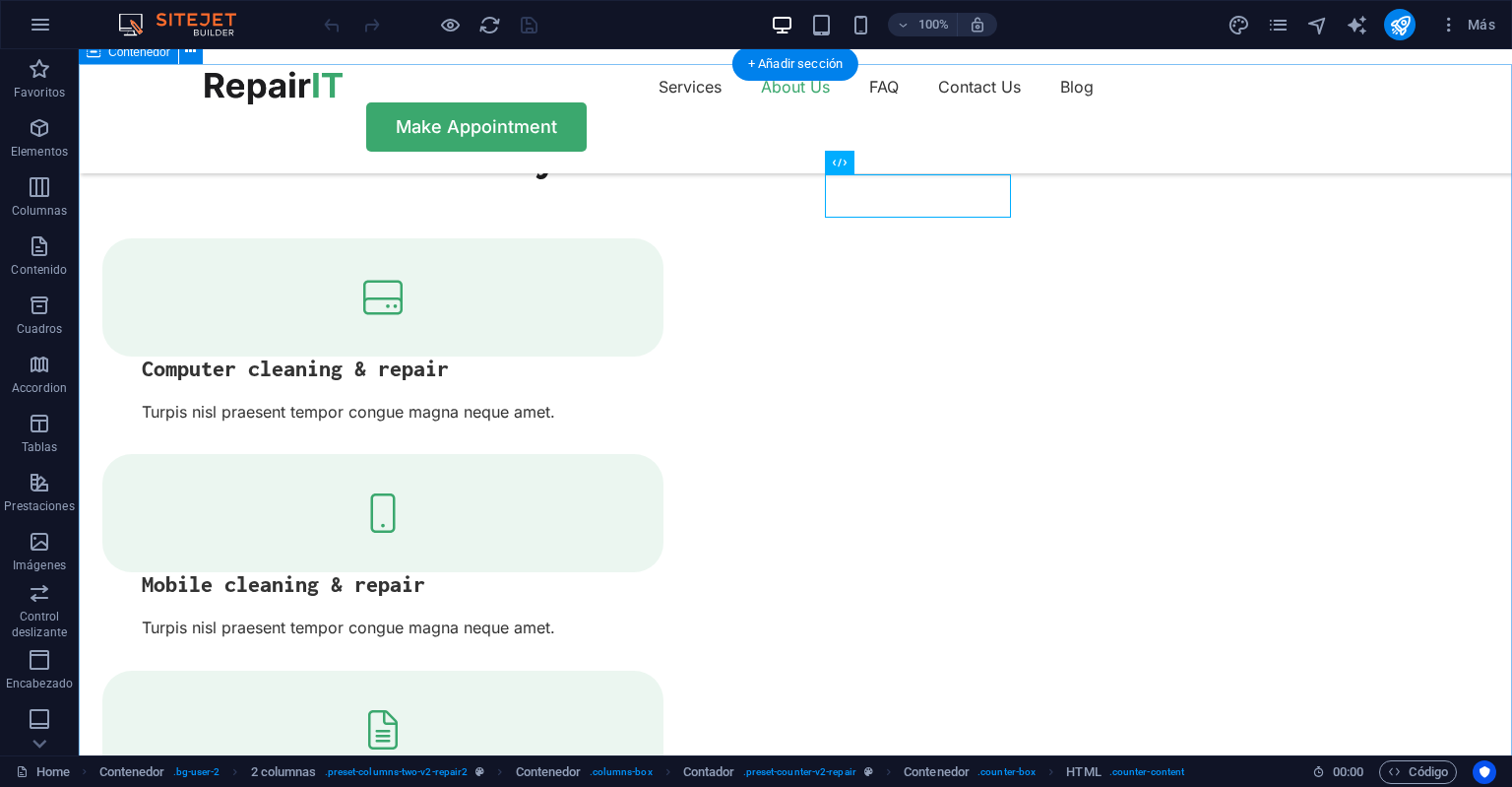 click on "WHY US Trusted Service With Affordable Price 32 + Years Experience 15 + Professional Team 2649 + Client Satisfication Suelta el contenido aquí o  Añadir elementos  Pegar portapapeles Experienced Turpis nisl praesent tempor congue magna neque amet. Reliable Turpis nisl praesent tempor congue magna neque amet. High-quality Turpis nisl praesent tempor congue magna neque amet. Flexible Turpis nisl praesent tempor congue magna neque amet." at bounding box center (795, 3853) 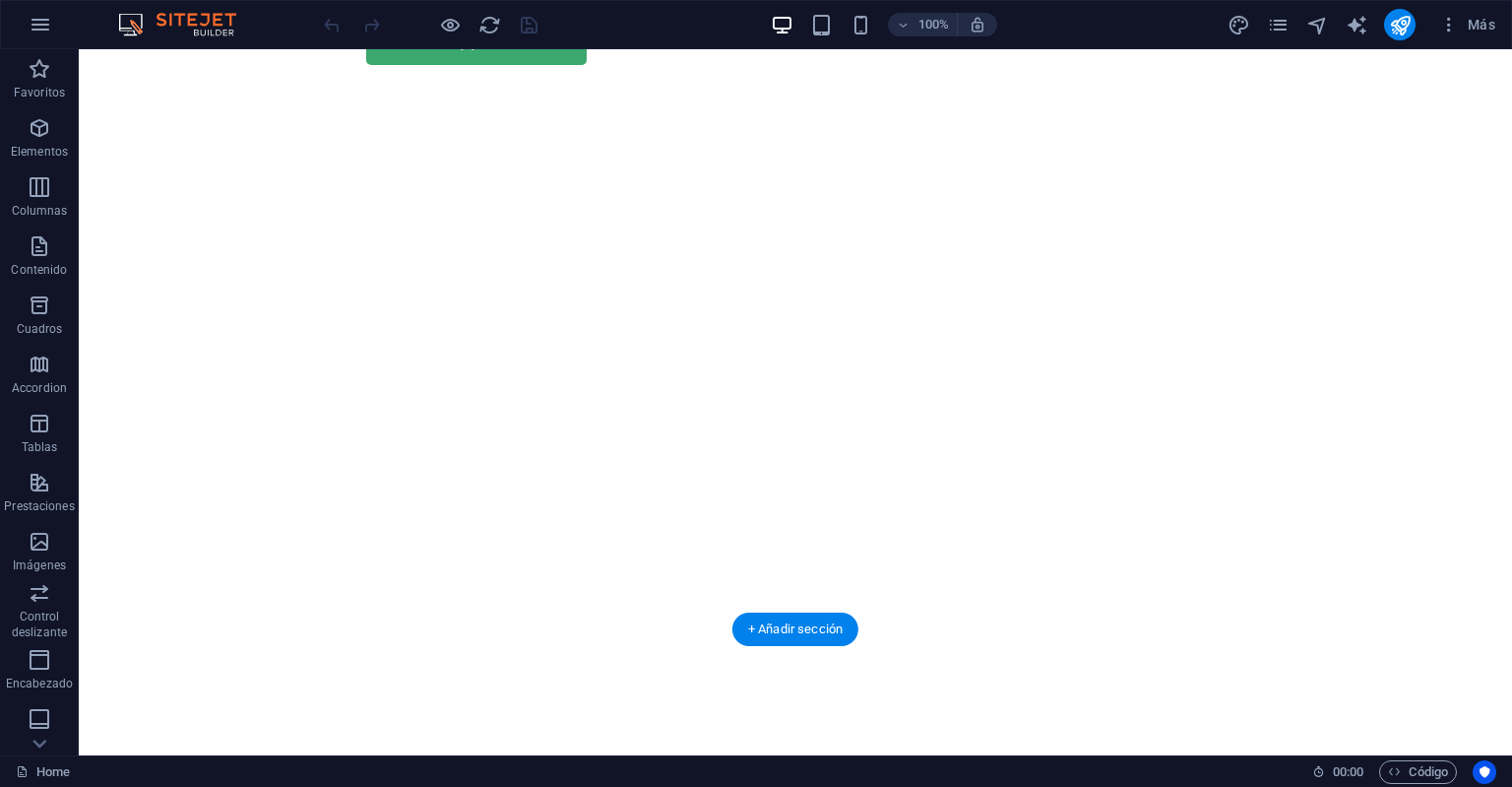 scroll, scrollTop: 0, scrollLeft: 0, axis: both 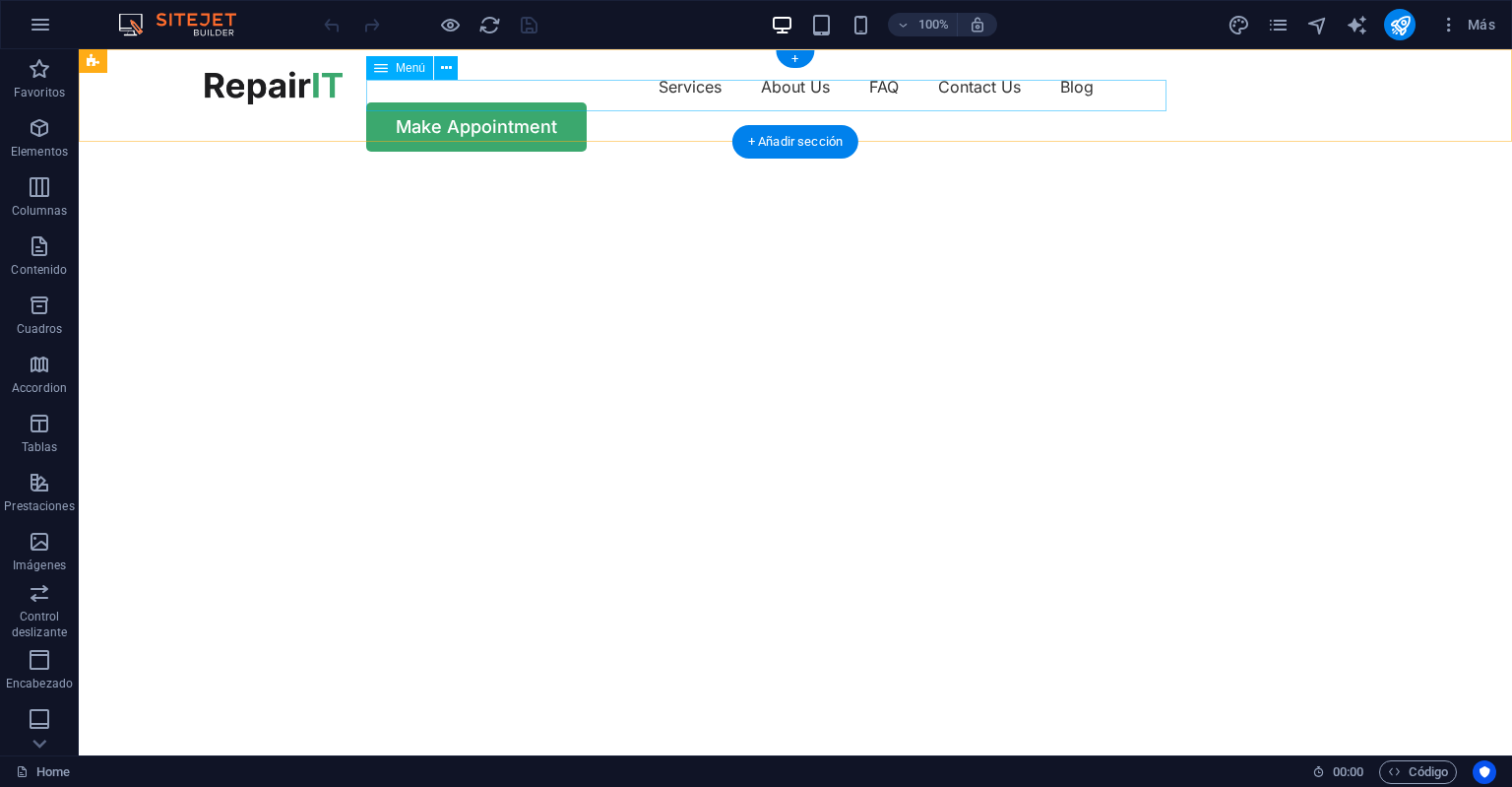 click on "Services About Us FAQ Contact Us Blog" at bounding box center [795, 87] 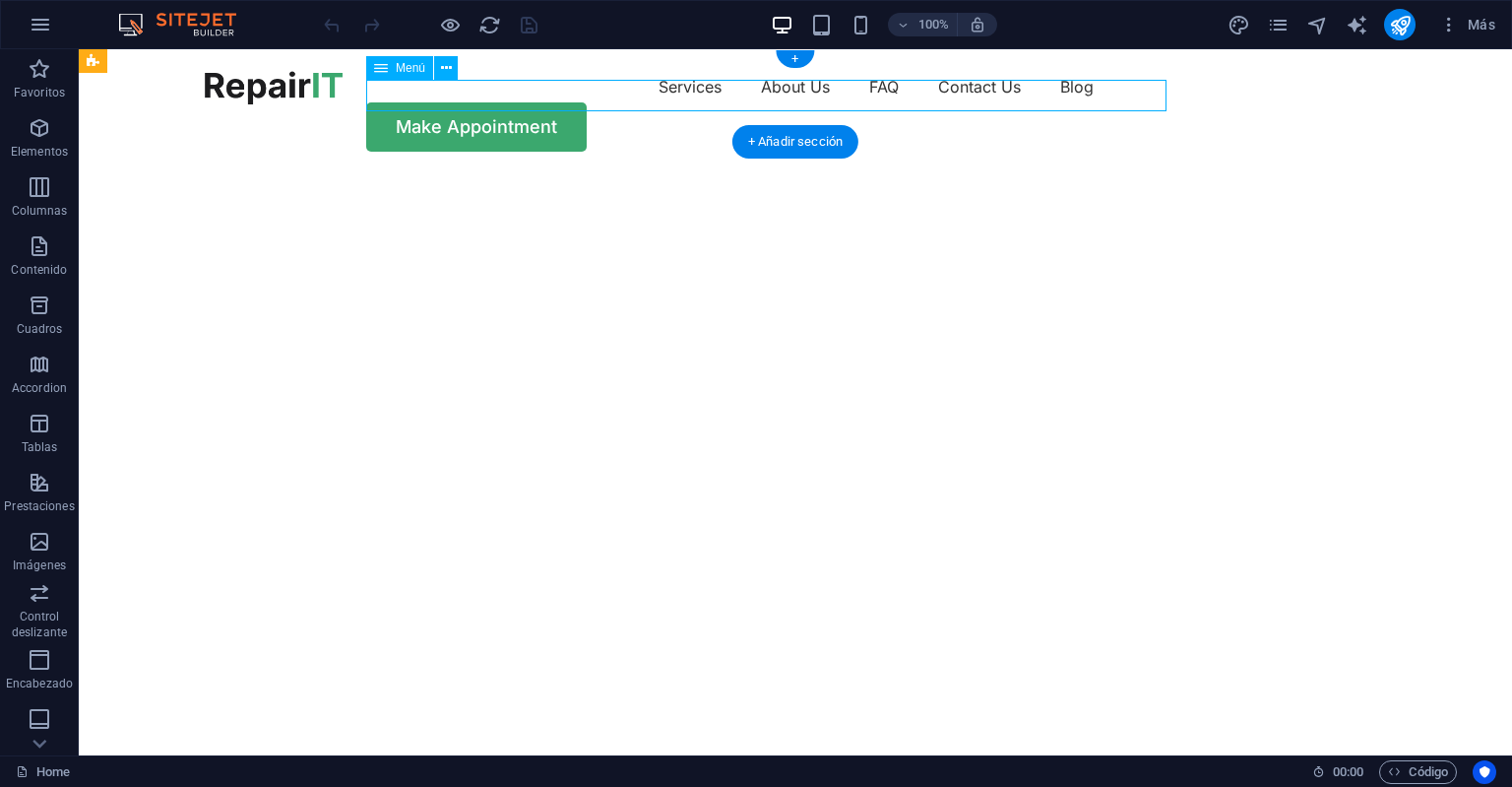 click on "Services About Us FAQ Contact Us Blog" at bounding box center (795, 87) 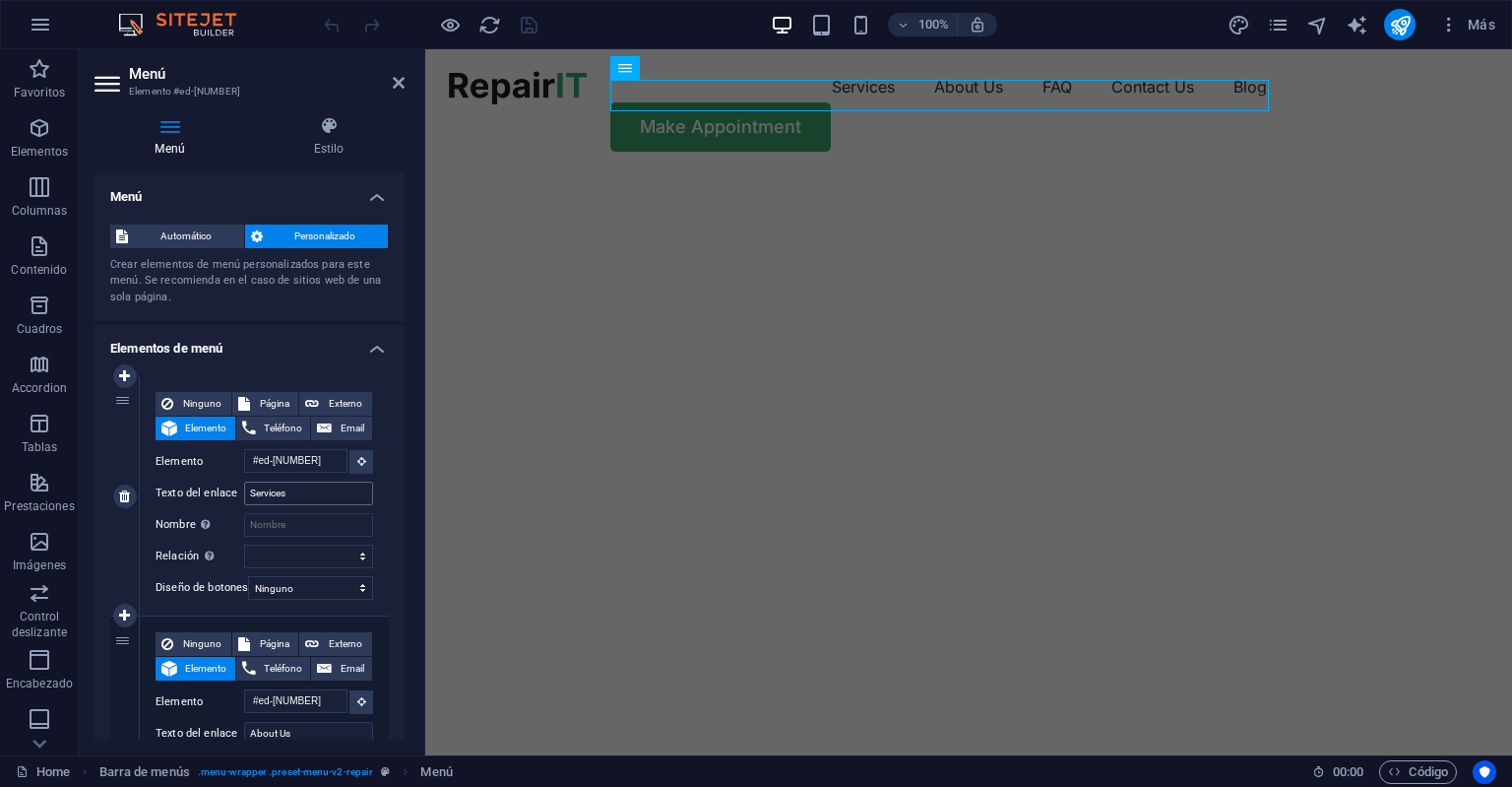 scroll, scrollTop: 0, scrollLeft: 0, axis: both 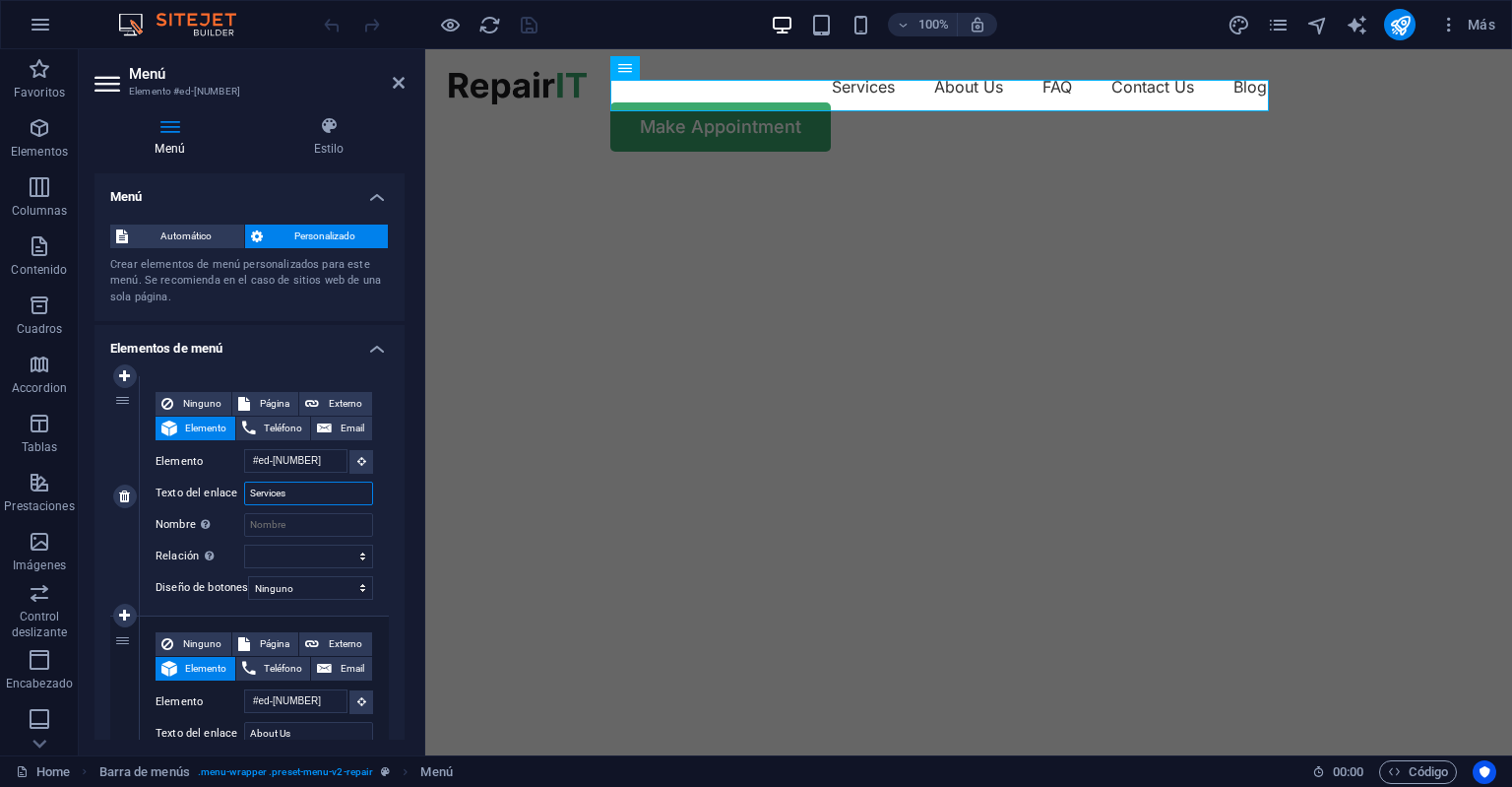 click on "Services" at bounding box center (308, 493) 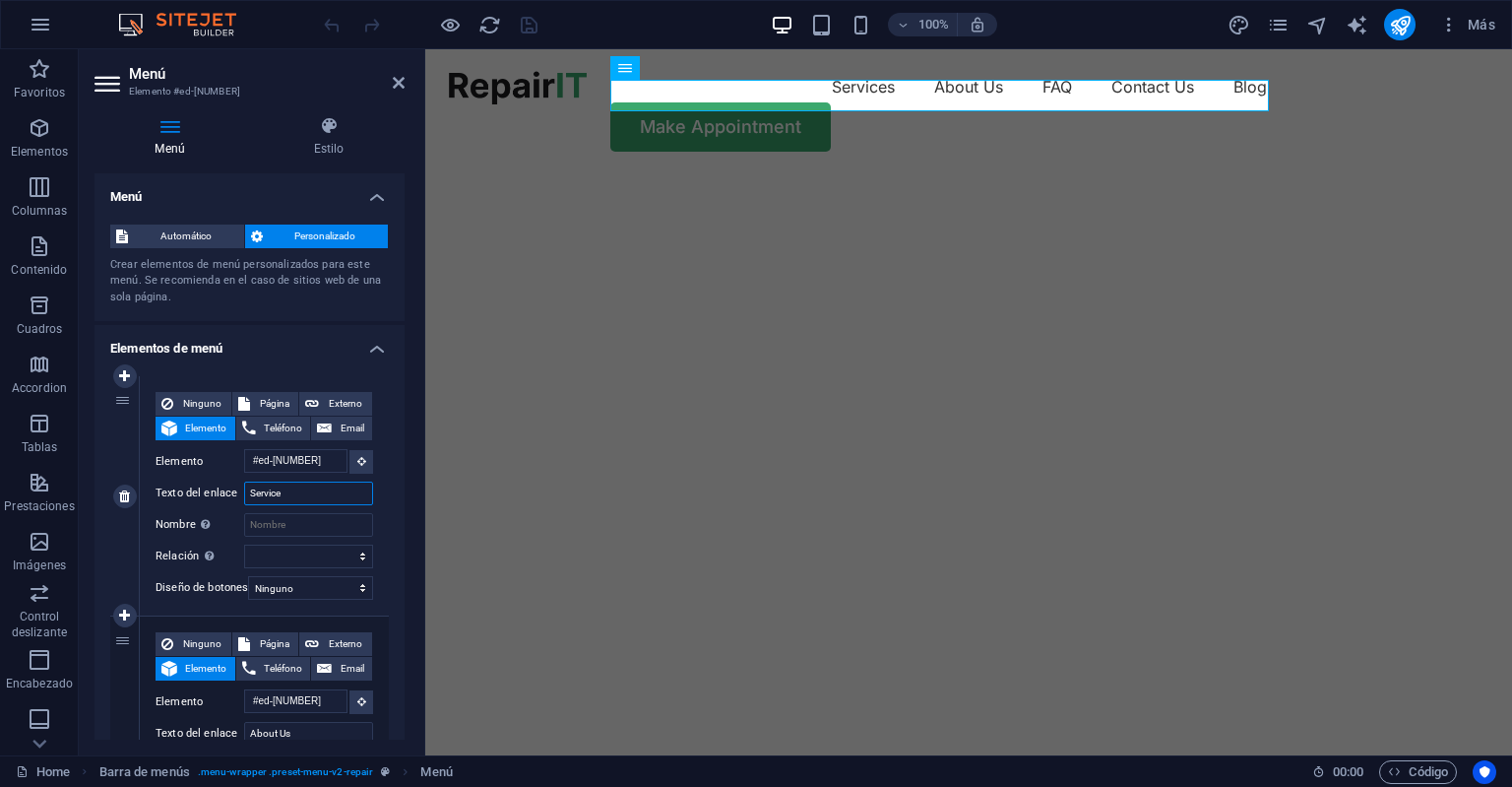 select 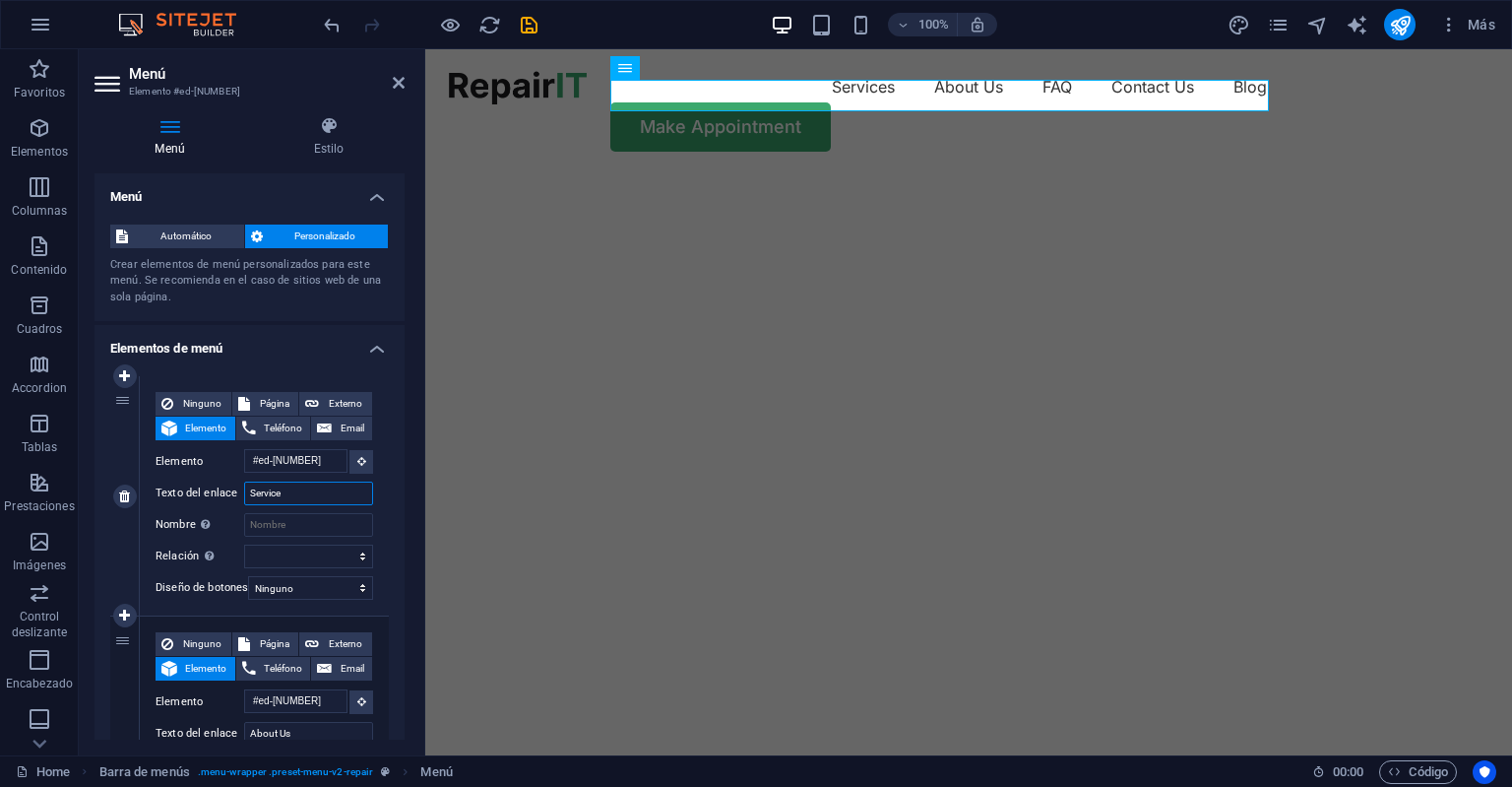 type on "Servic" 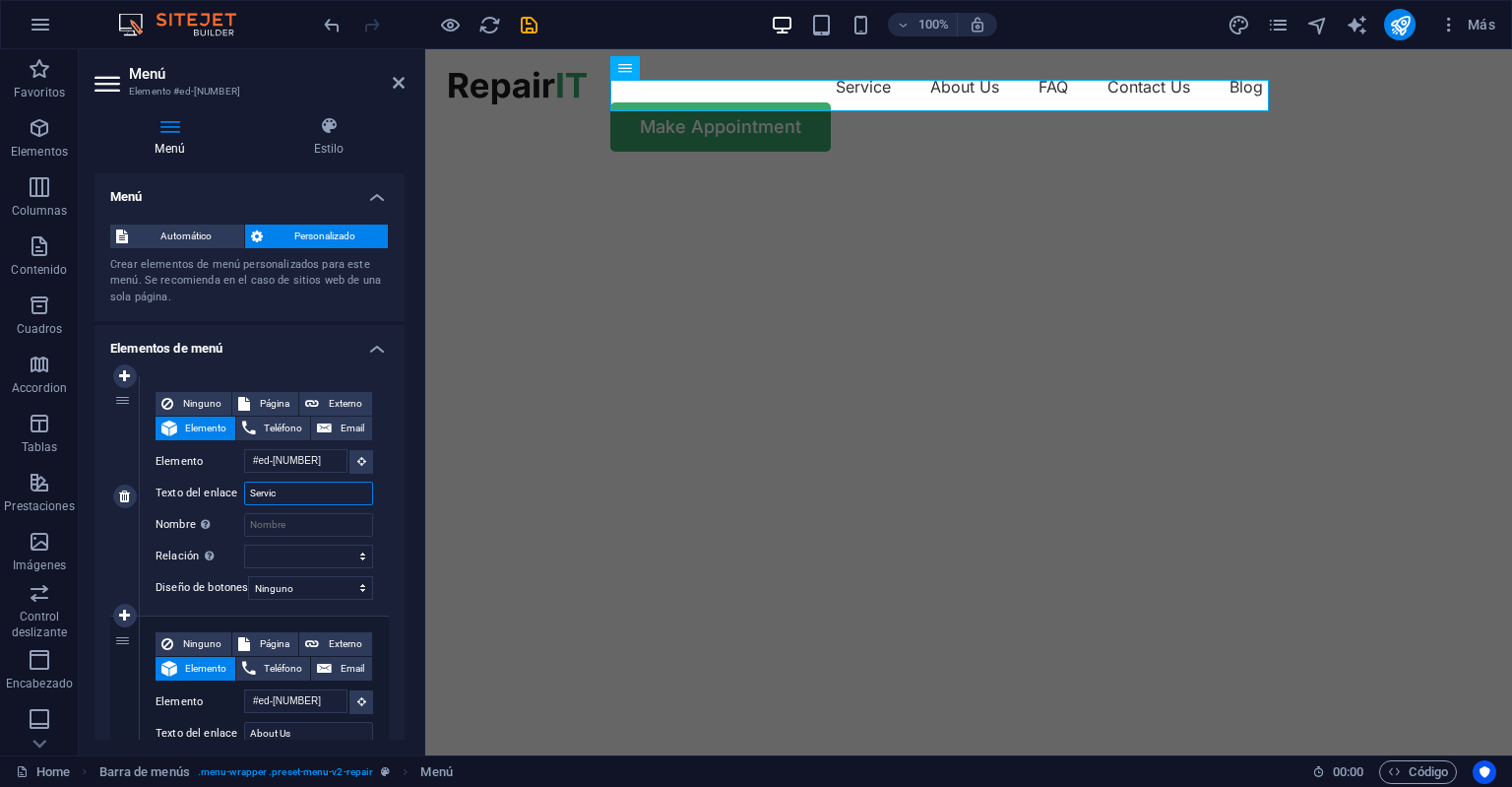 select 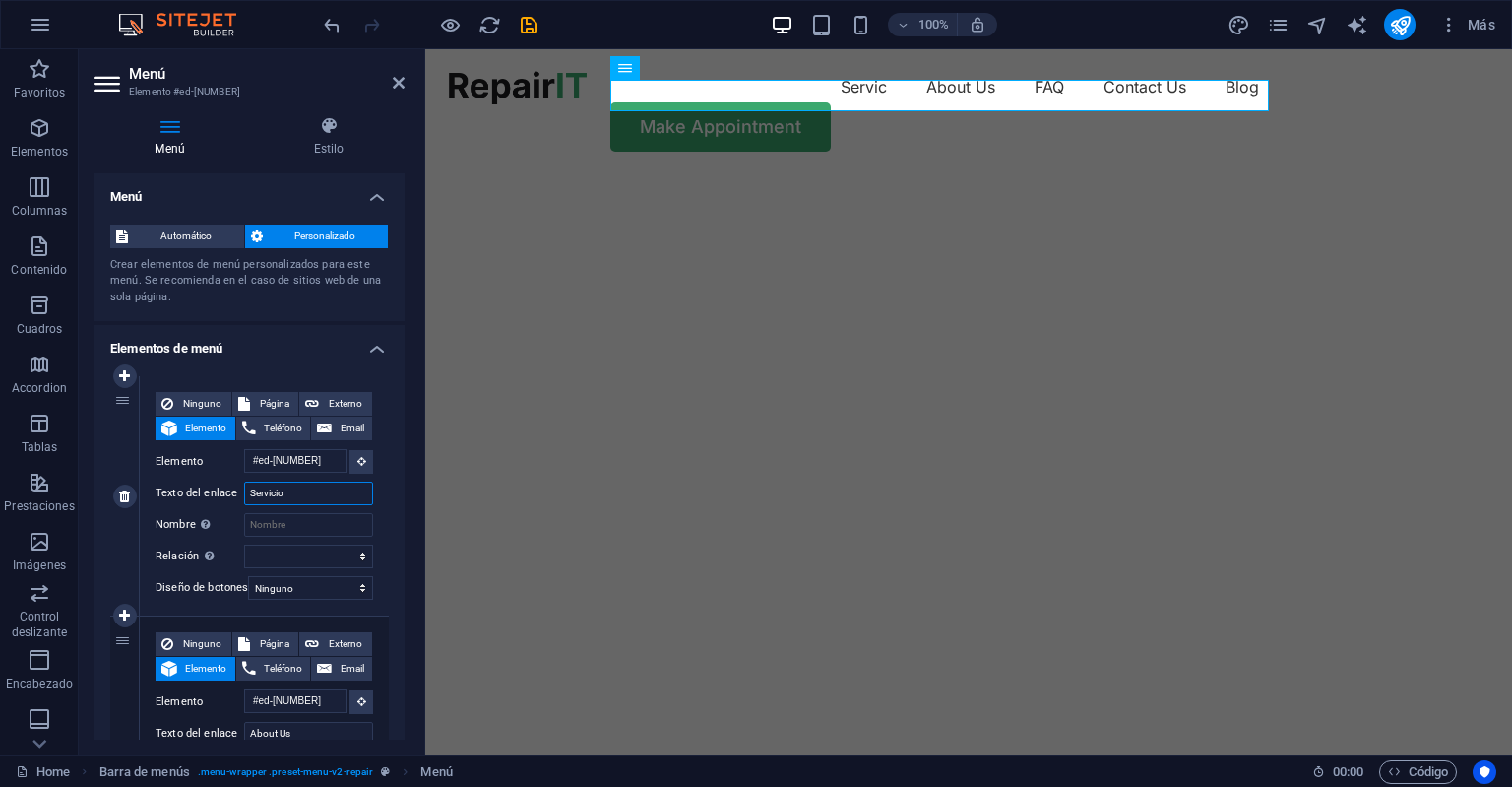 type on "Servicios" 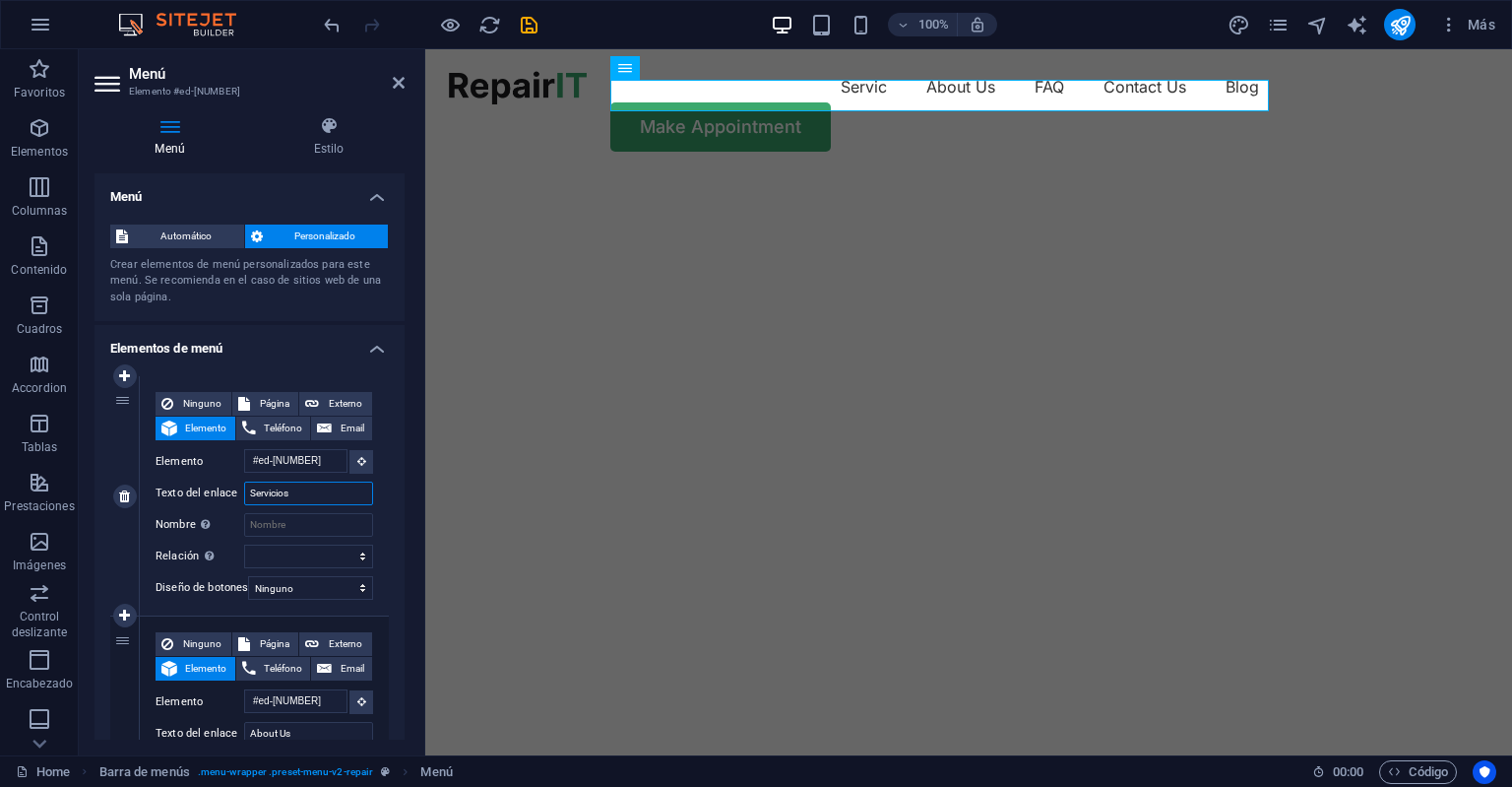 select 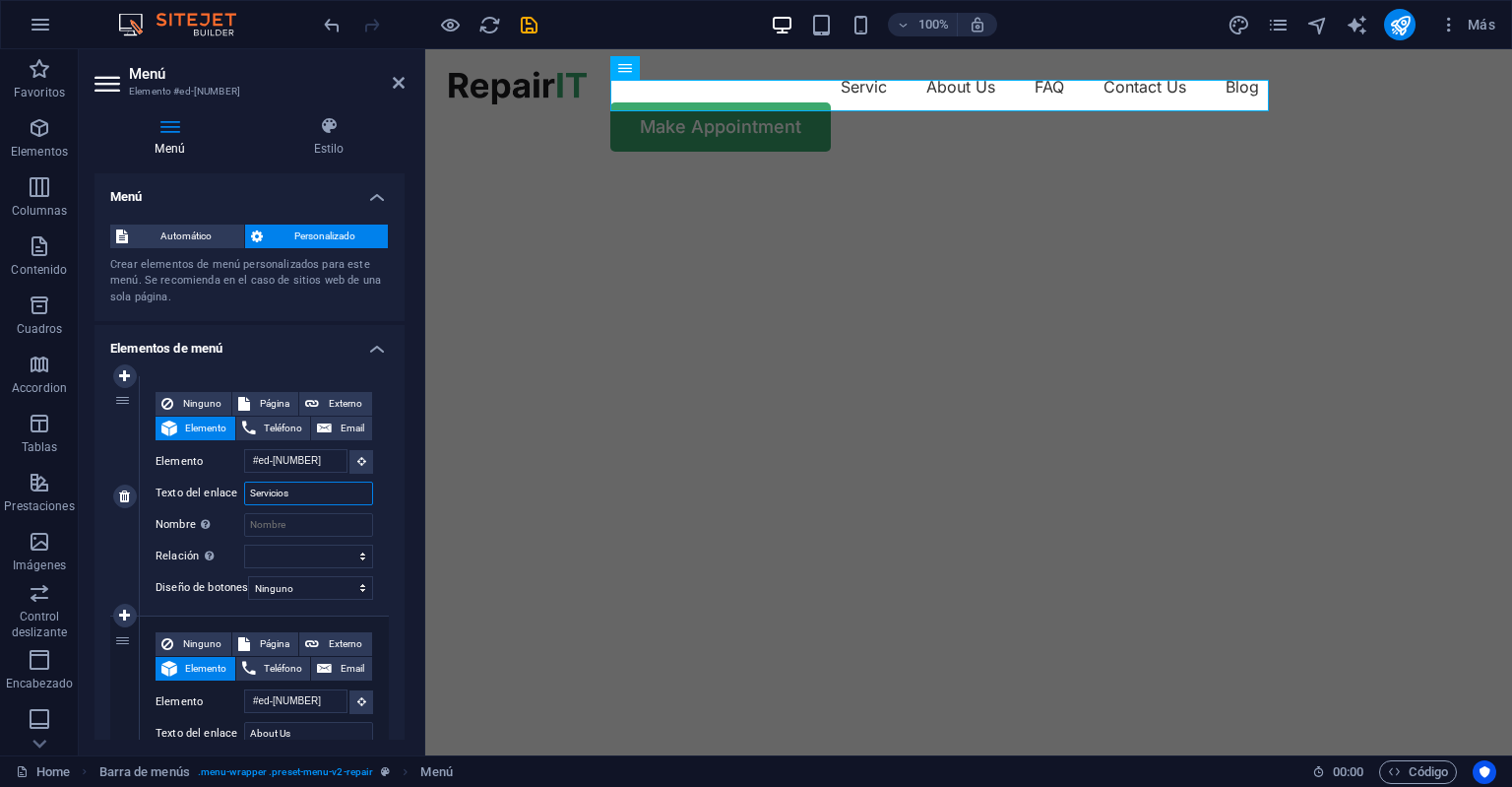 select 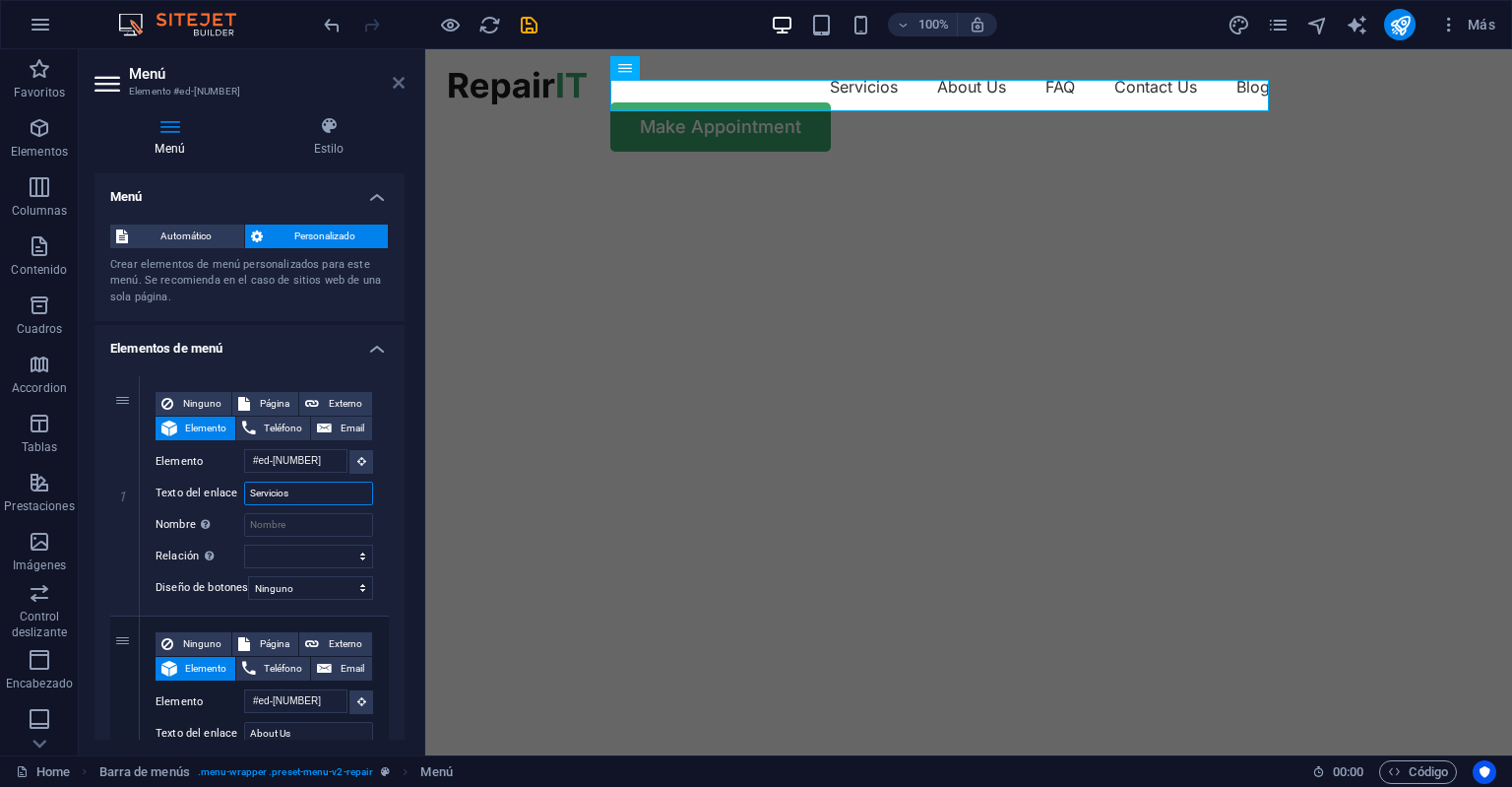 type on "Servicios" 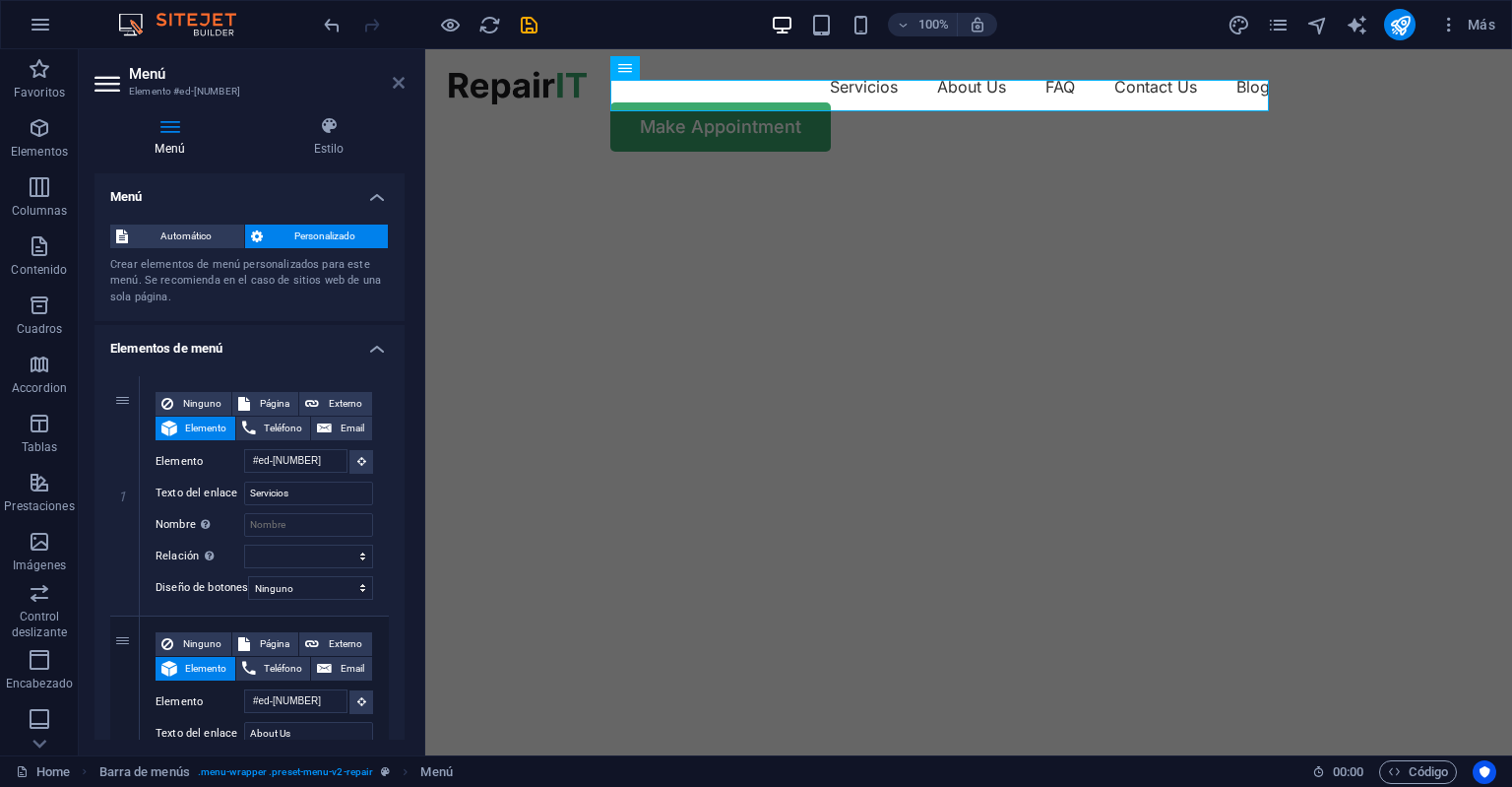 click at bounding box center (399, 83) 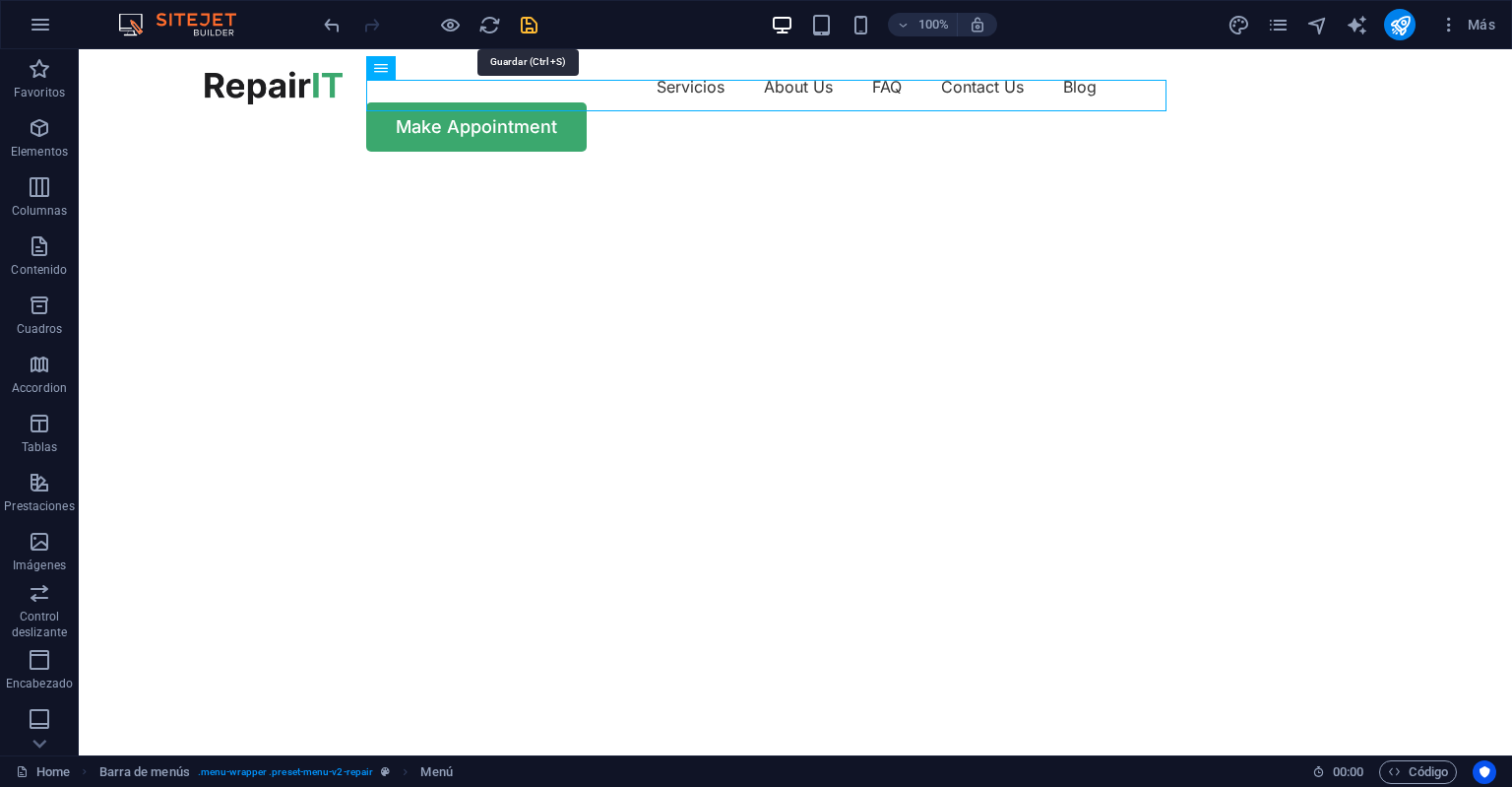 drag, startPoint x: 531, startPoint y: 32, endPoint x: 573, endPoint y: 45, distance: 43.965896 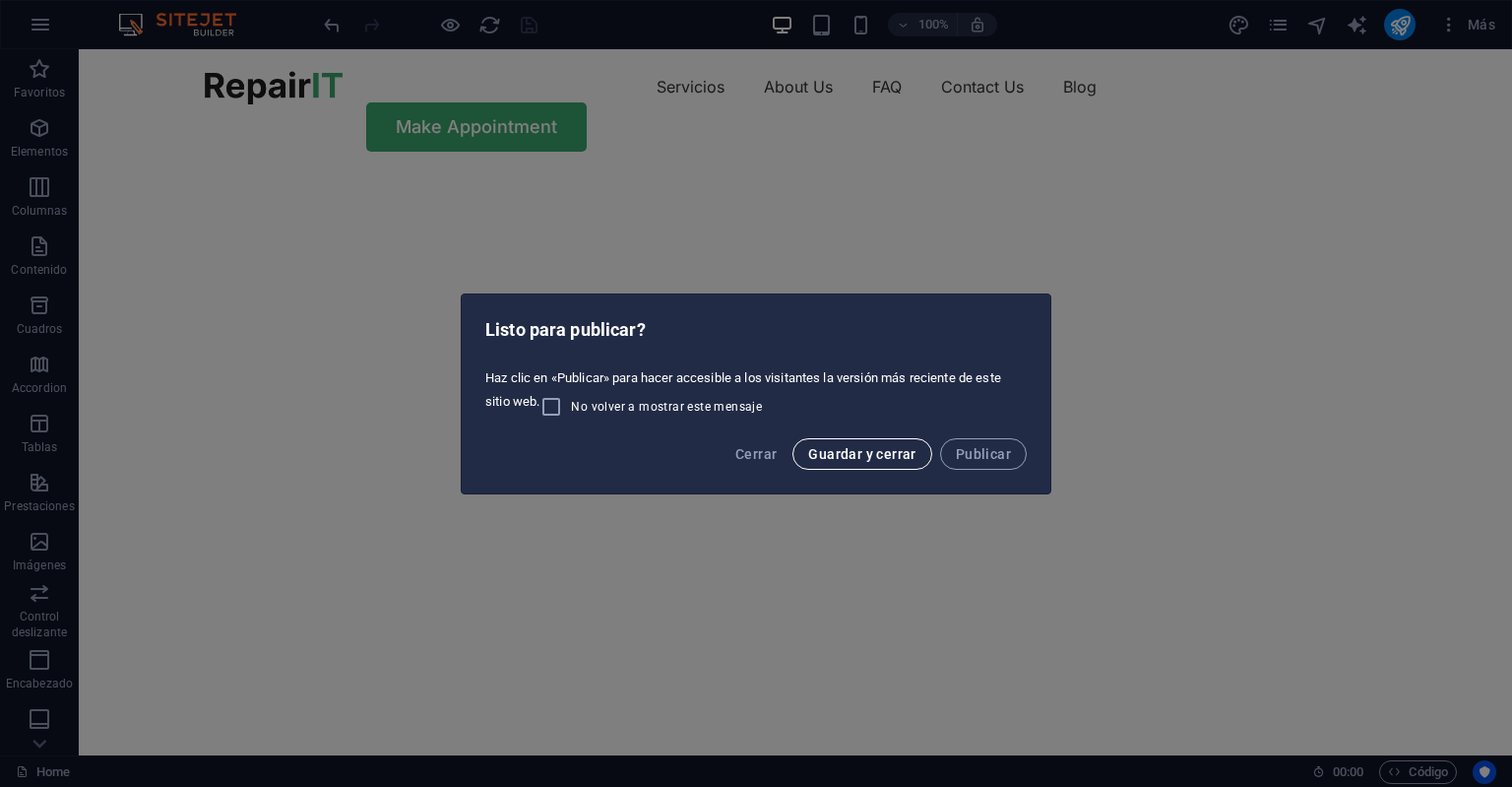 click on "Guardar y cerrar" at bounding box center [861, 454] 